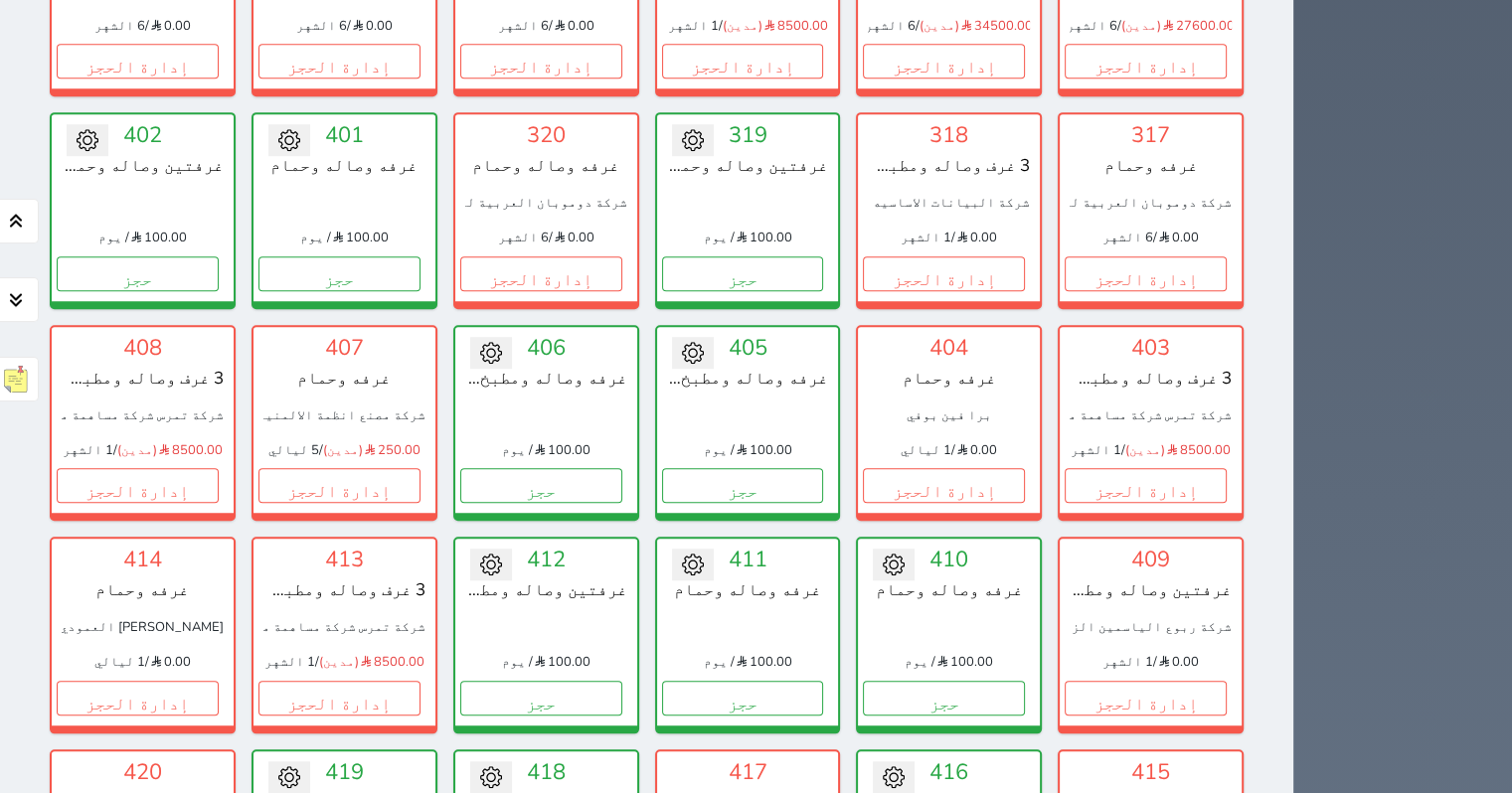 scroll, scrollTop: 1491, scrollLeft: 0, axis: vertical 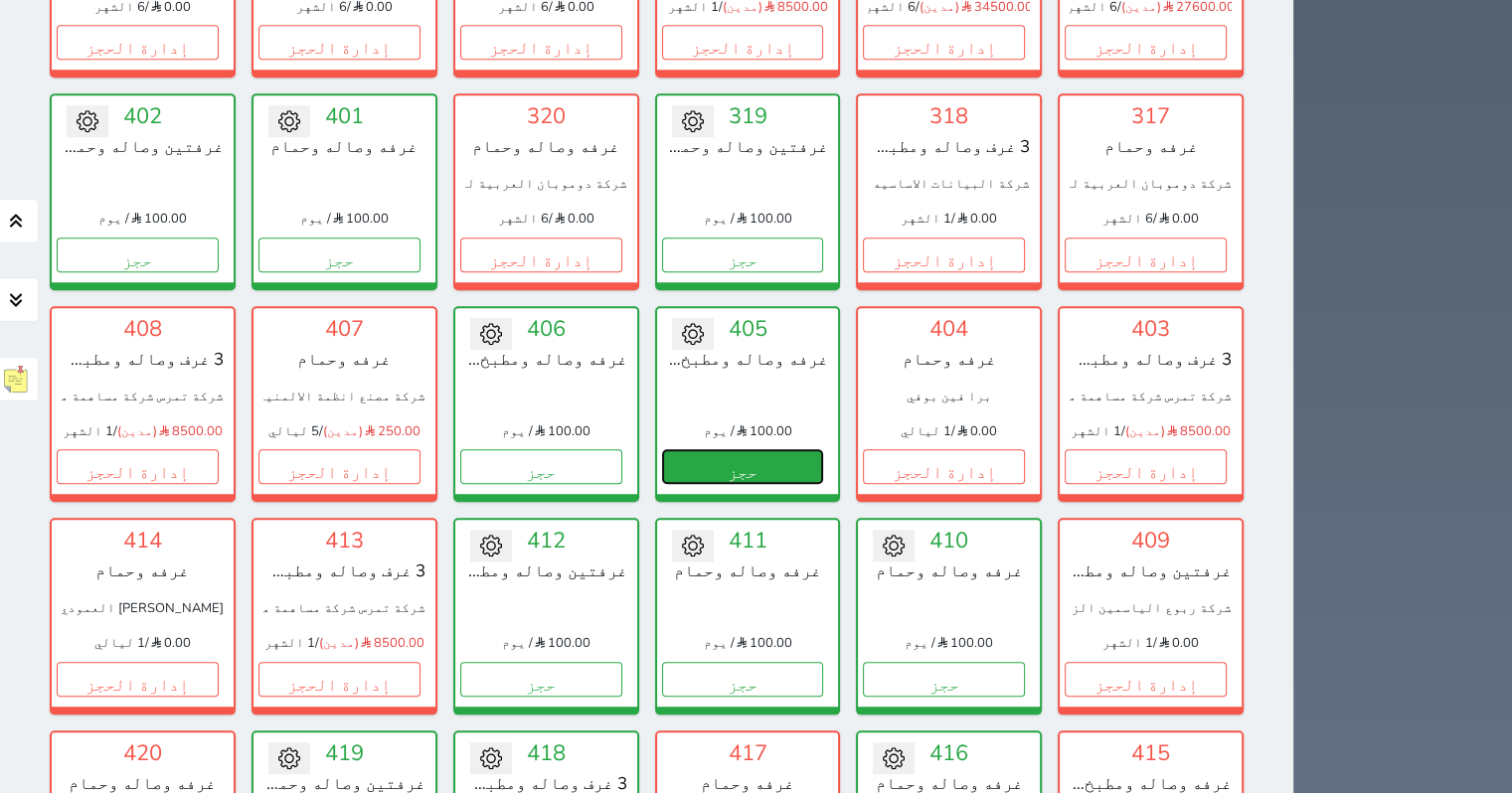click on "حجز" at bounding box center (743, 466) 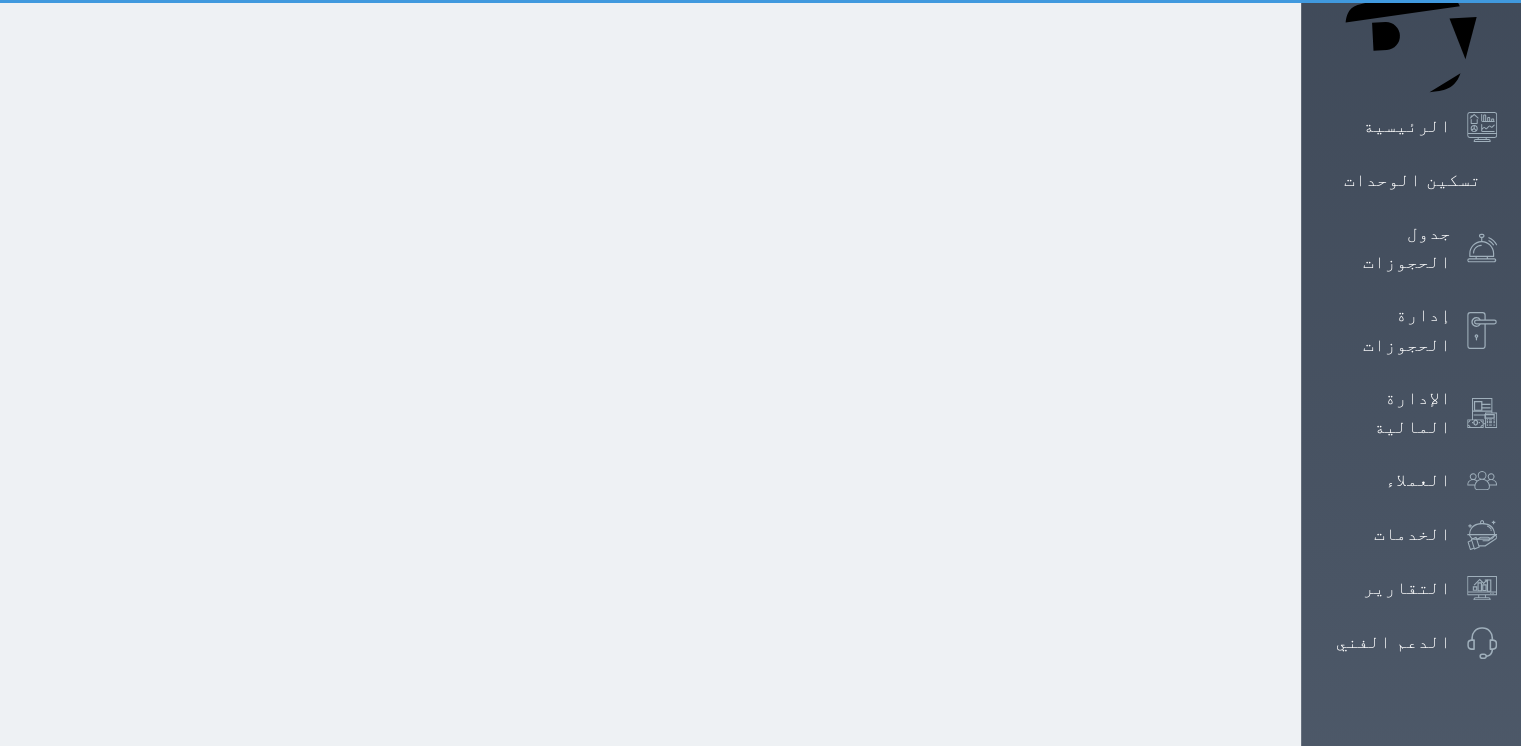 scroll, scrollTop: 18, scrollLeft: 0, axis: vertical 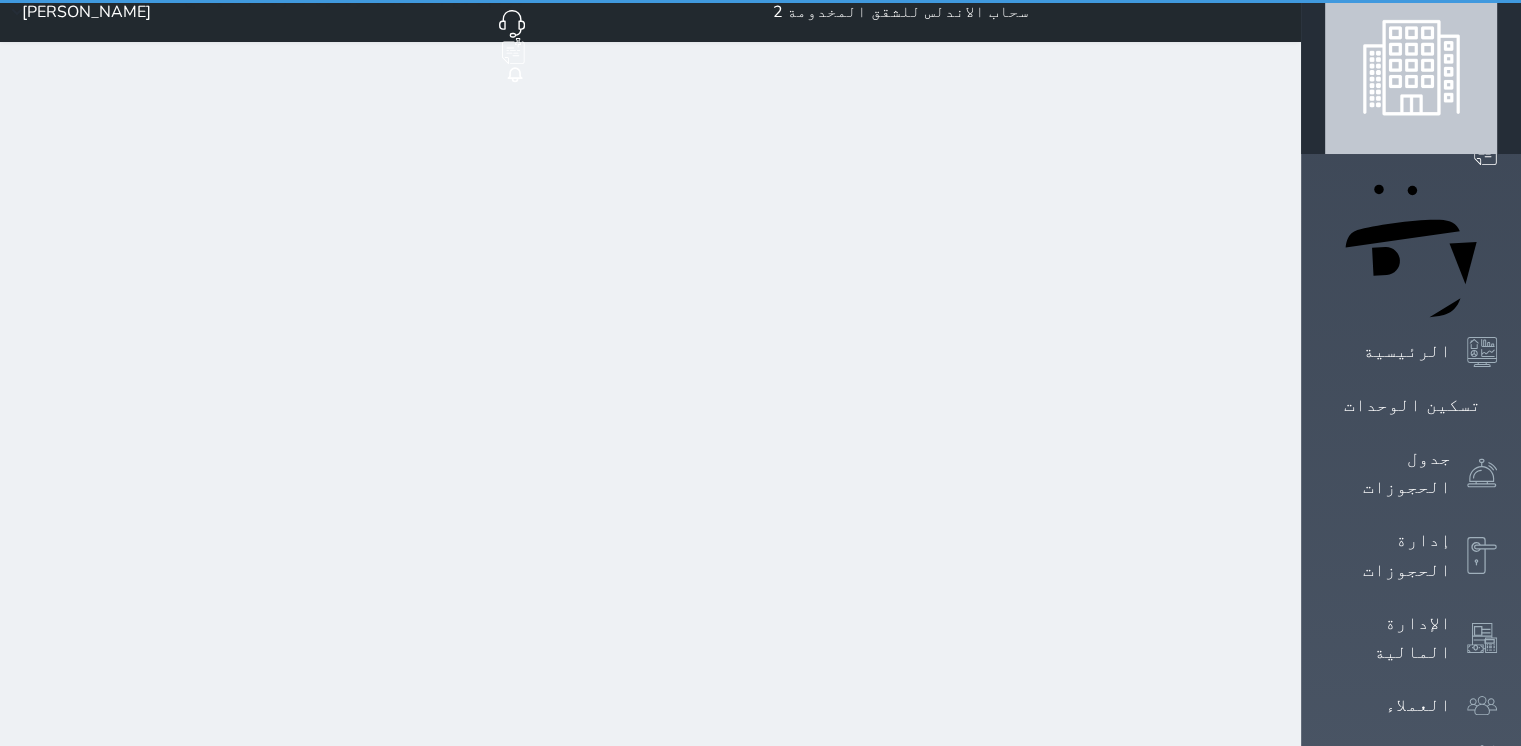select on "1" 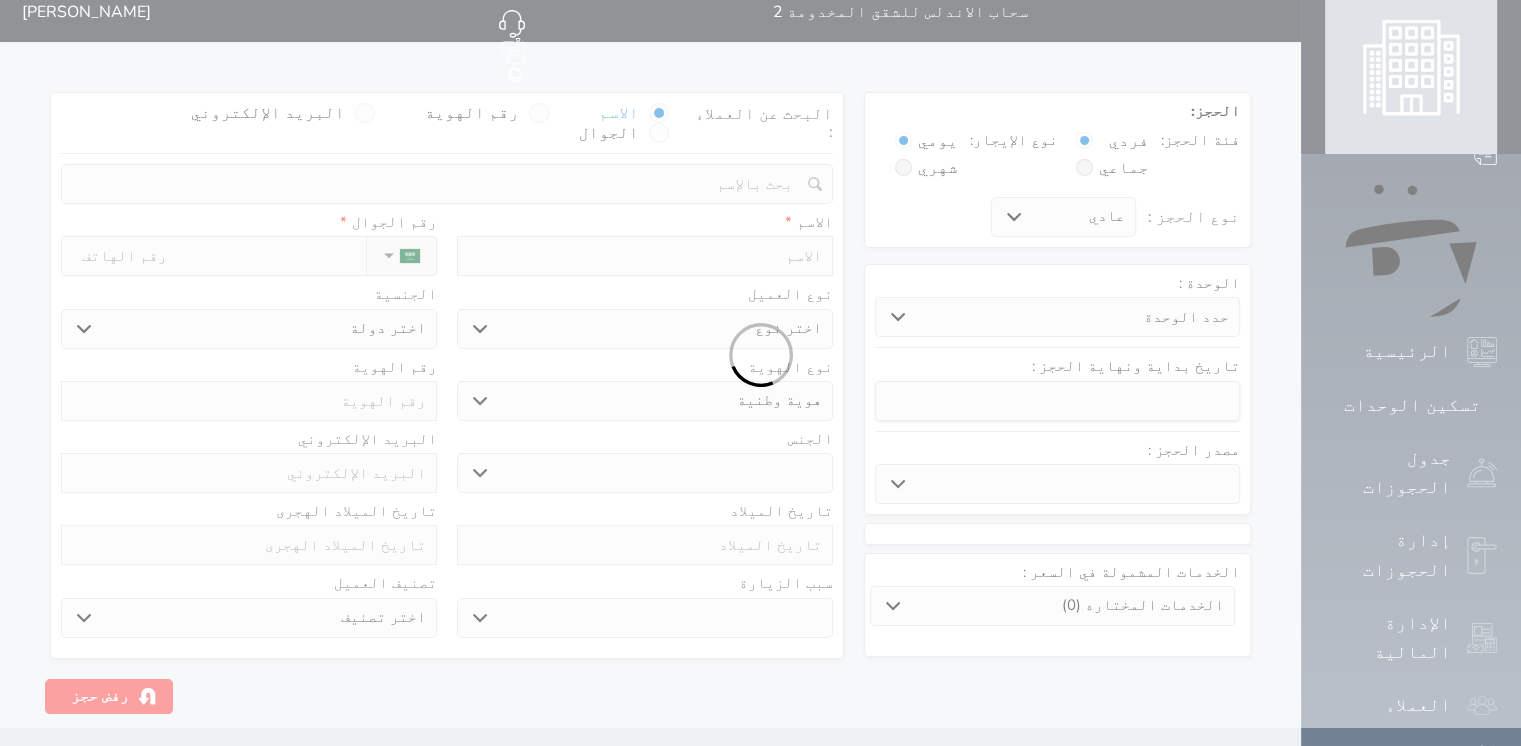 scroll, scrollTop: 0, scrollLeft: 0, axis: both 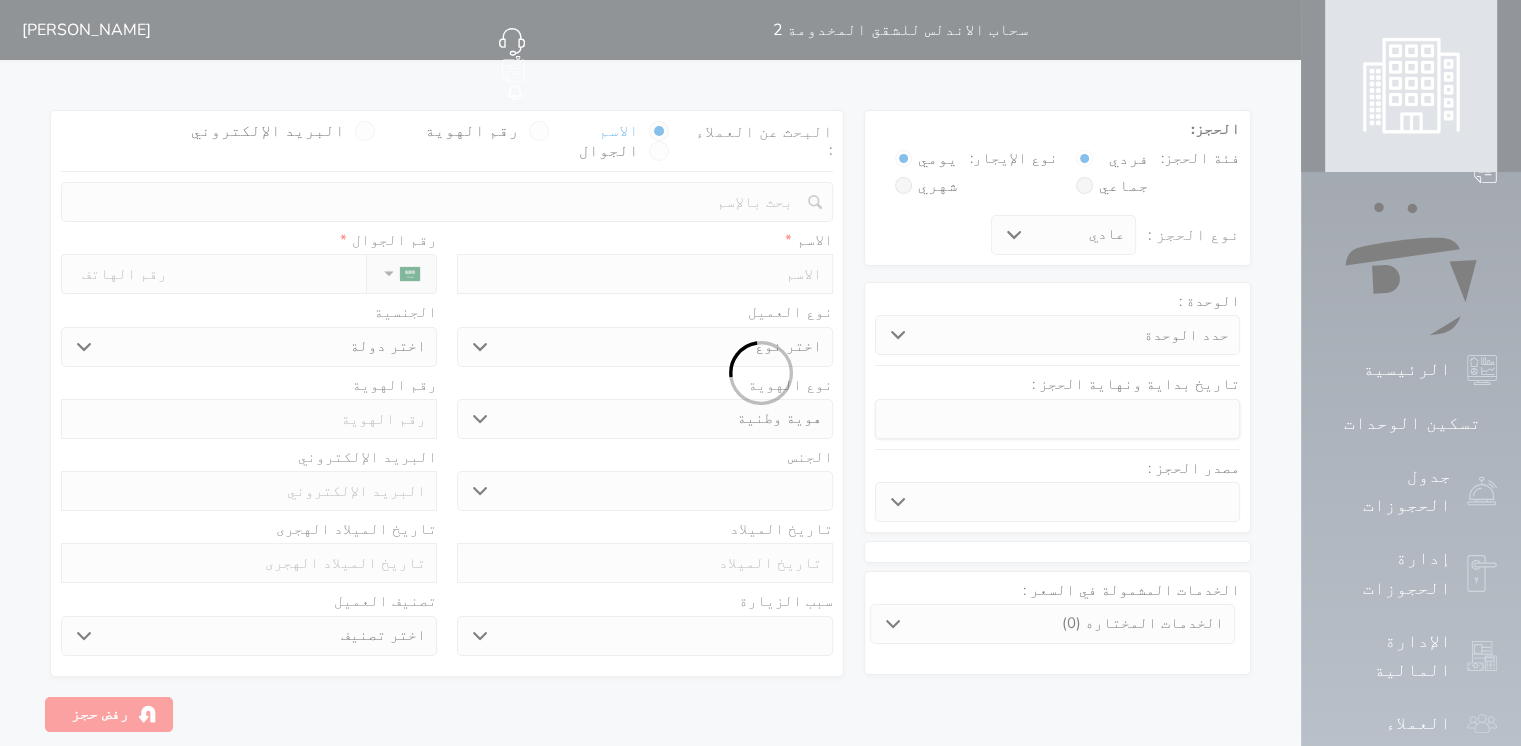 select 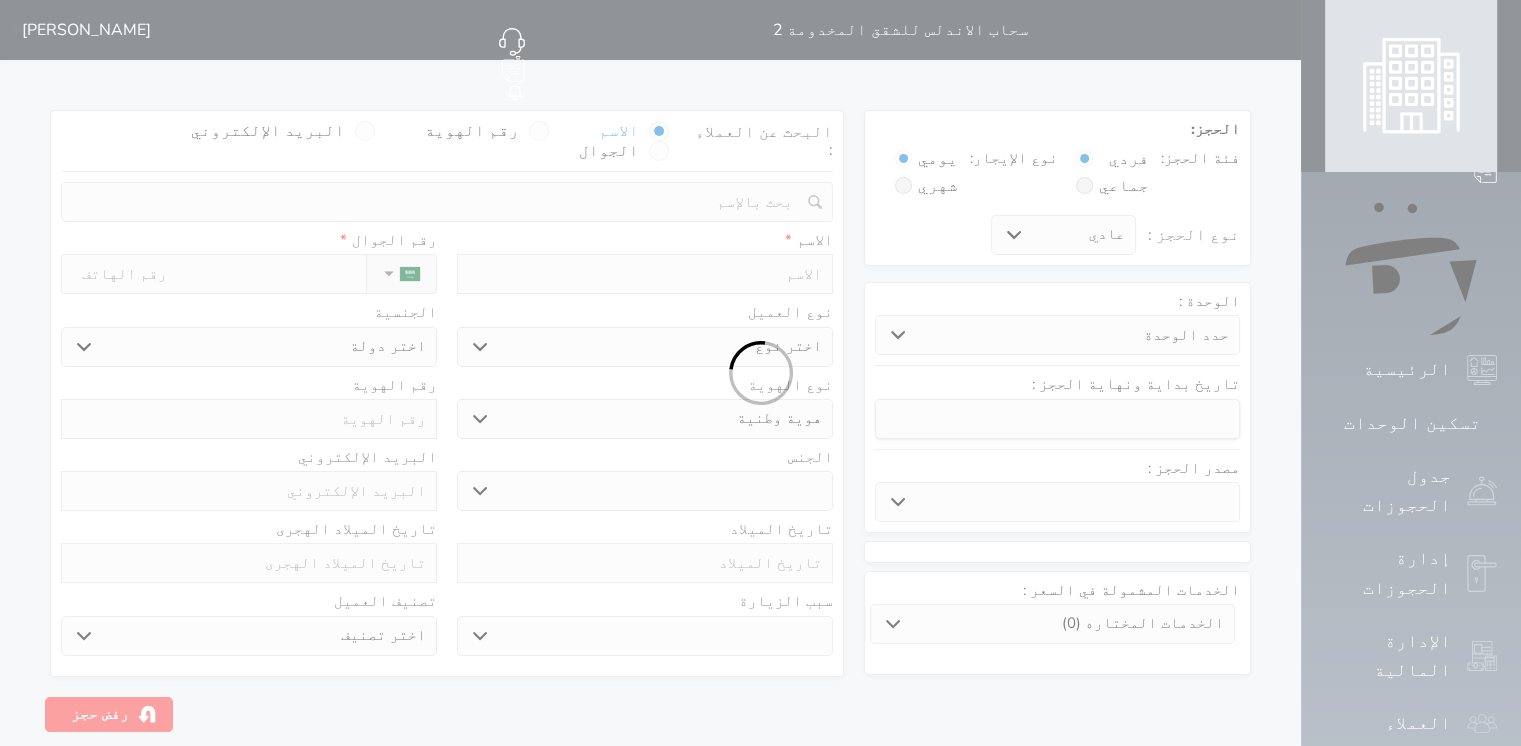select 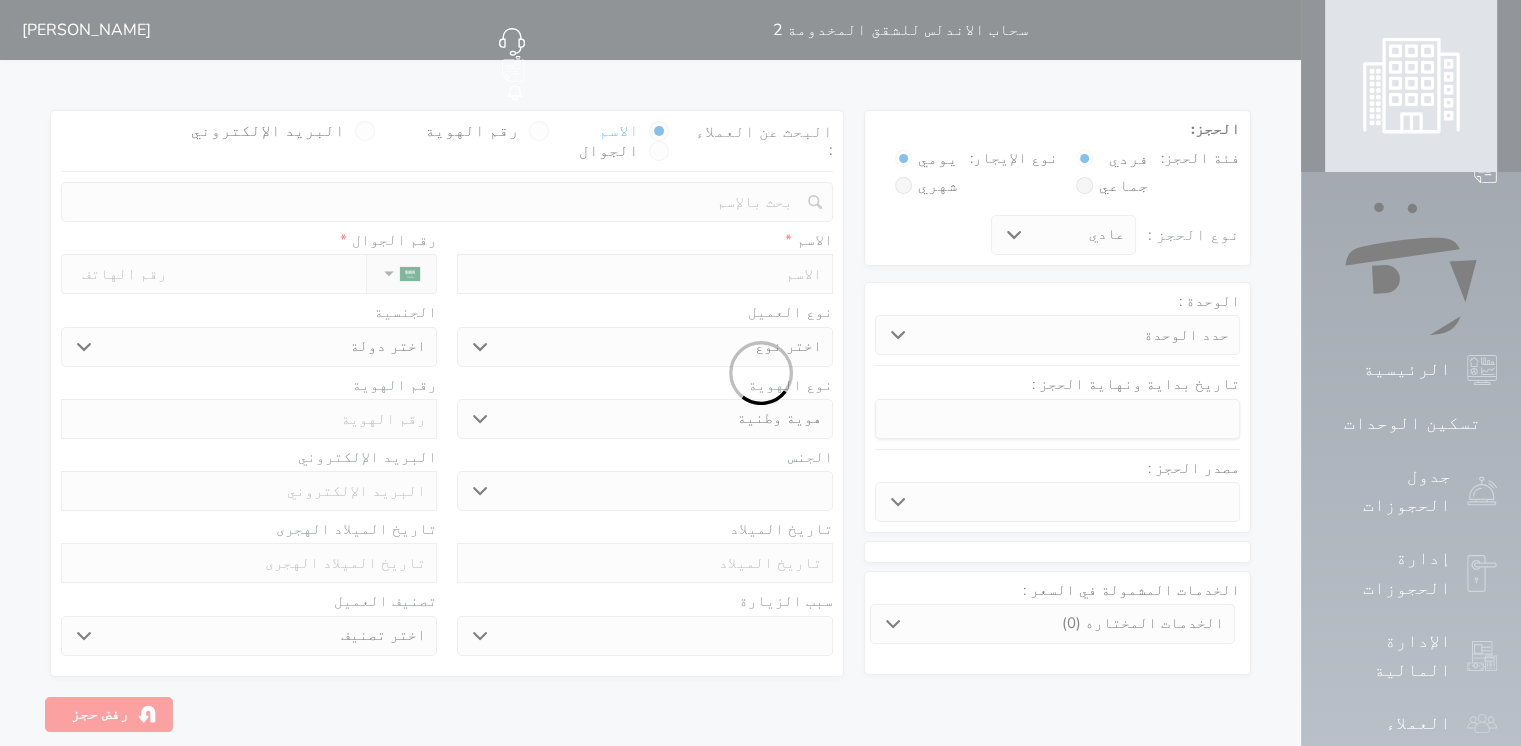 select 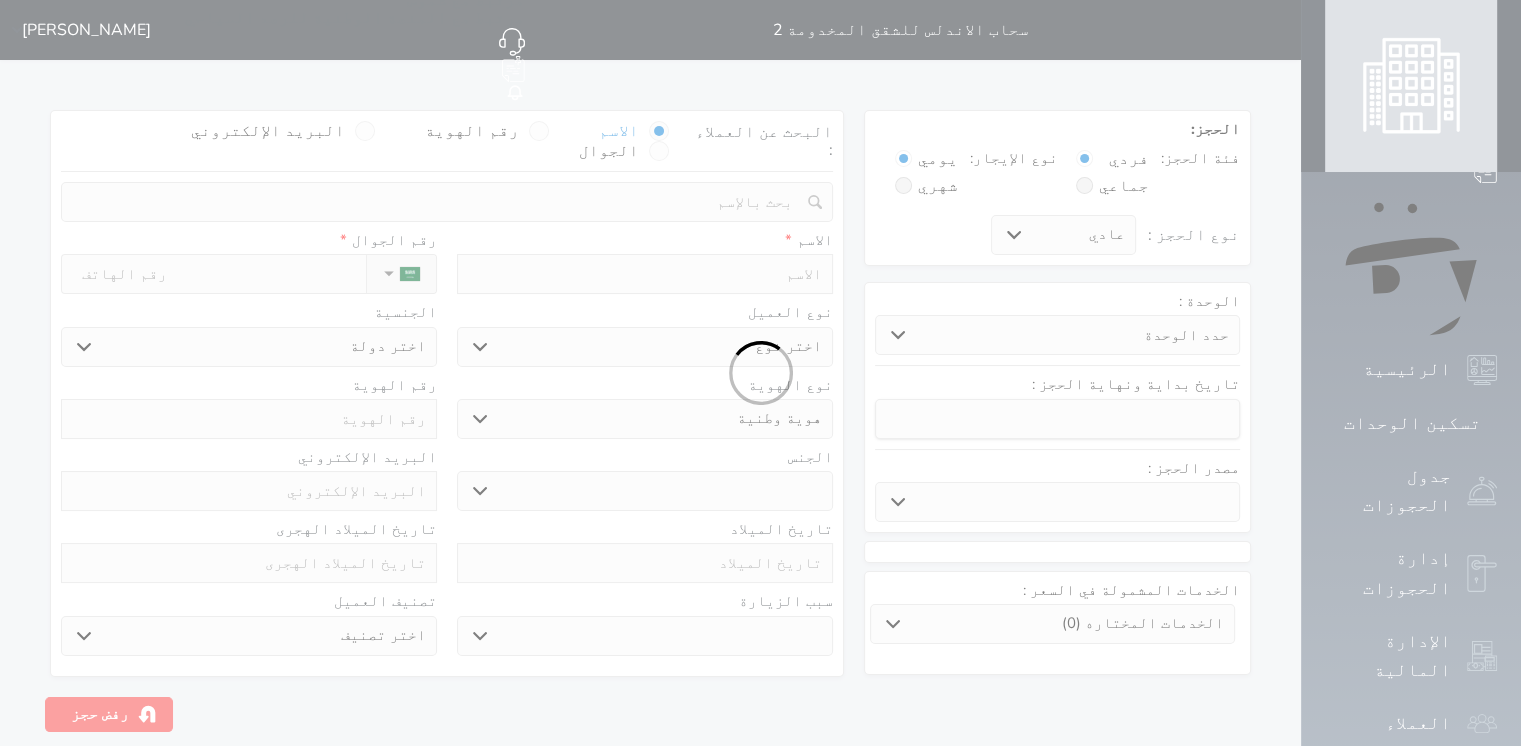 select 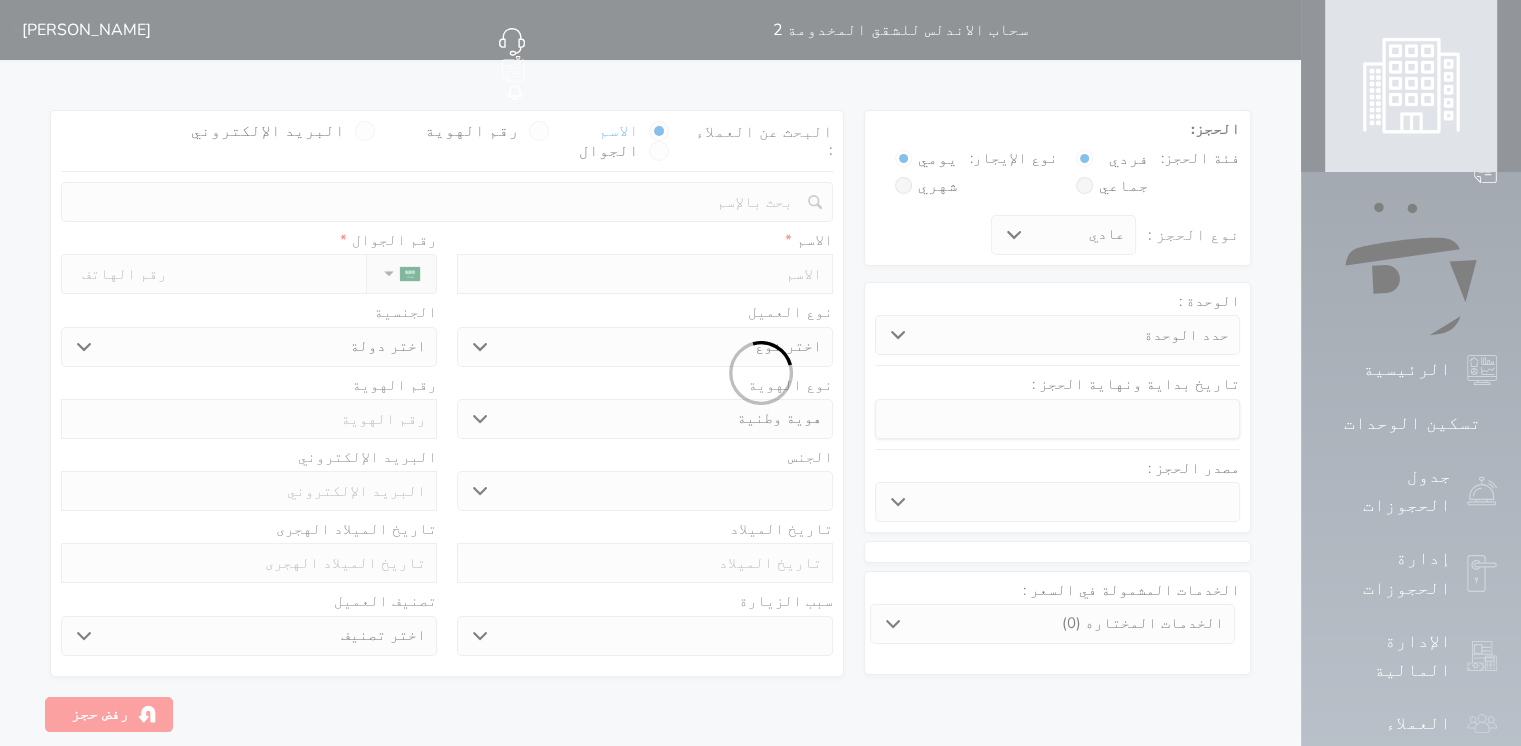select 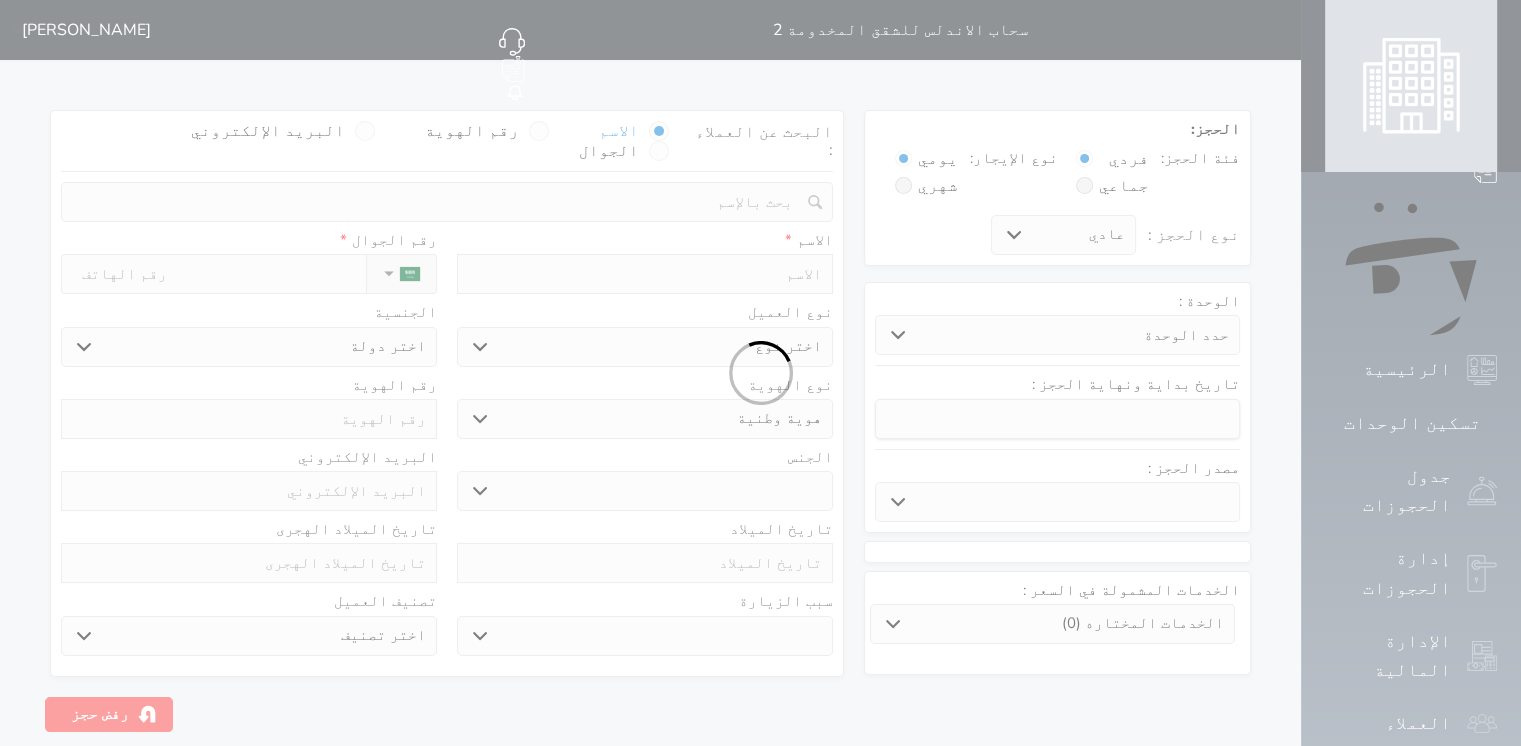 select 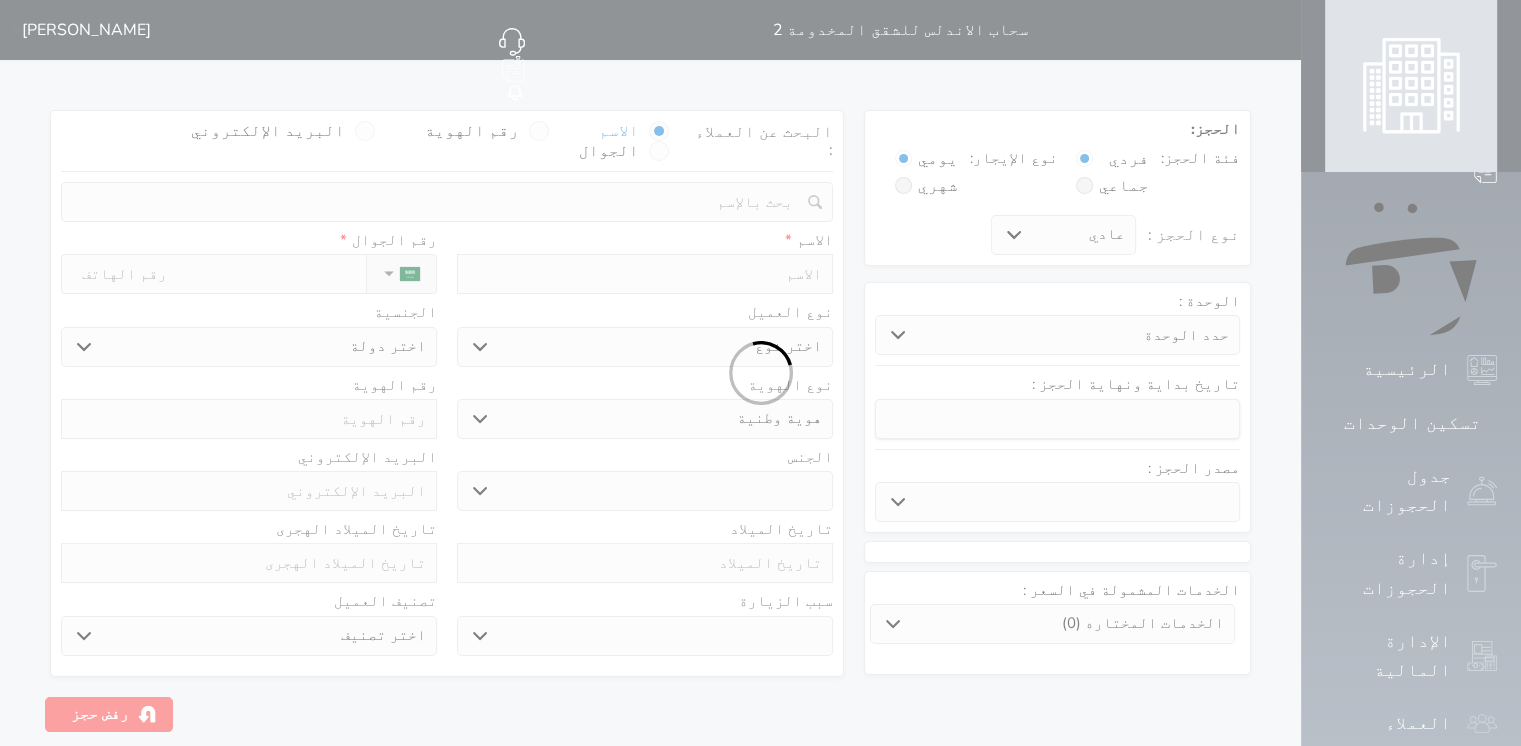 select 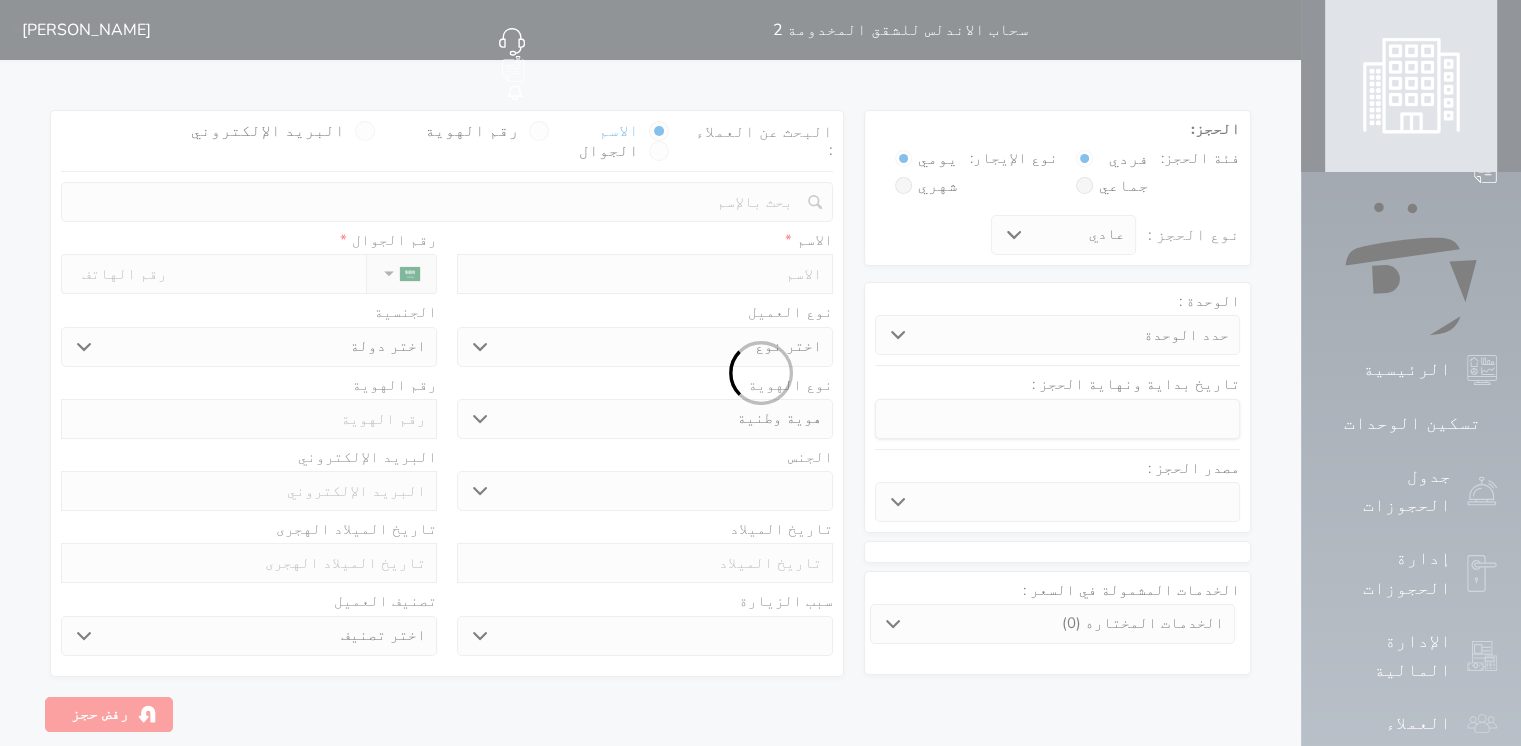 select 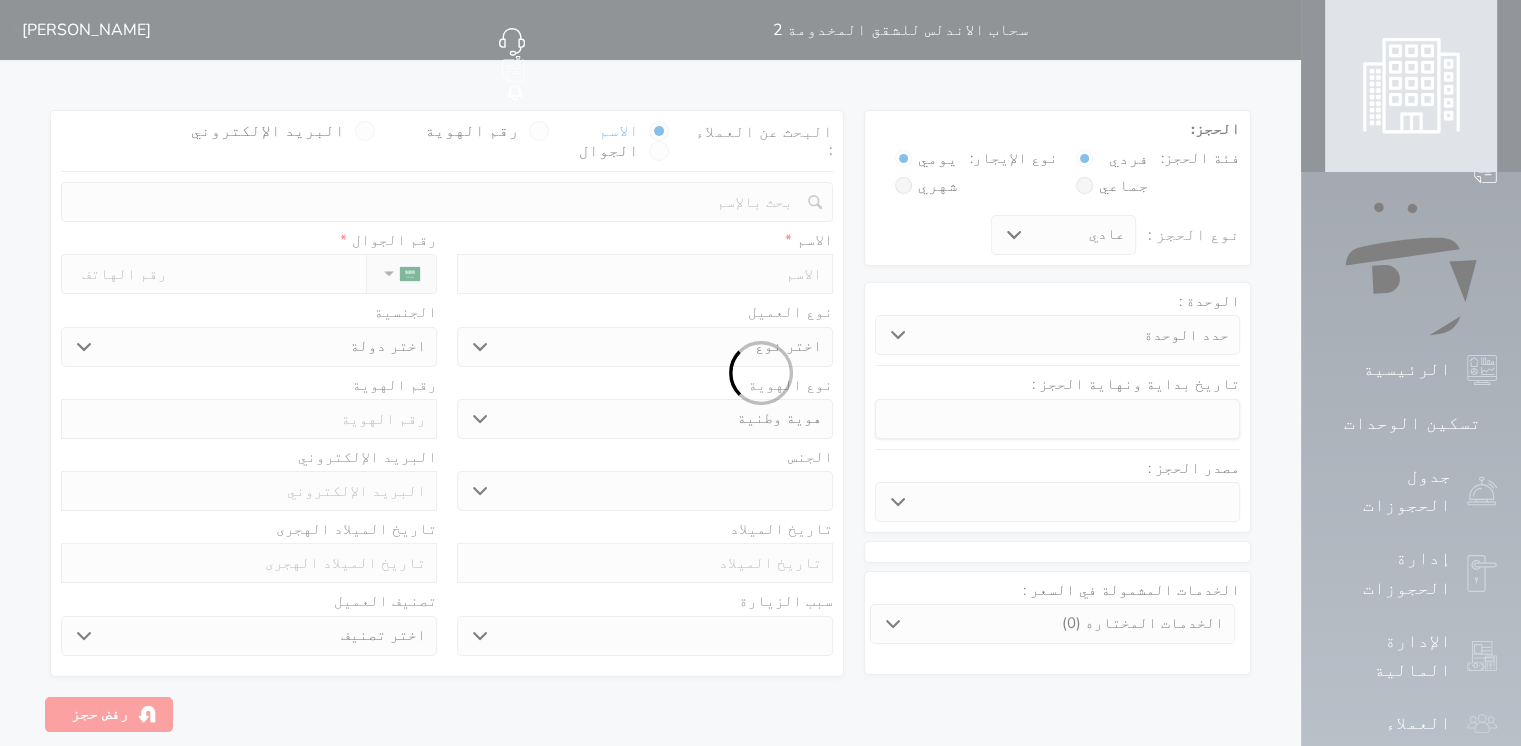select 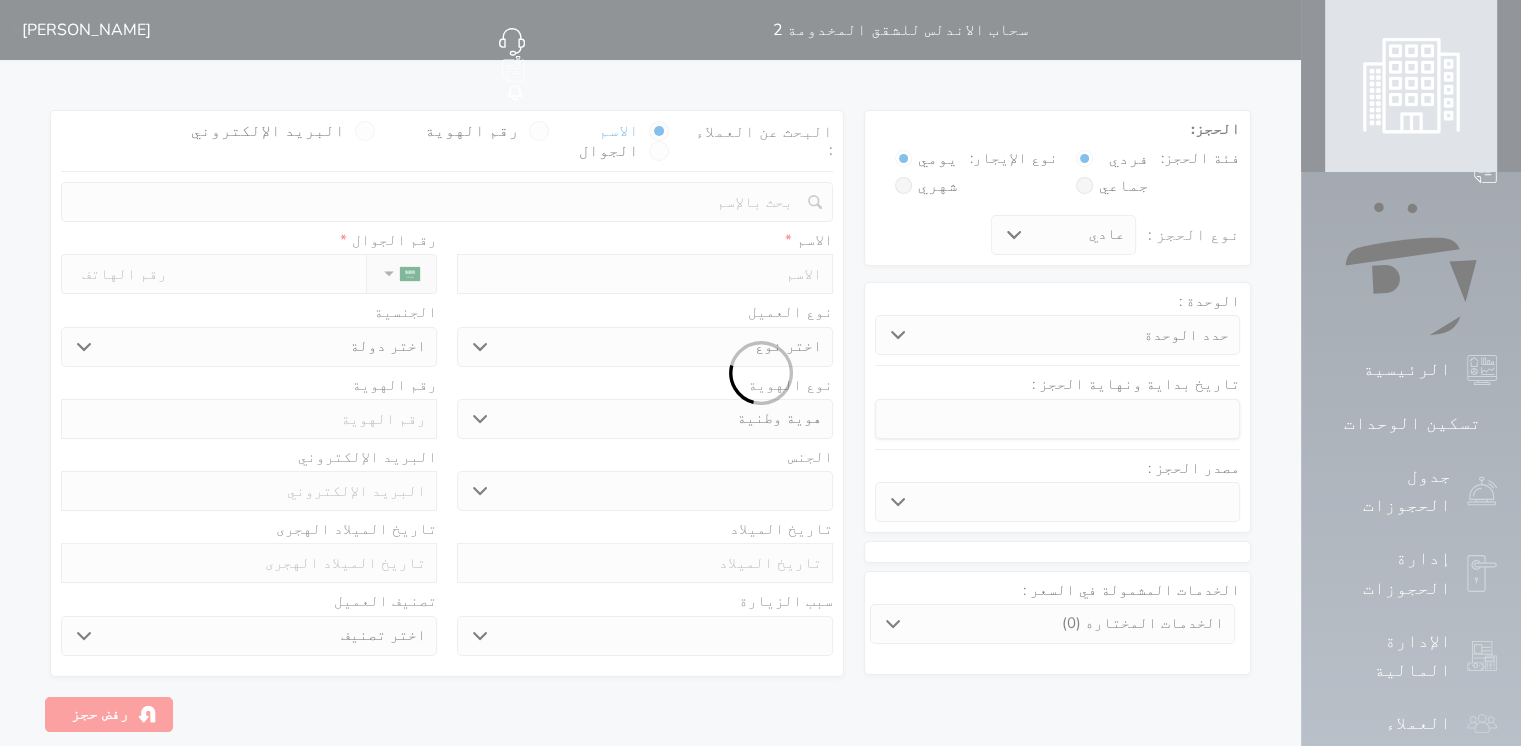 select 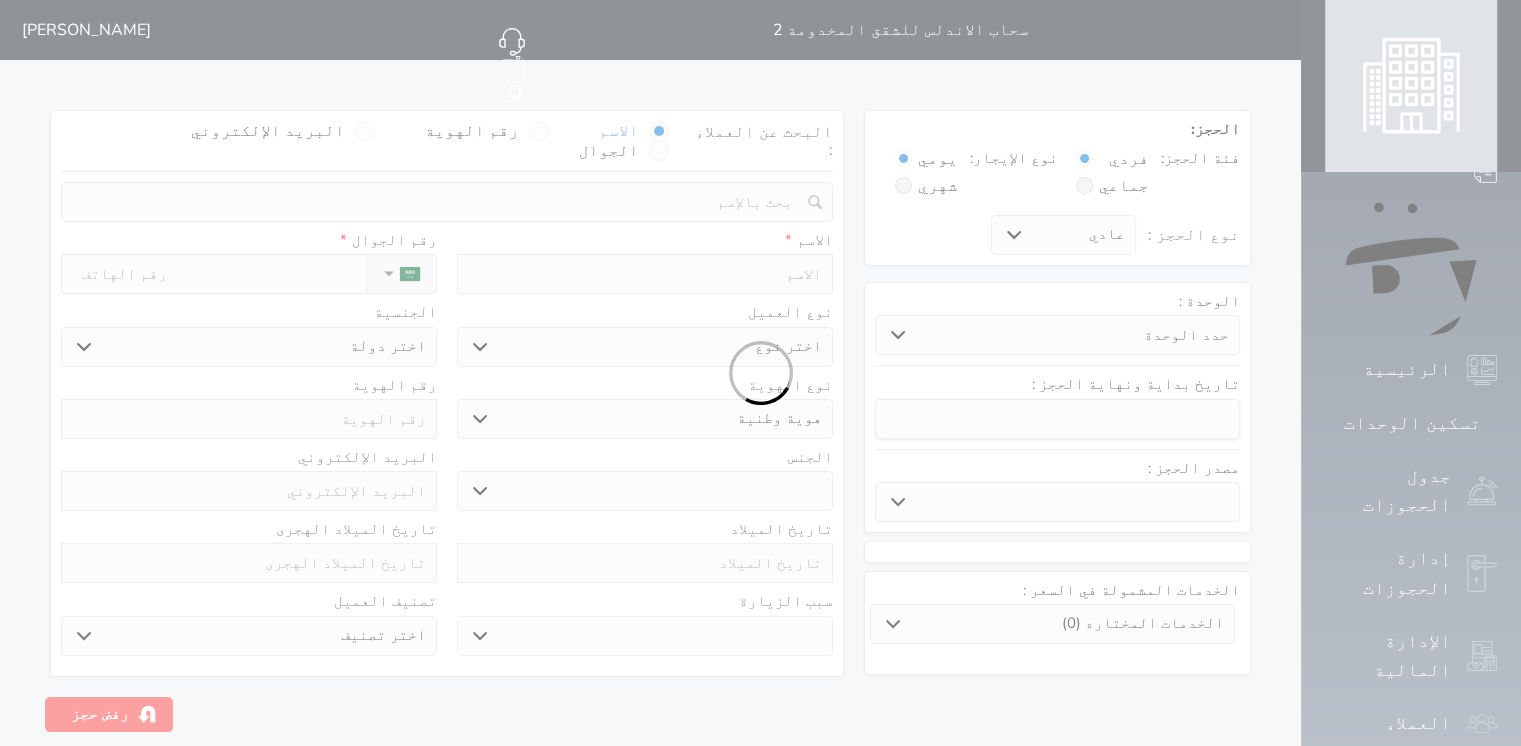 select 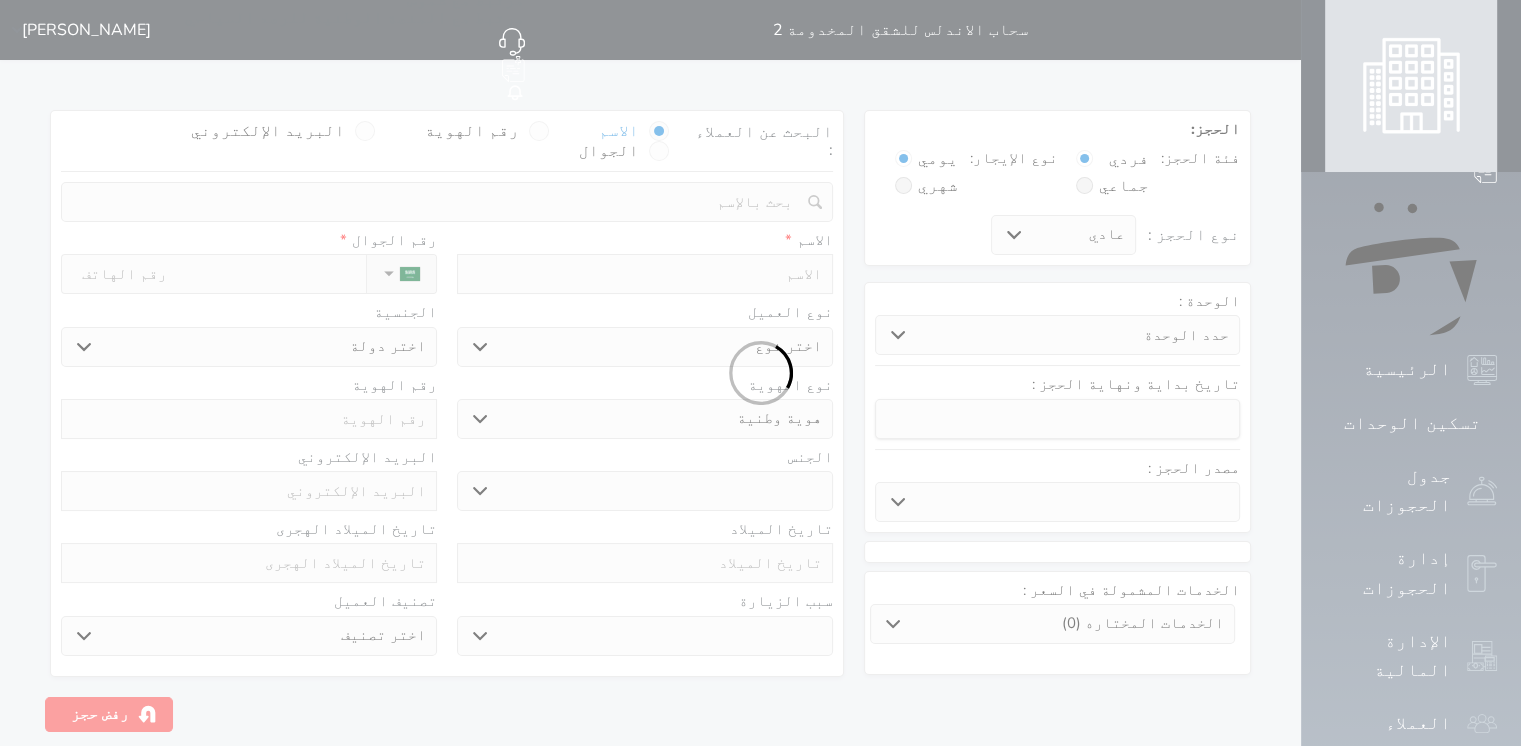 select 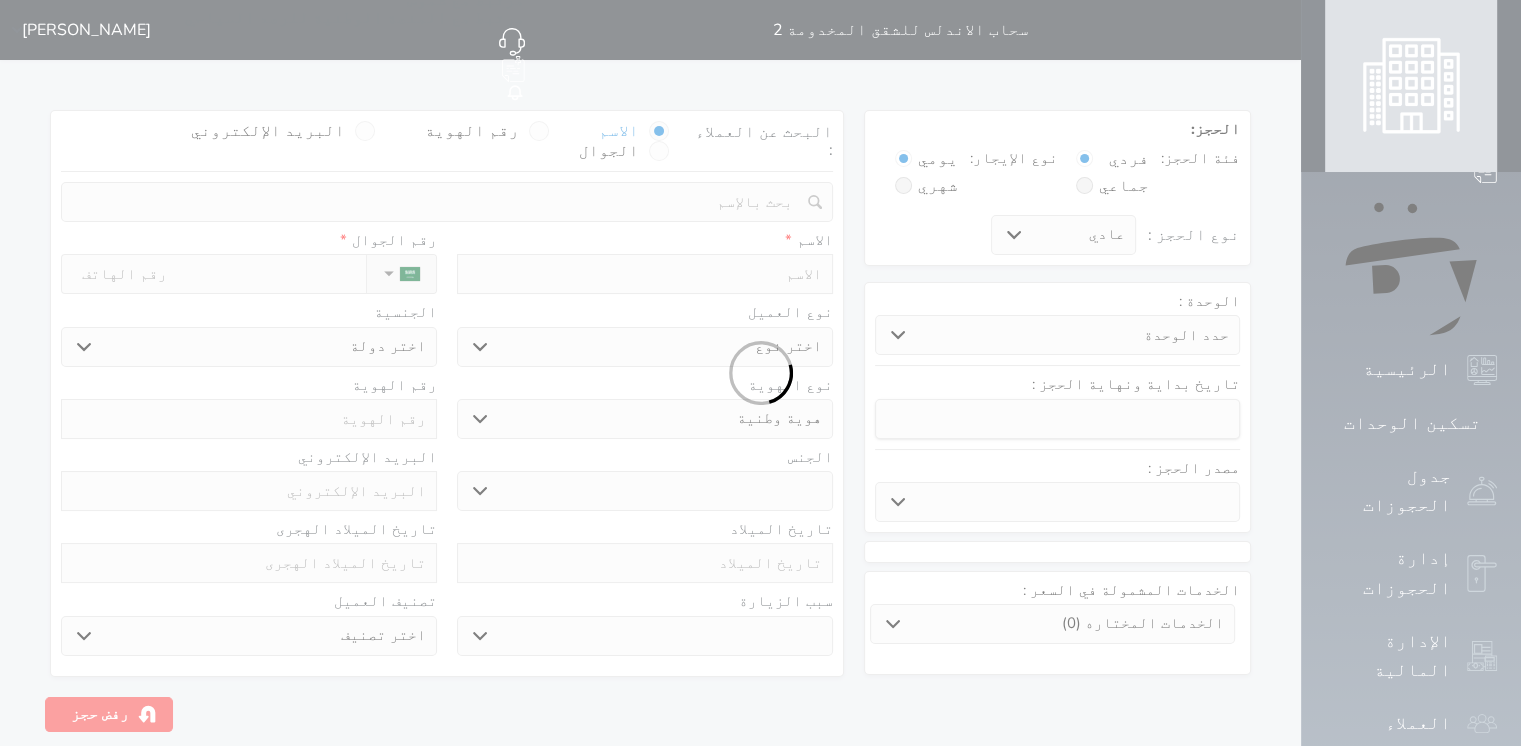 select 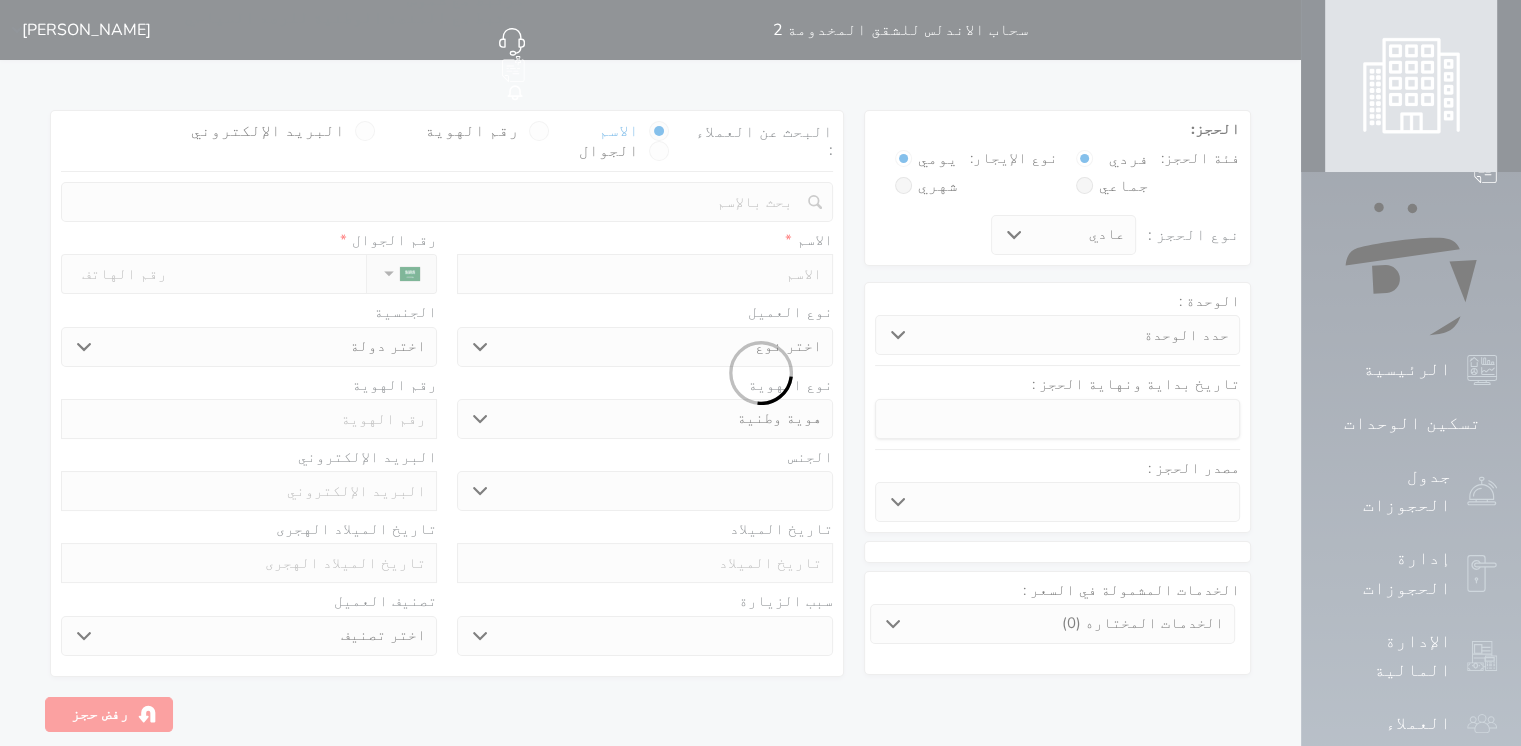 select 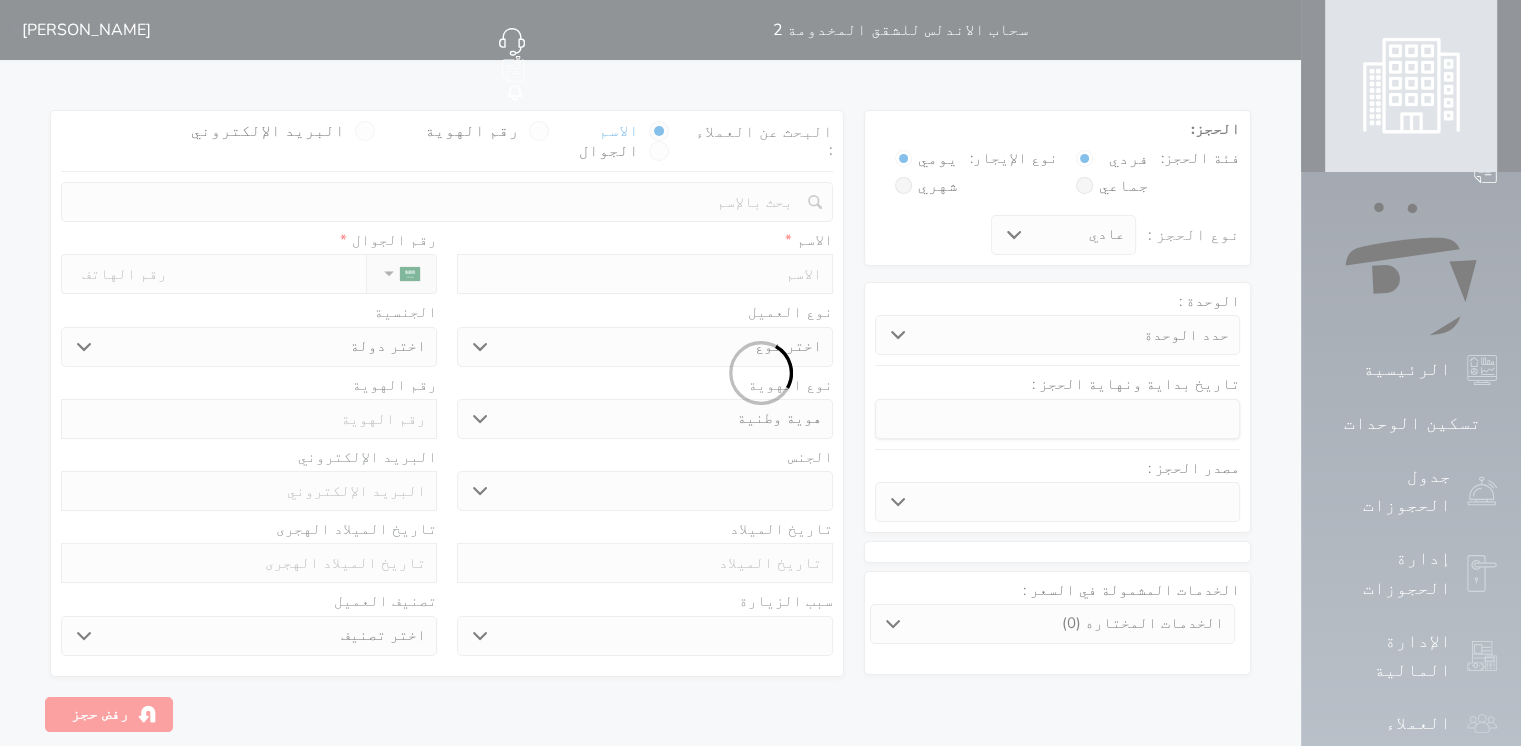 select on "113" 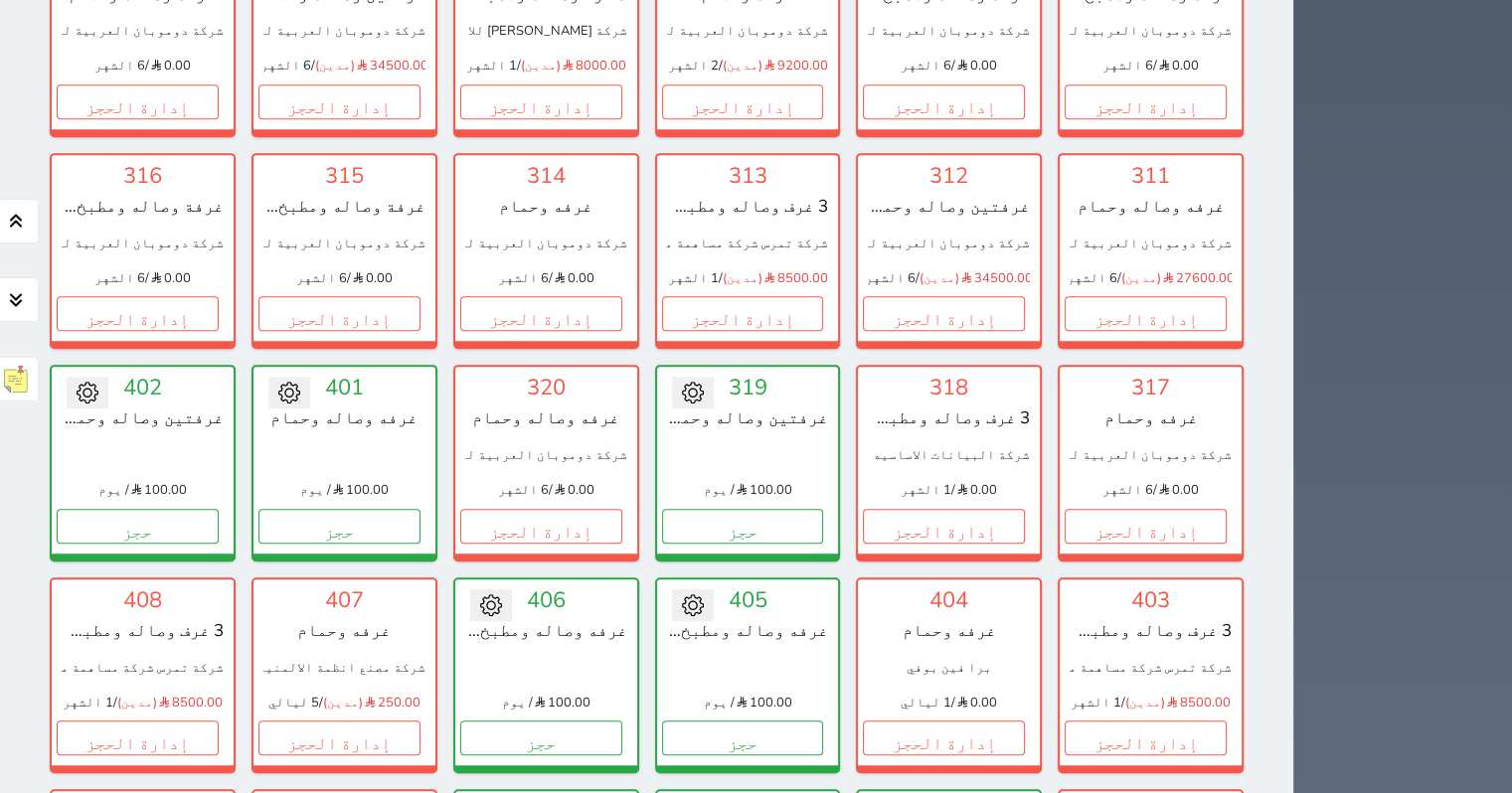 scroll, scrollTop: 1346, scrollLeft: 0, axis: vertical 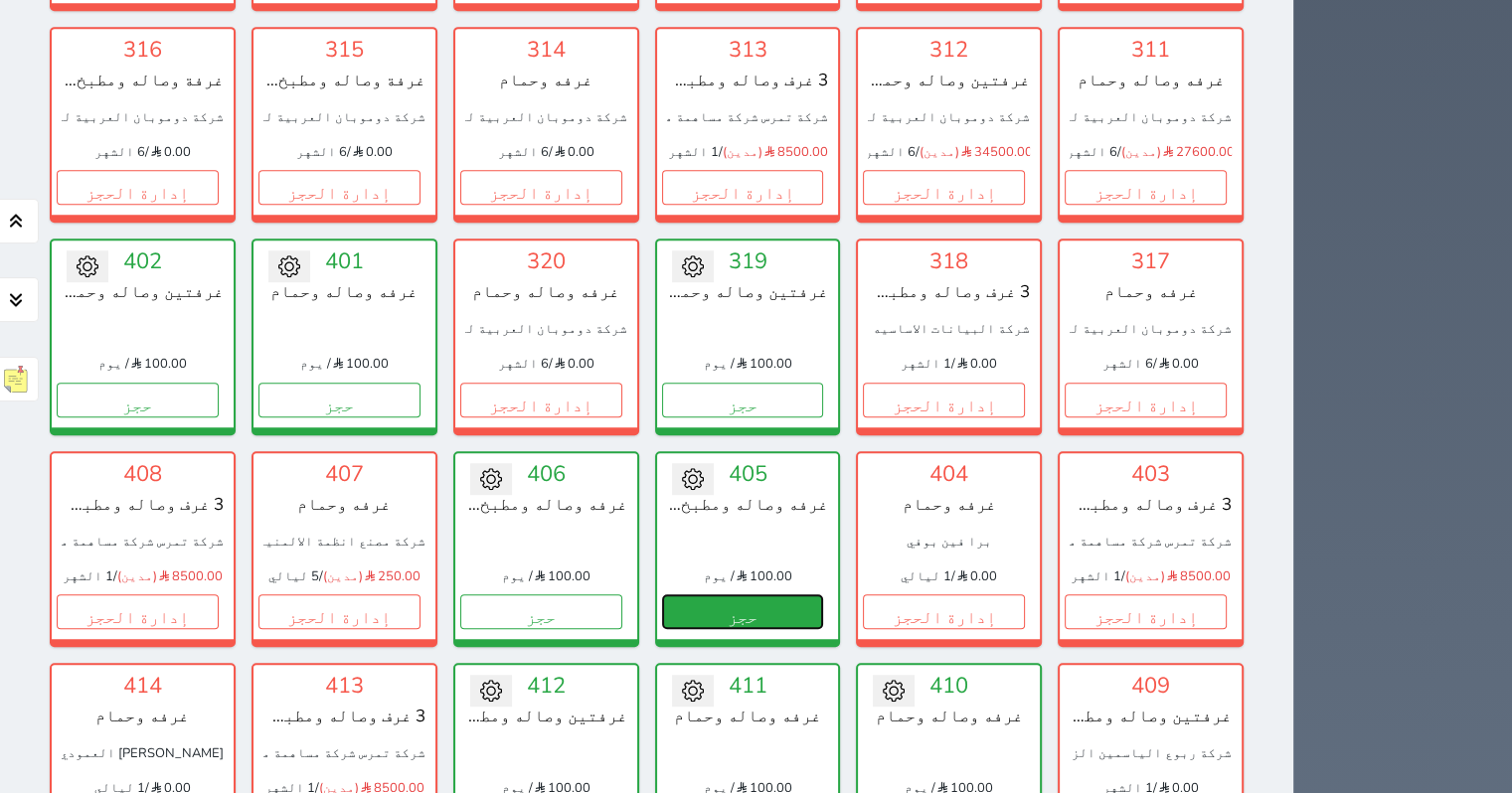 click on "حجز" at bounding box center (743, 611) 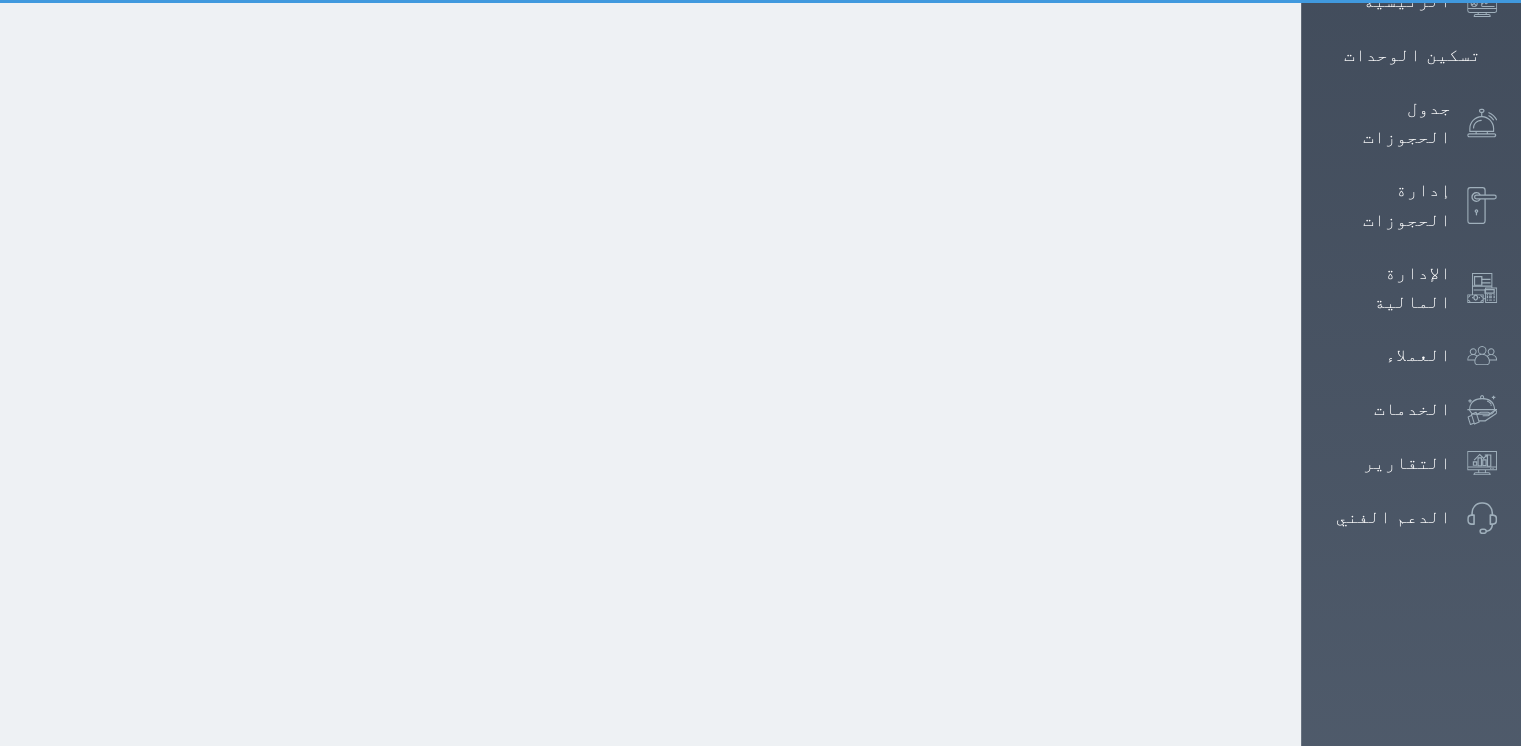 scroll, scrollTop: 146, scrollLeft: 0, axis: vertical 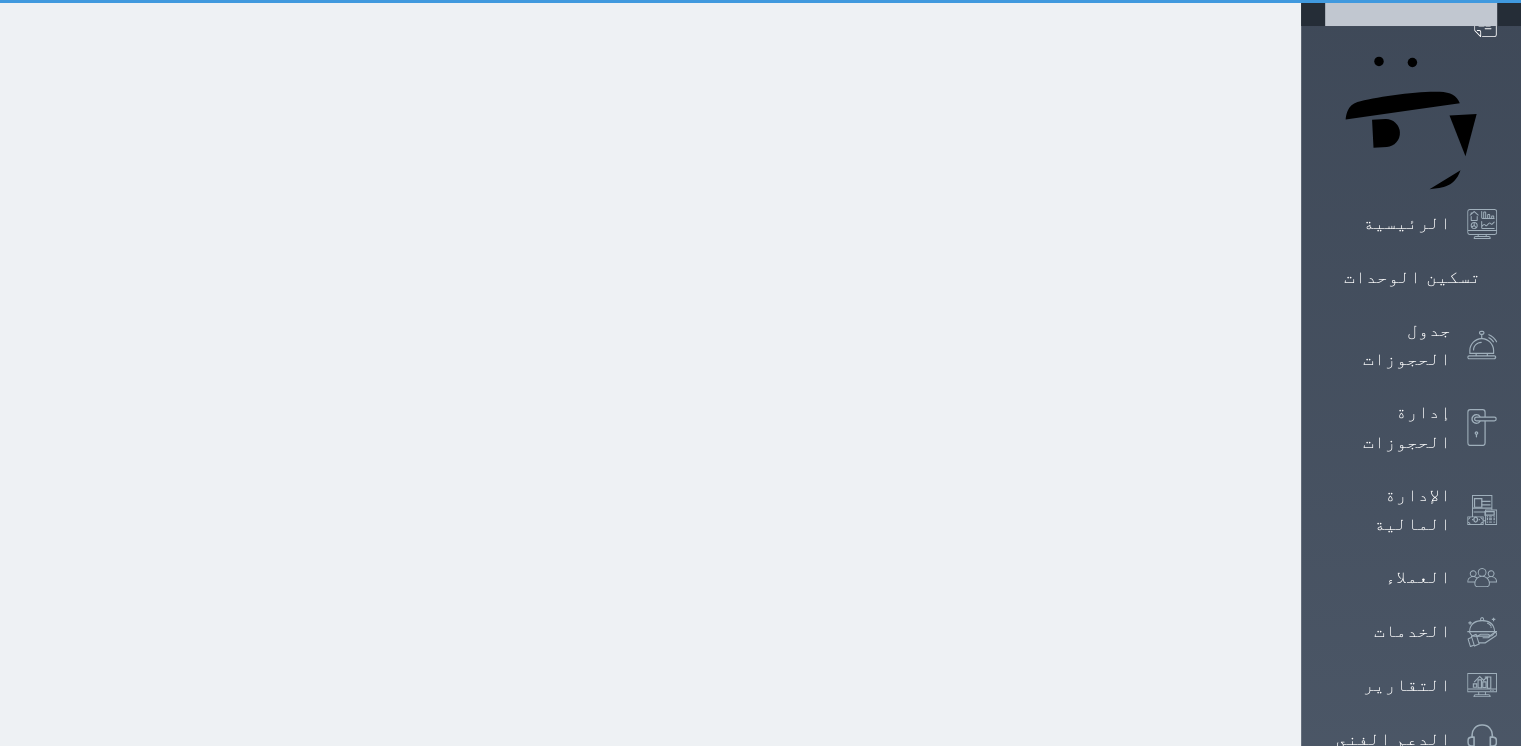 select on "1" 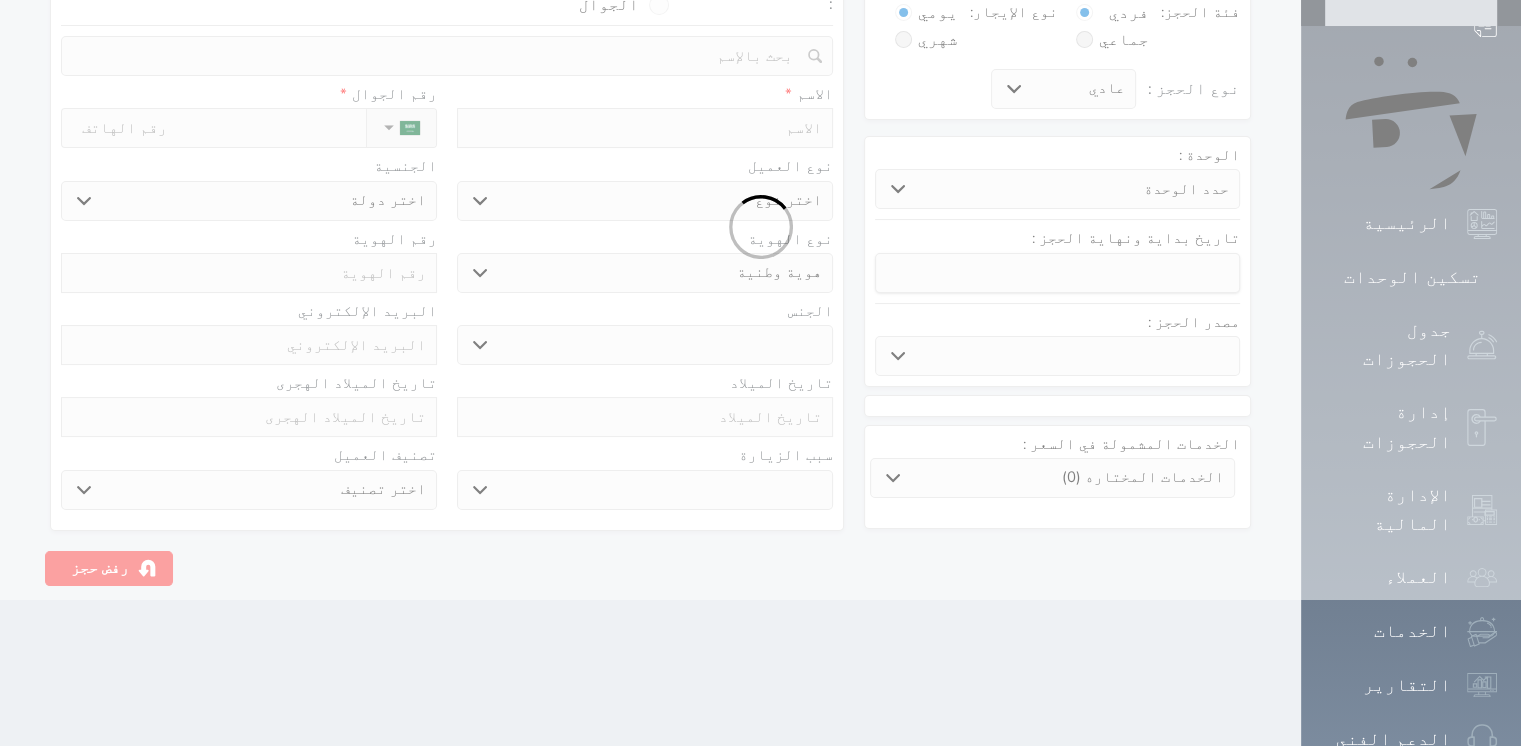 scroll, scrollTop: 0, scrollLeft: 0, axis: both 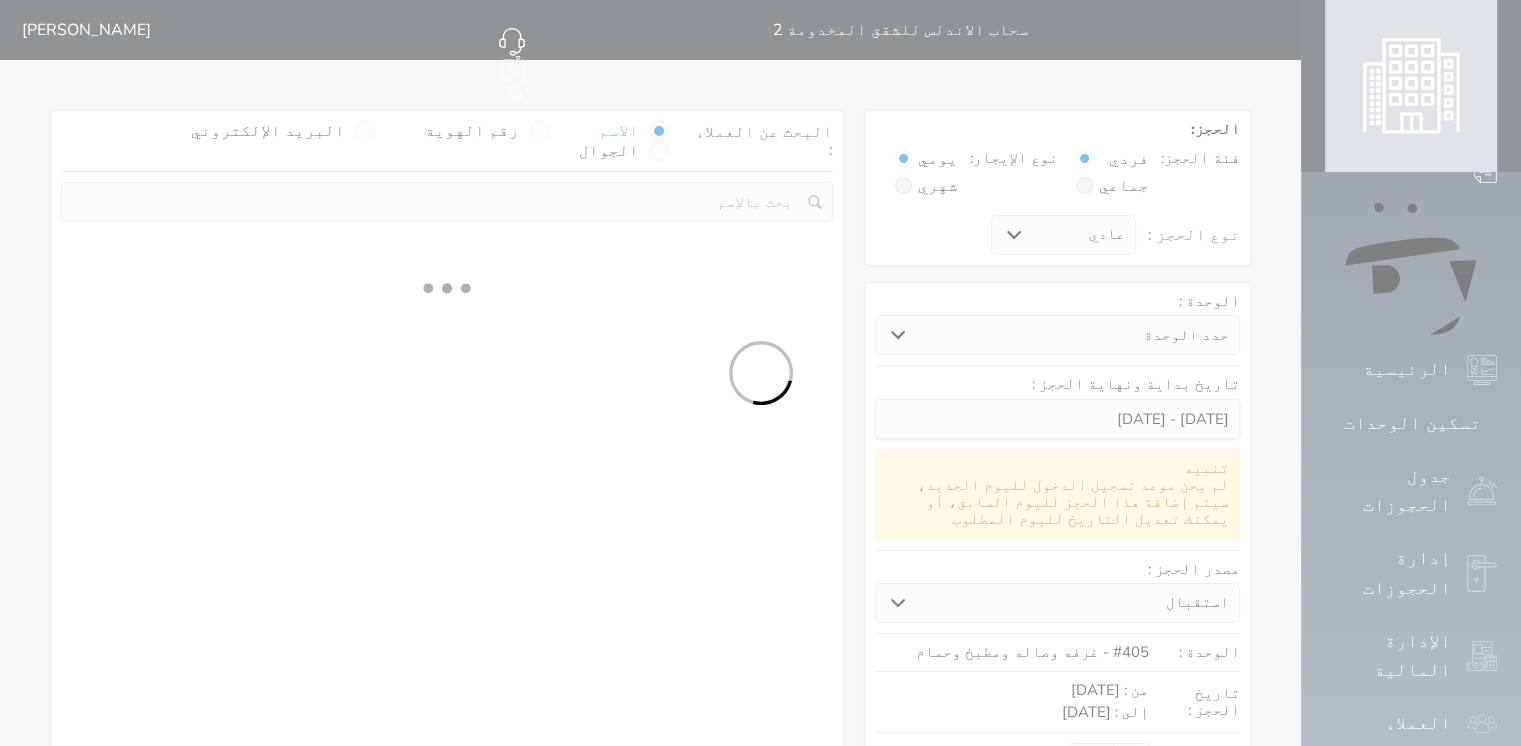 select 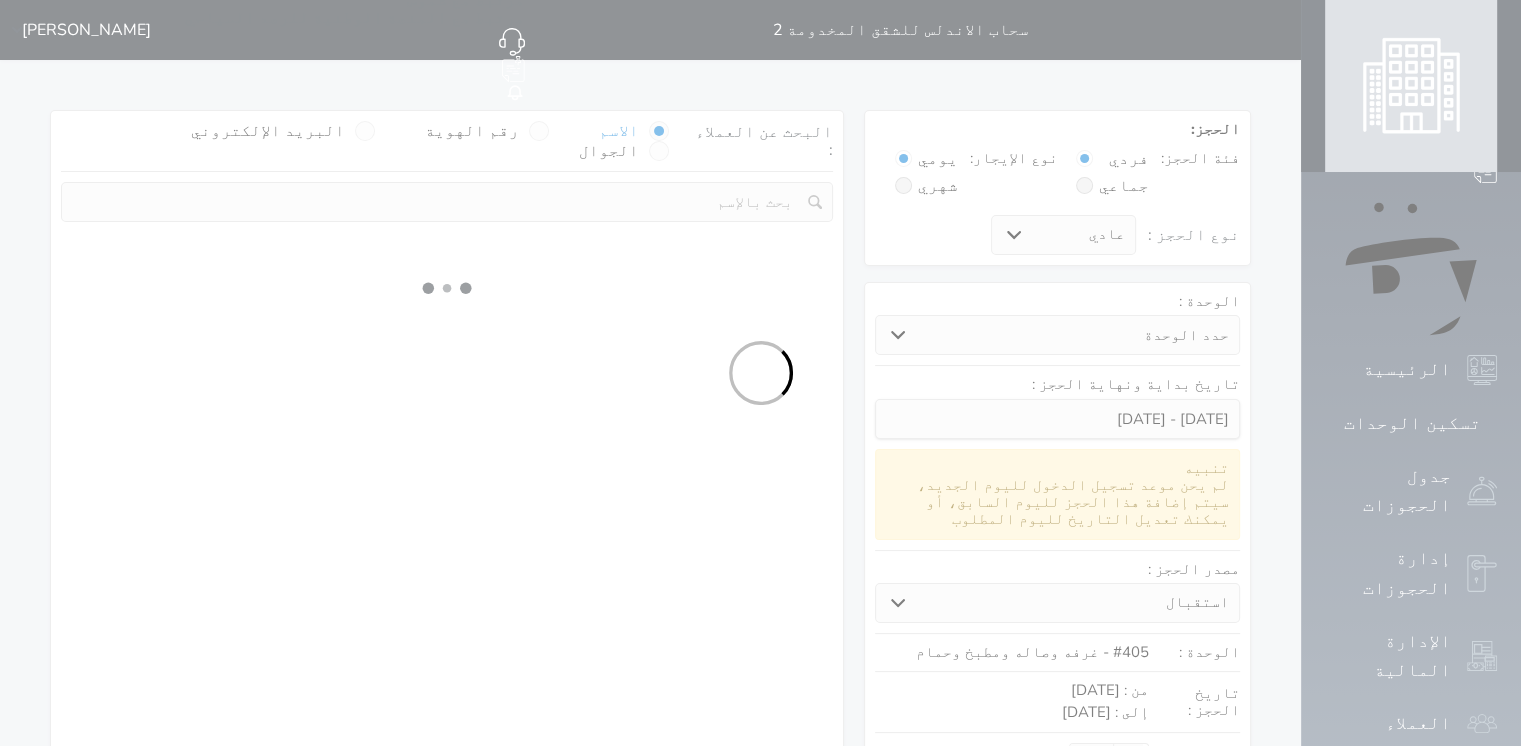 select on "113" 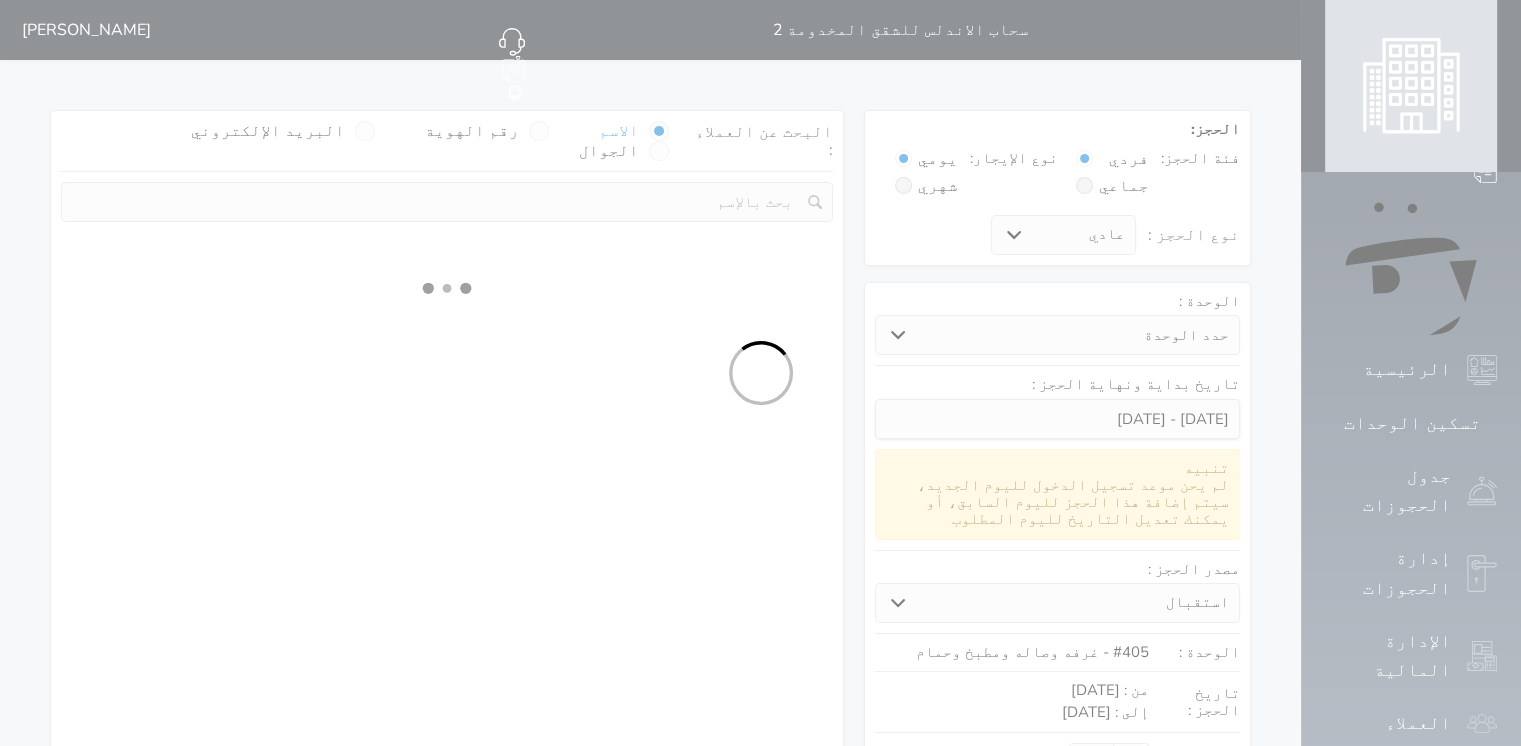 select on "1" 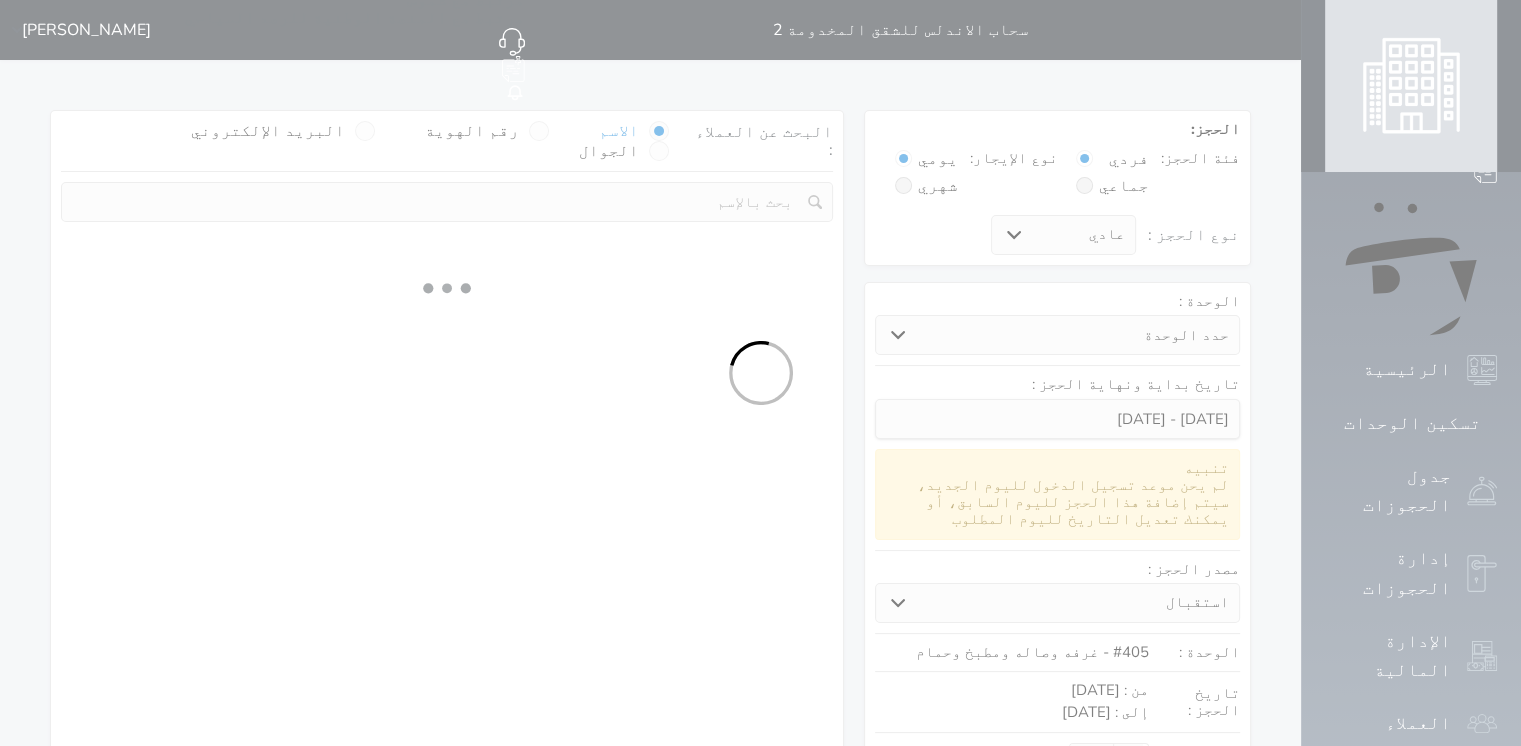 select 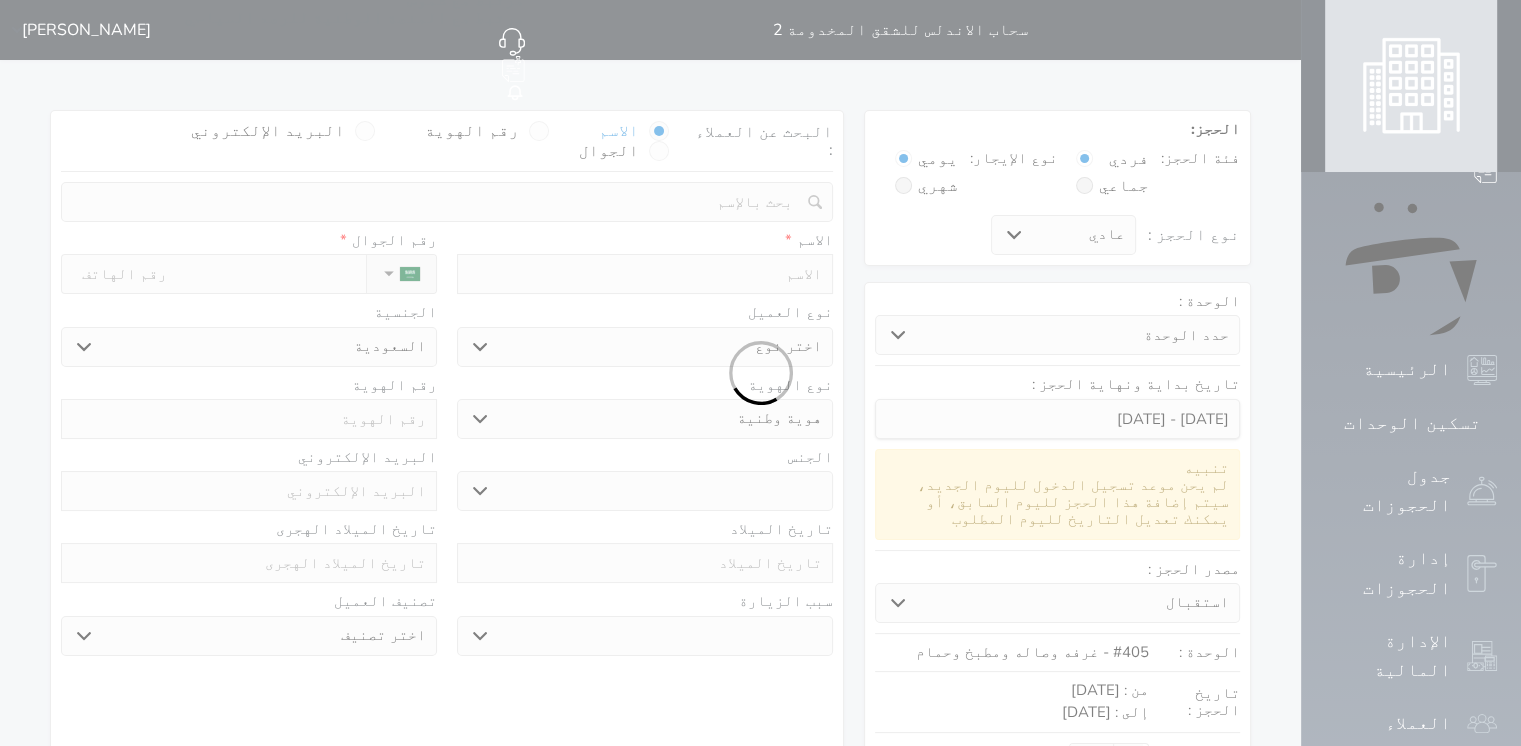 select 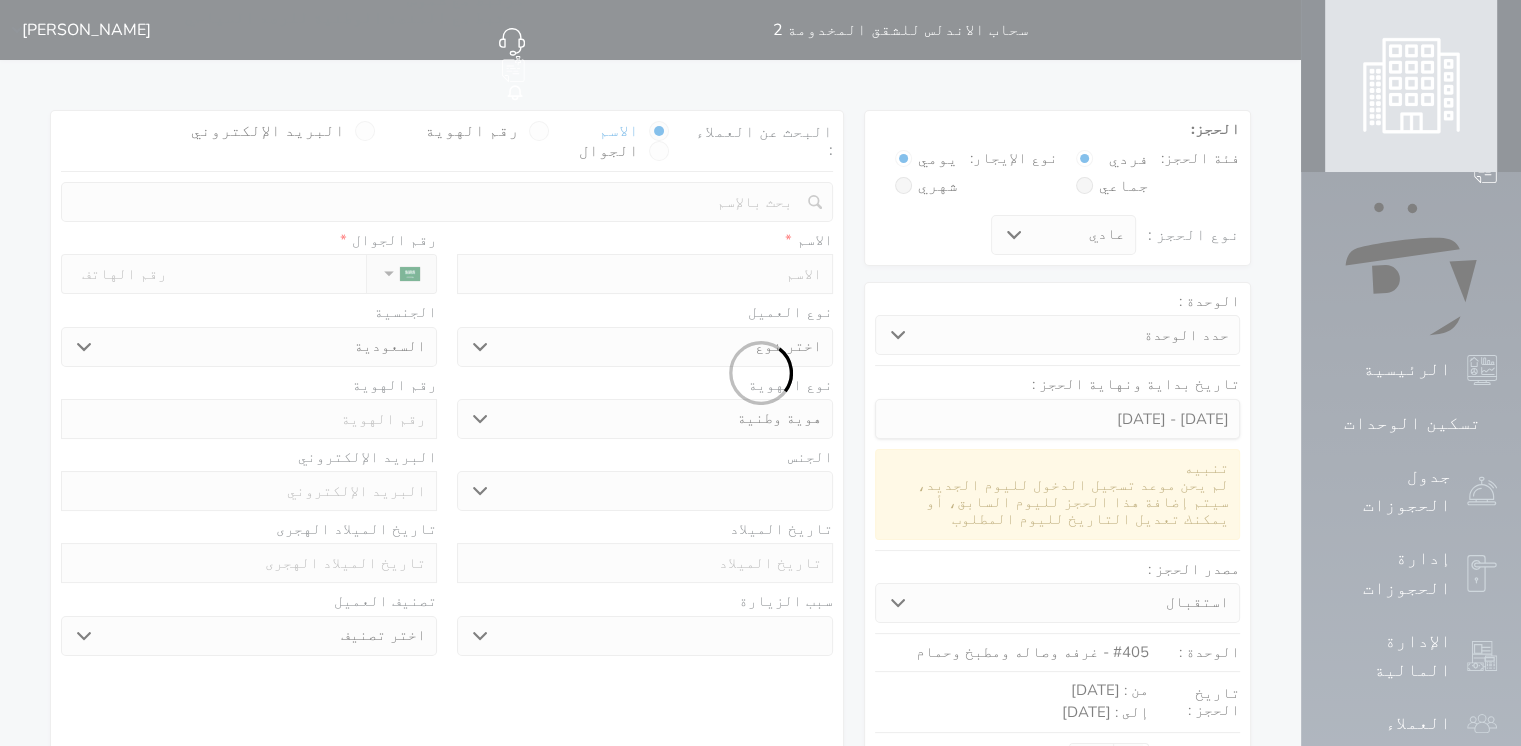 select 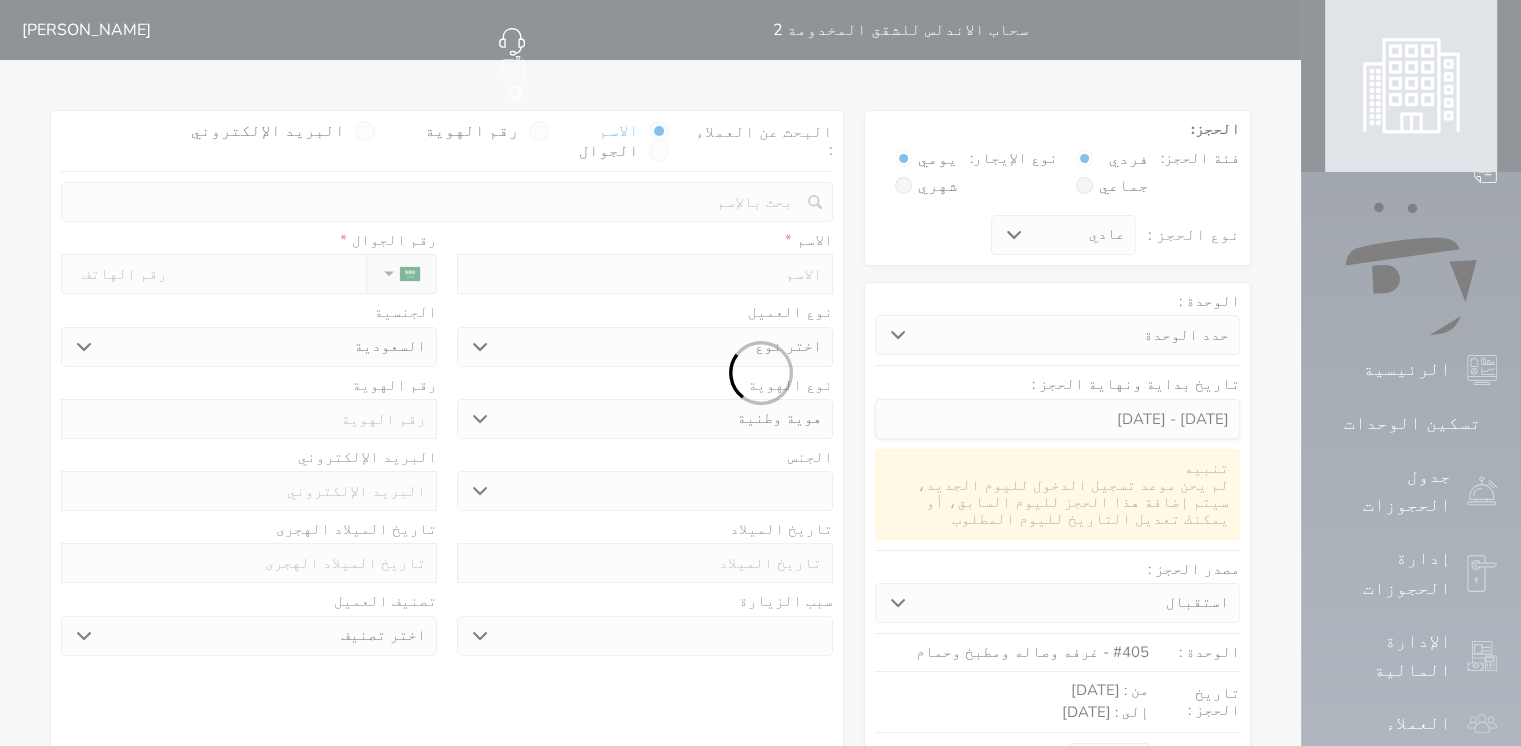 select 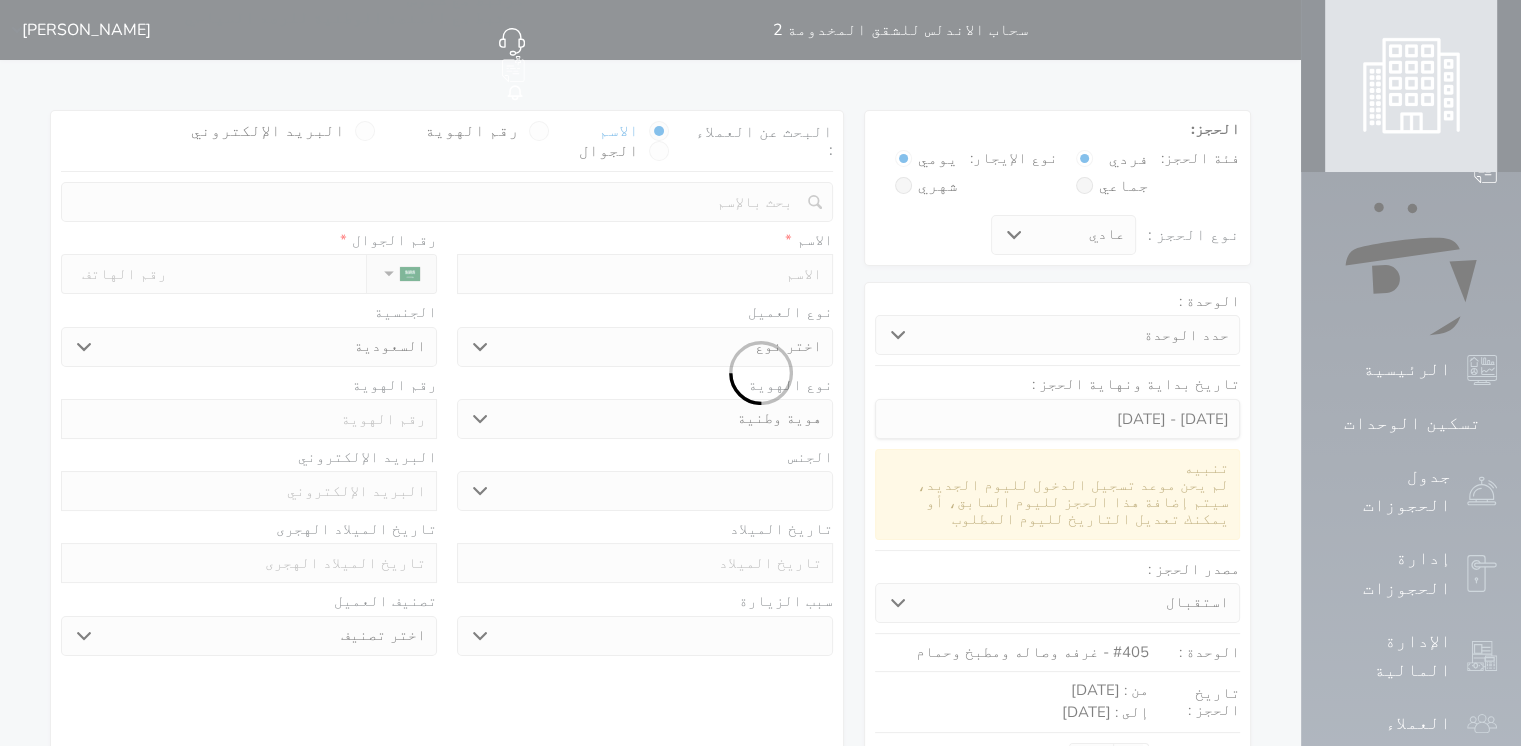 select 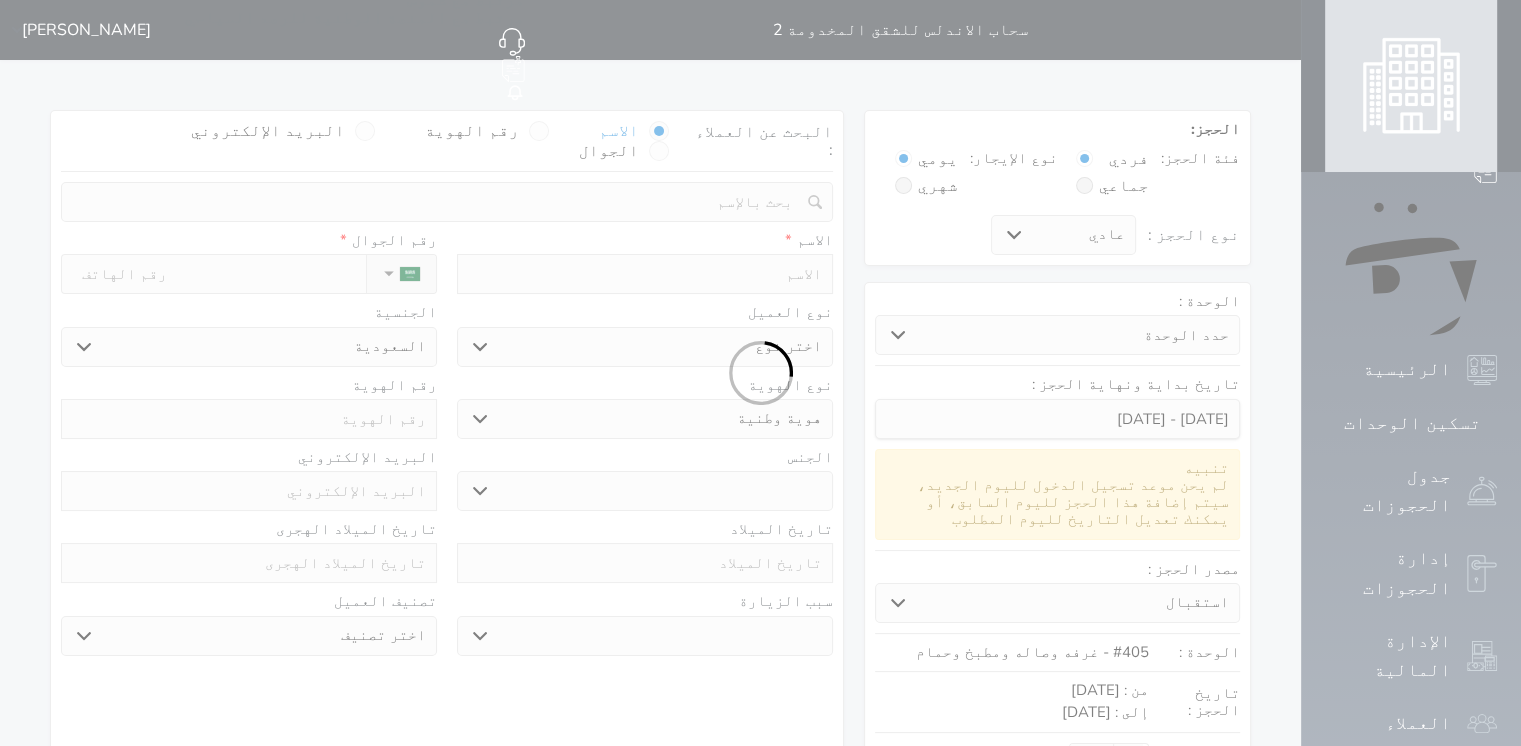 select on "1" 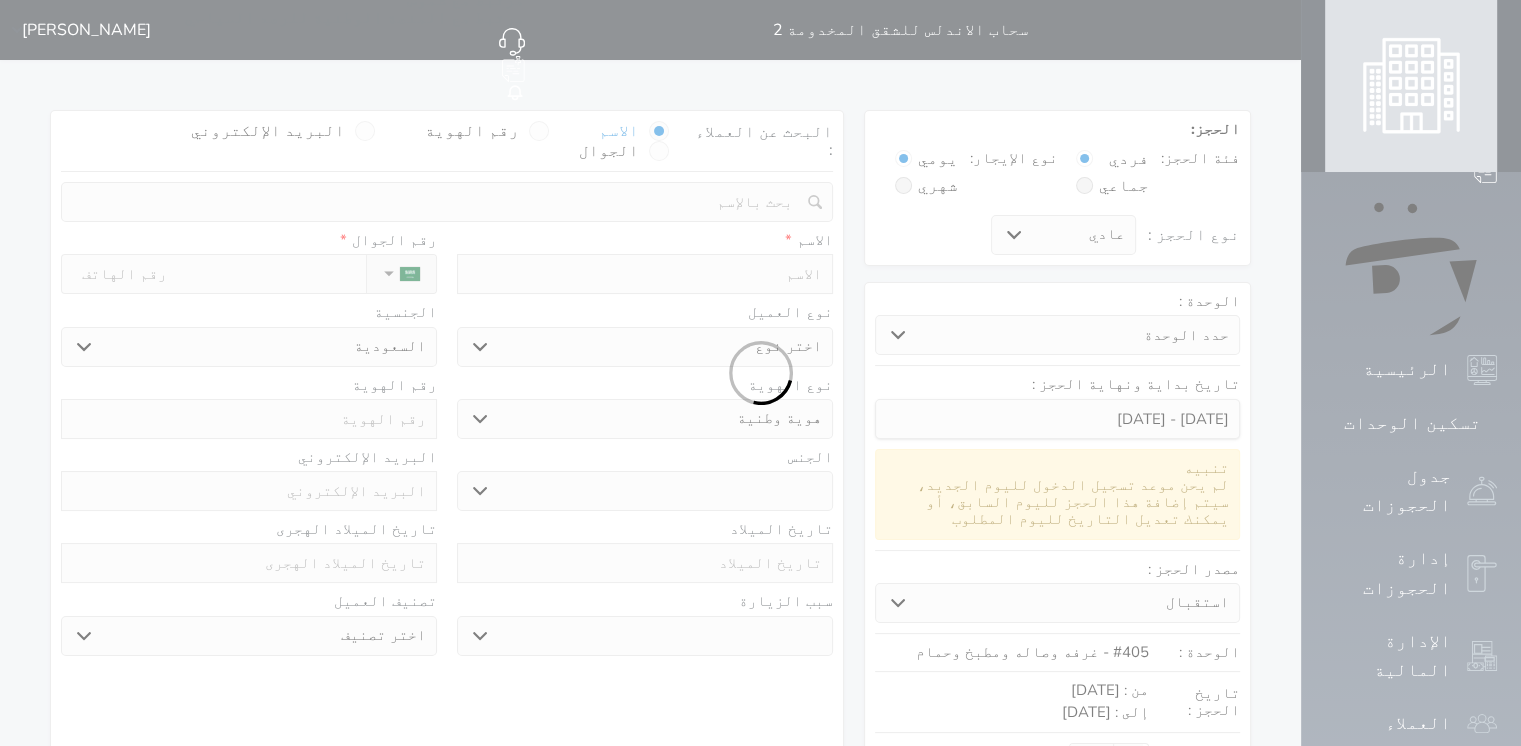 select on "7" 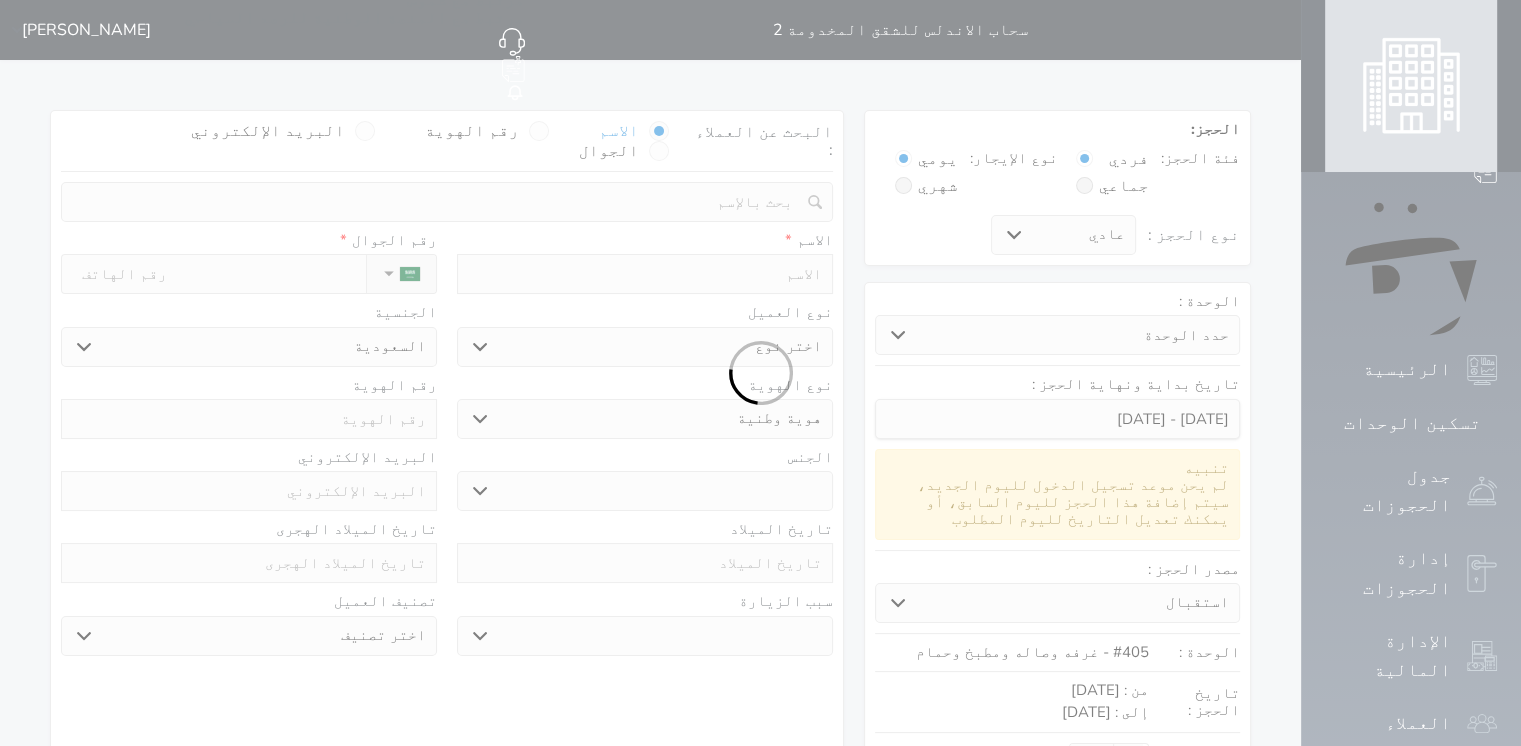 select 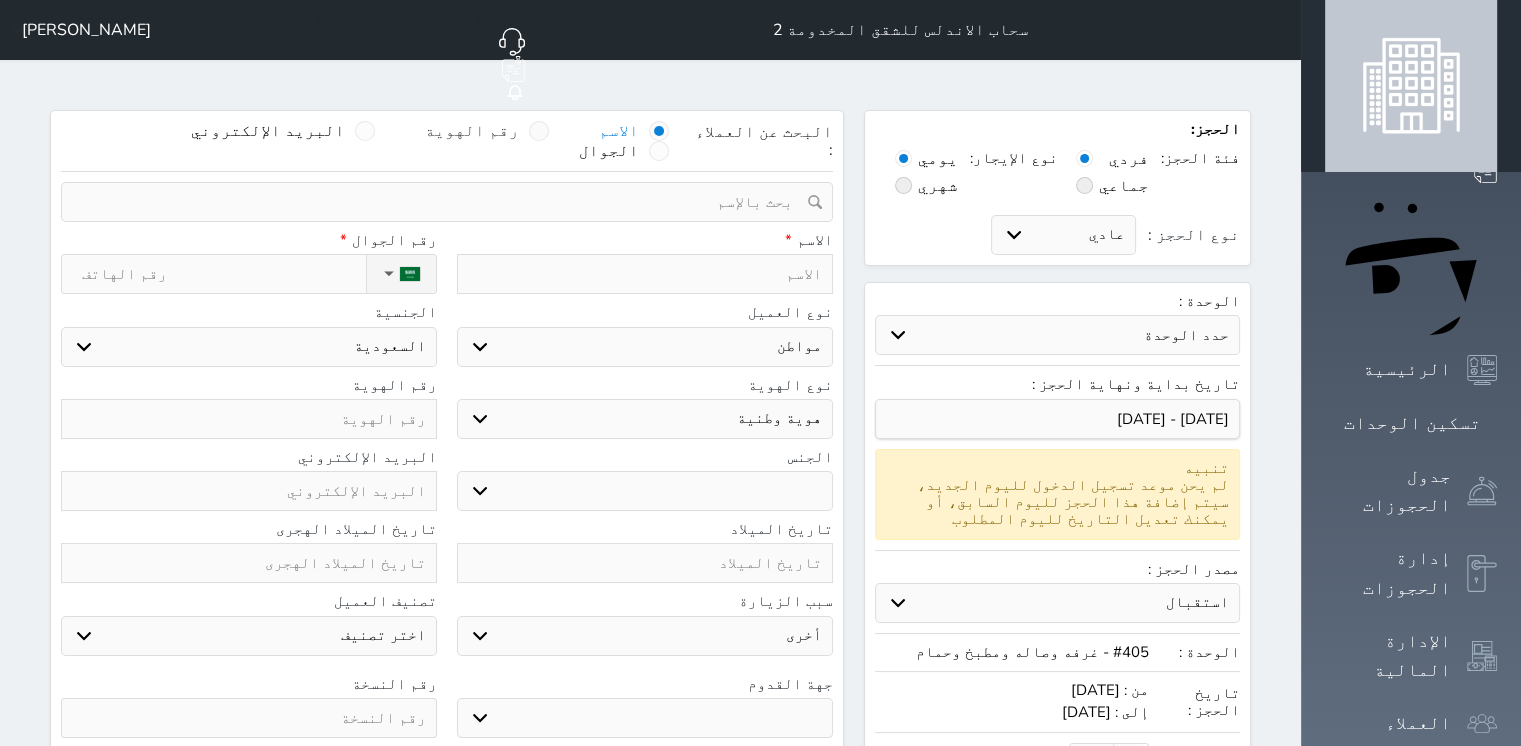 select 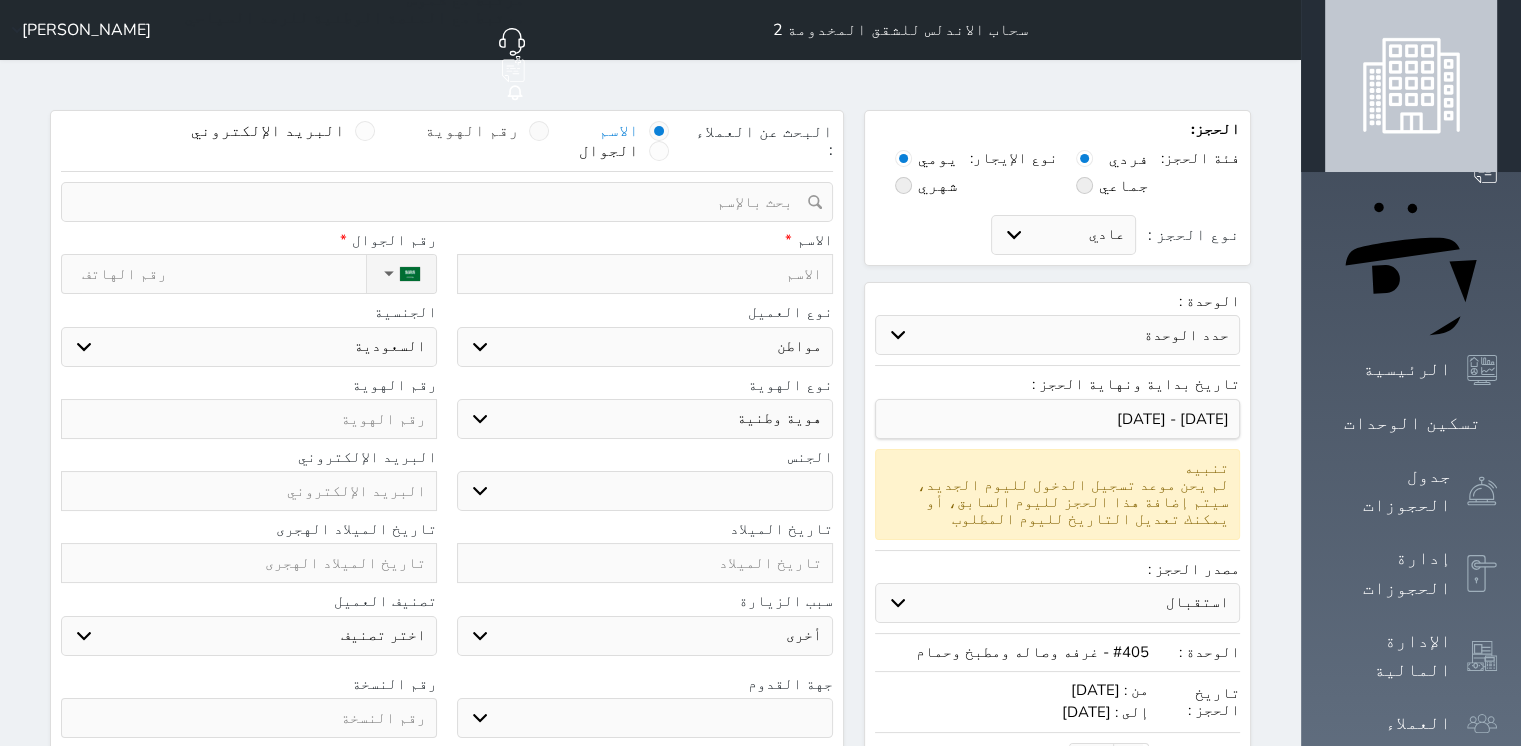 select 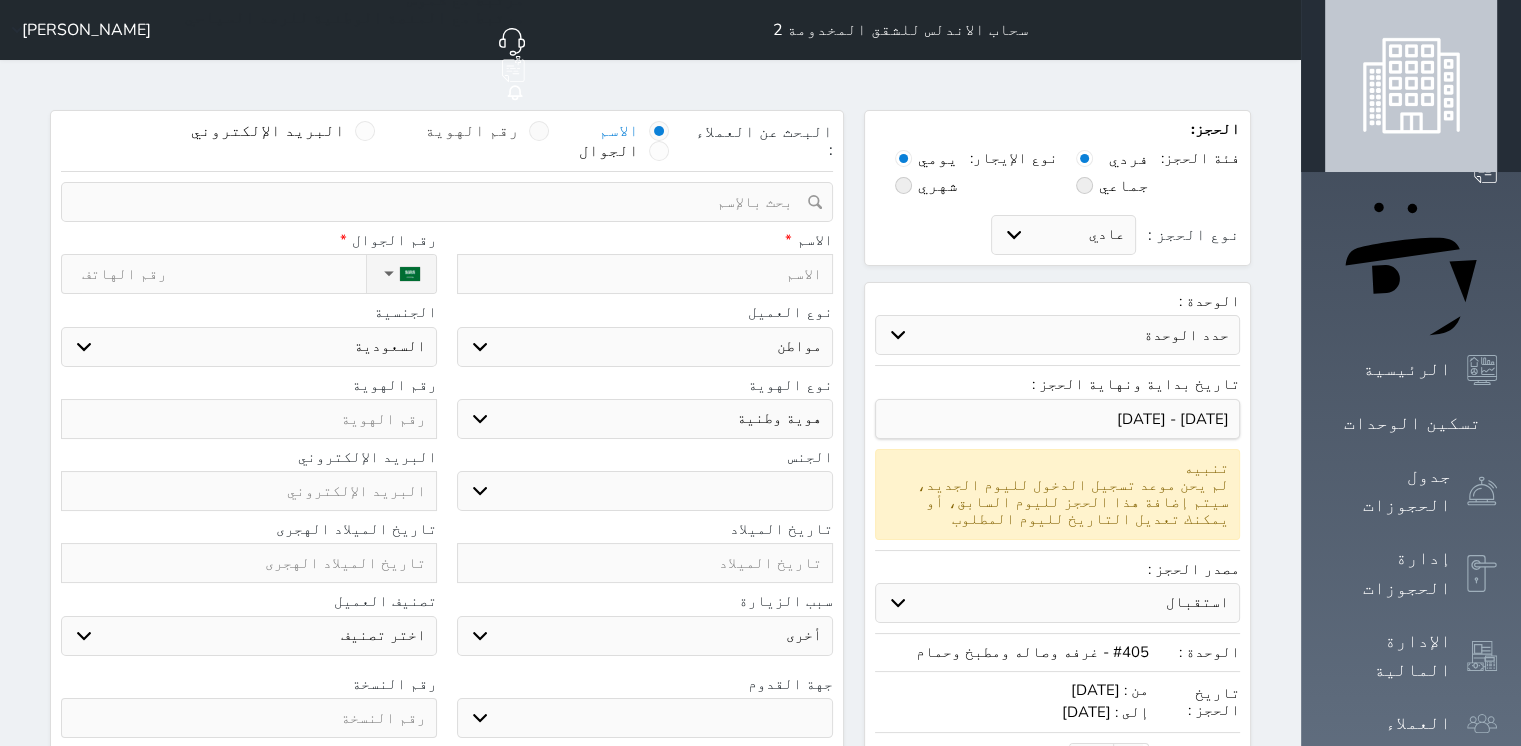 click at bounding box center [539, 131] 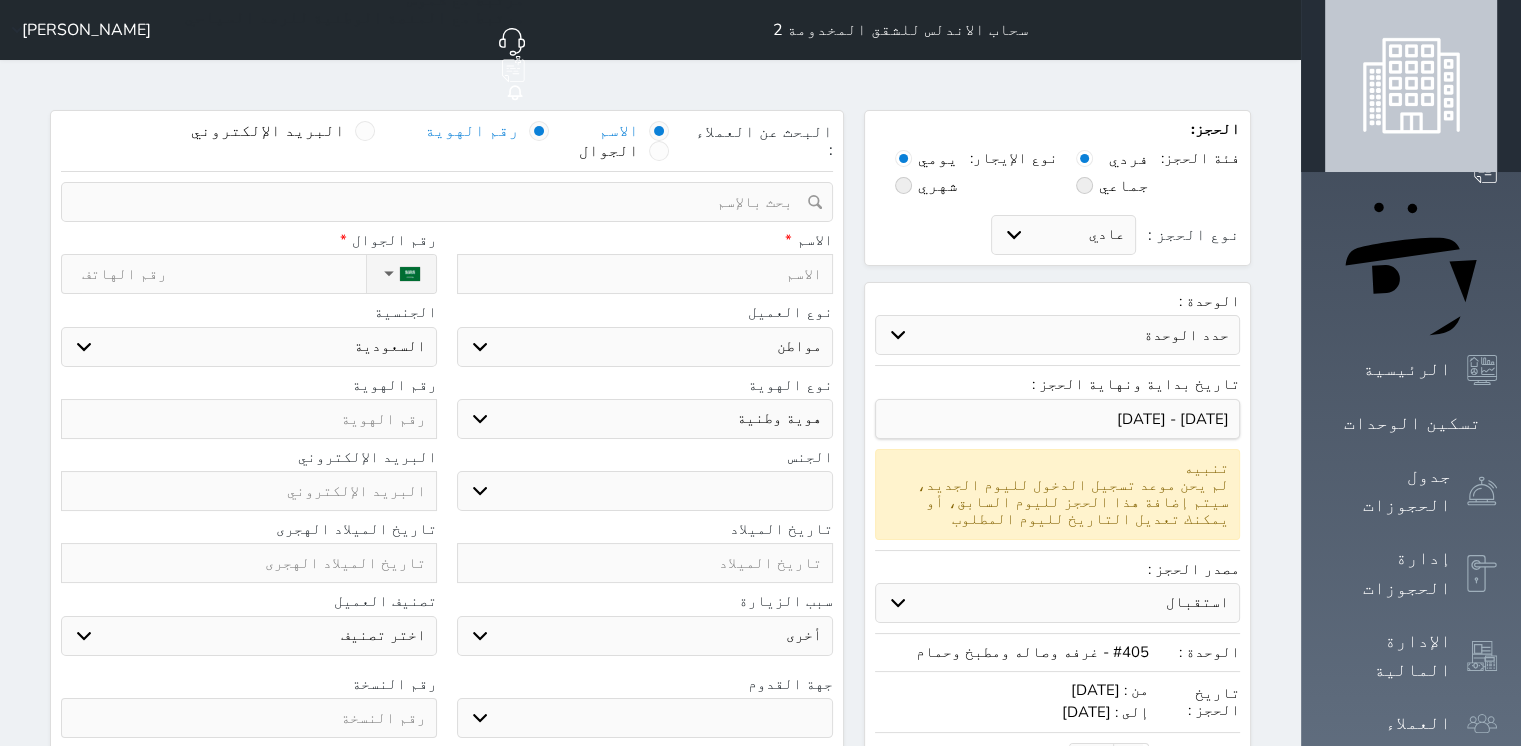 select 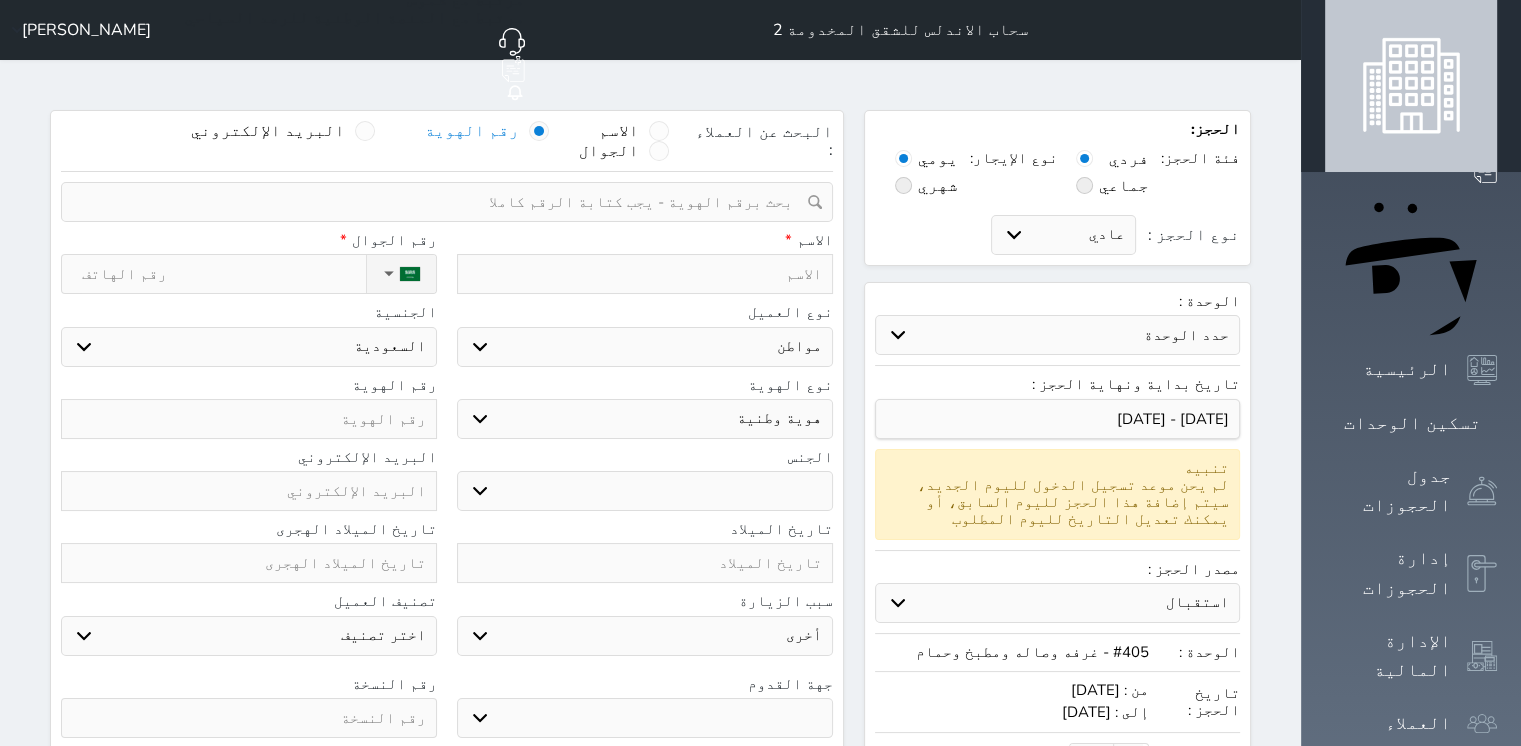 click at bounding box center [440, 202] 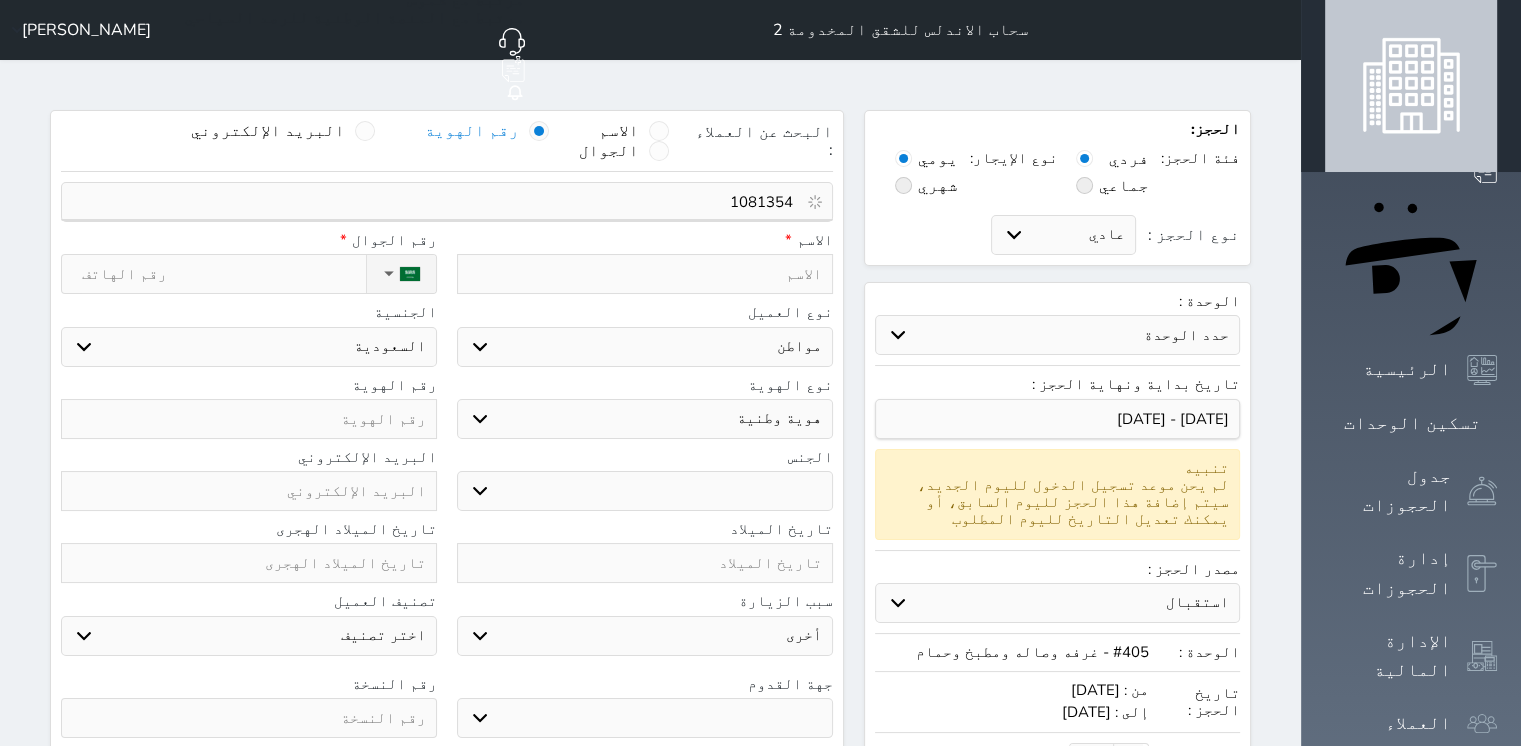 type on "10813546" 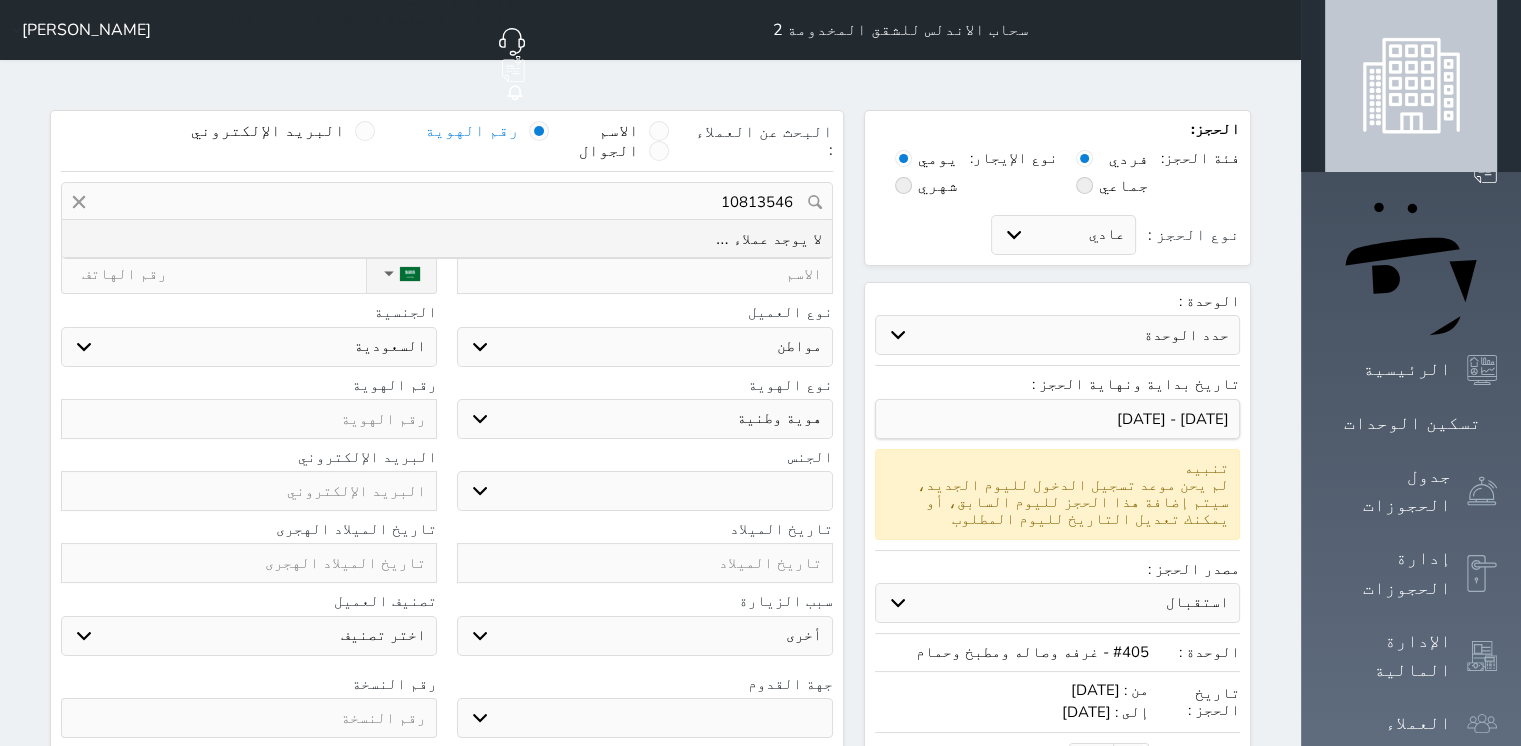 select 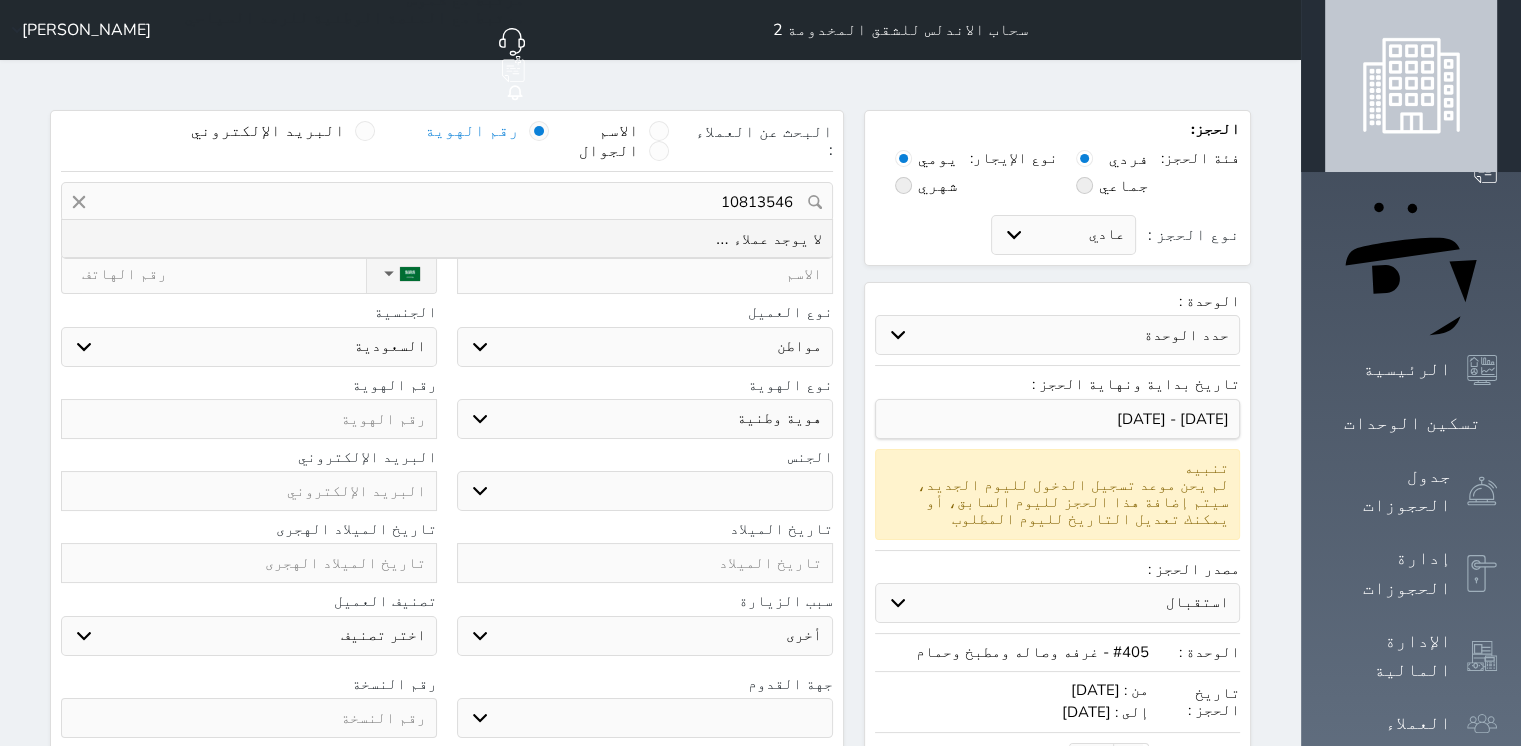 select 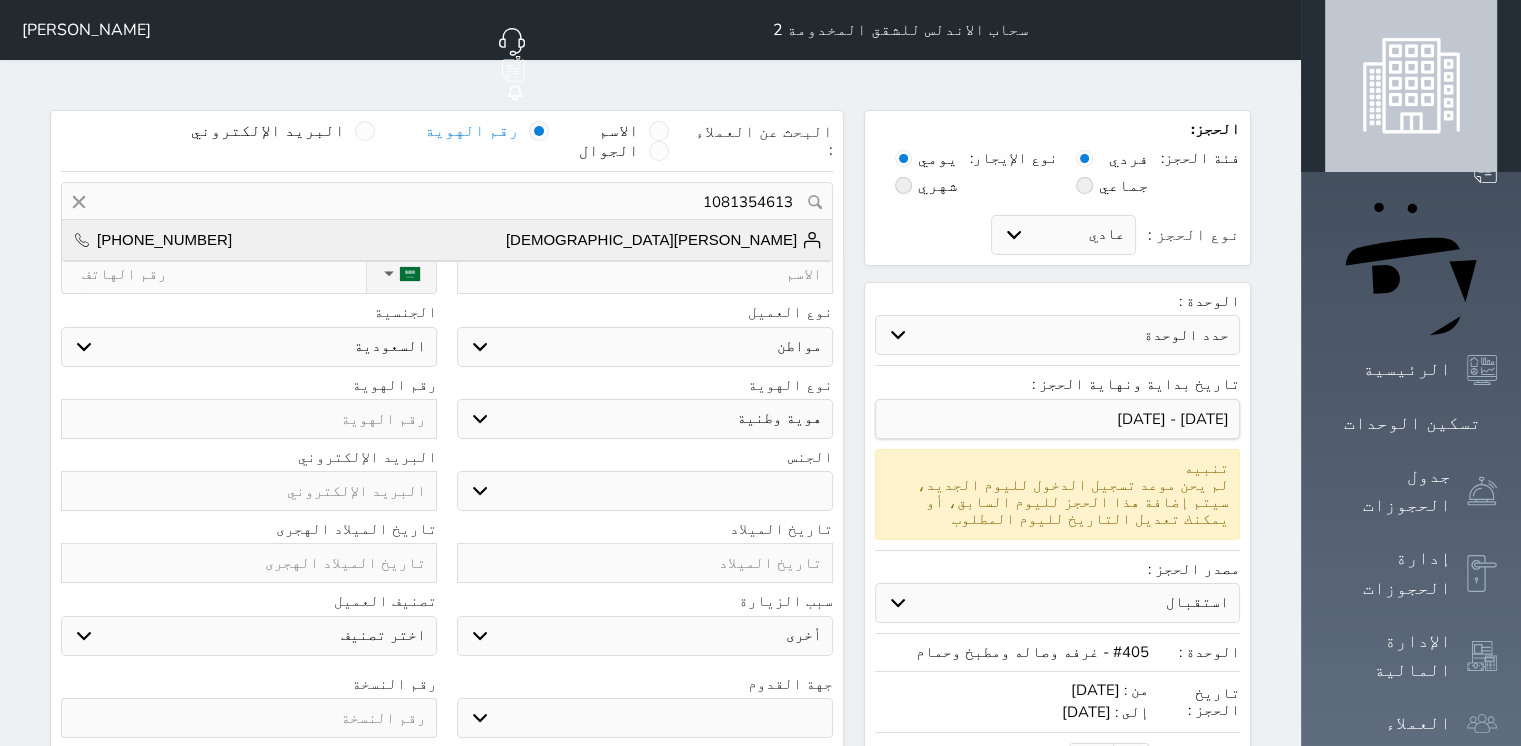 click on "فرج خلف الله" at bounding box center (664, 240) 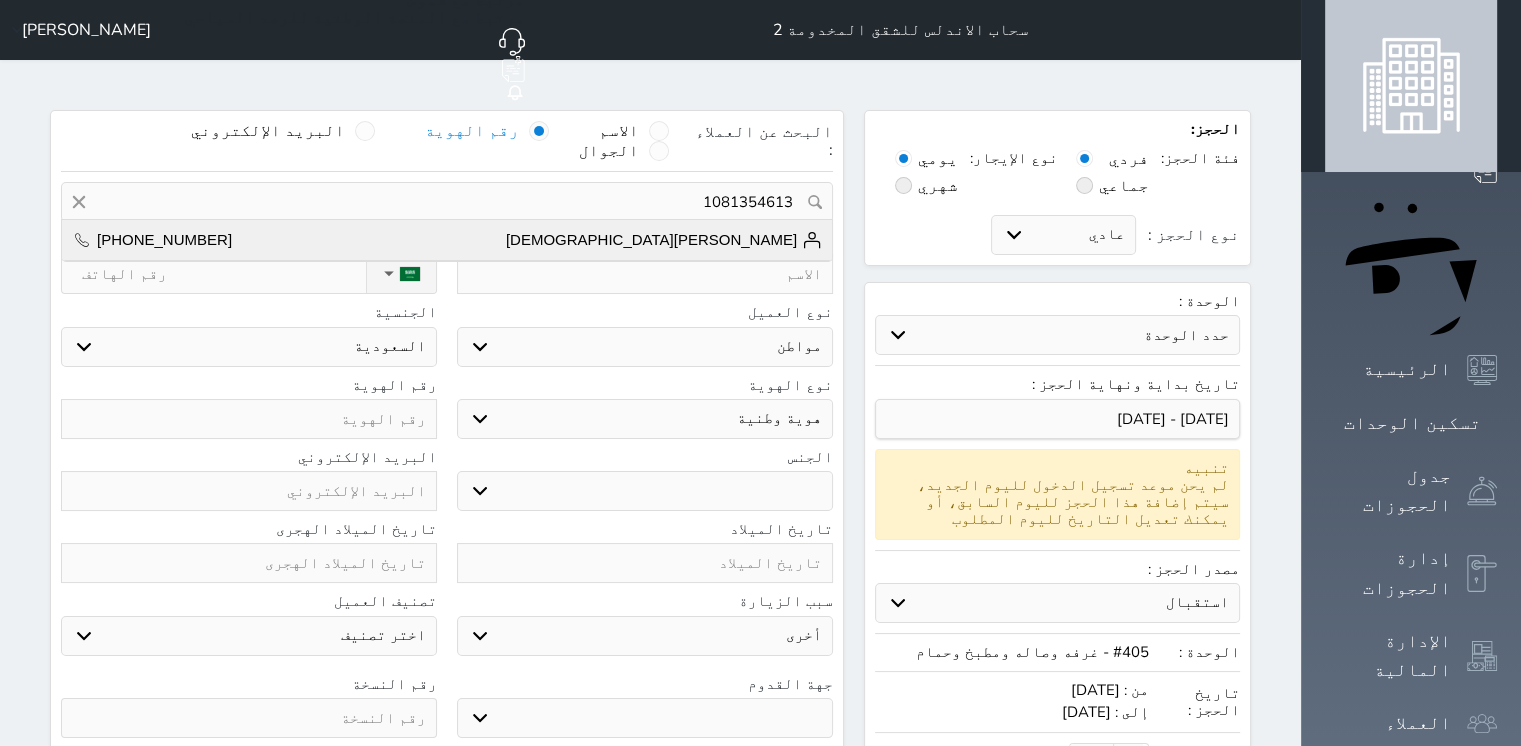 type on "فرج خلف الله  ||  +966532932562" 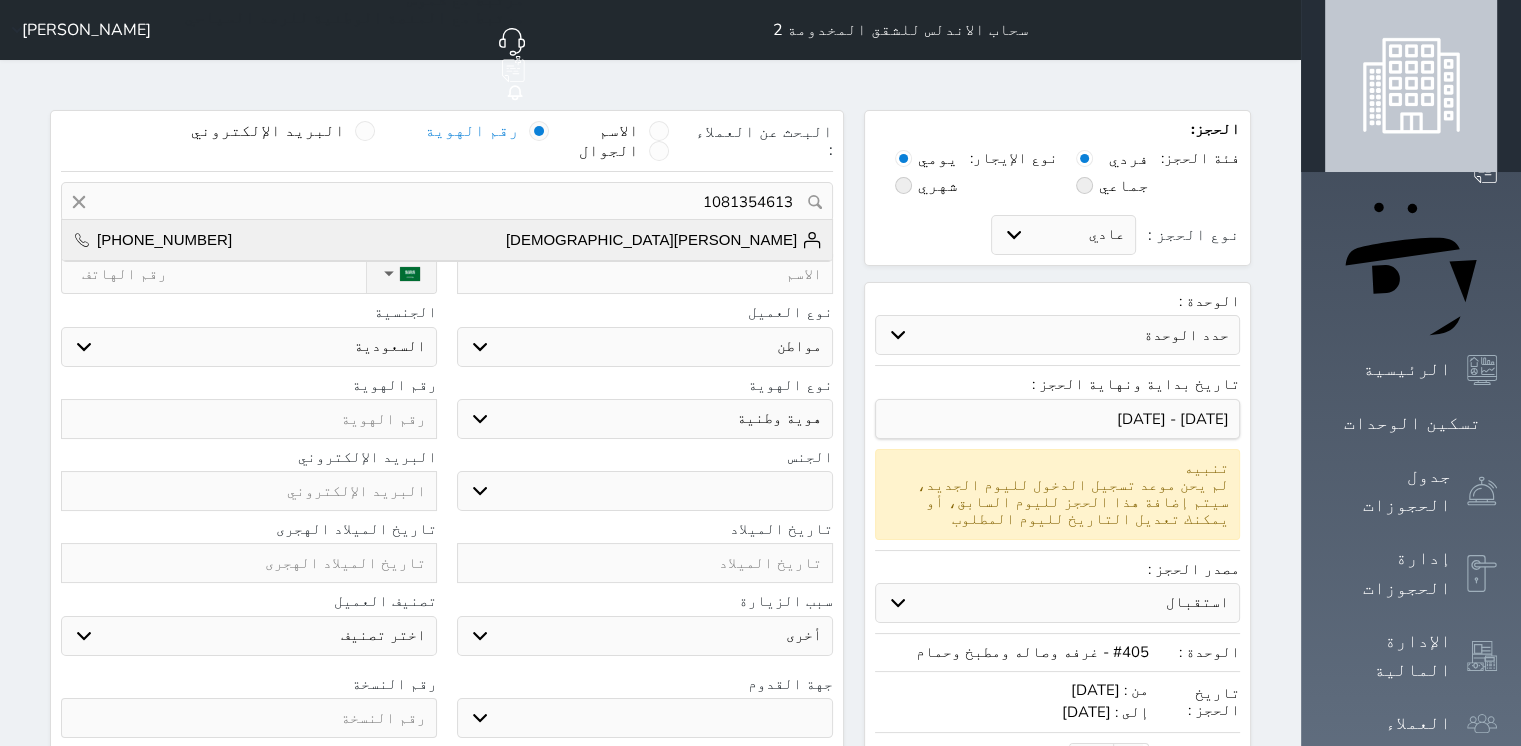 select 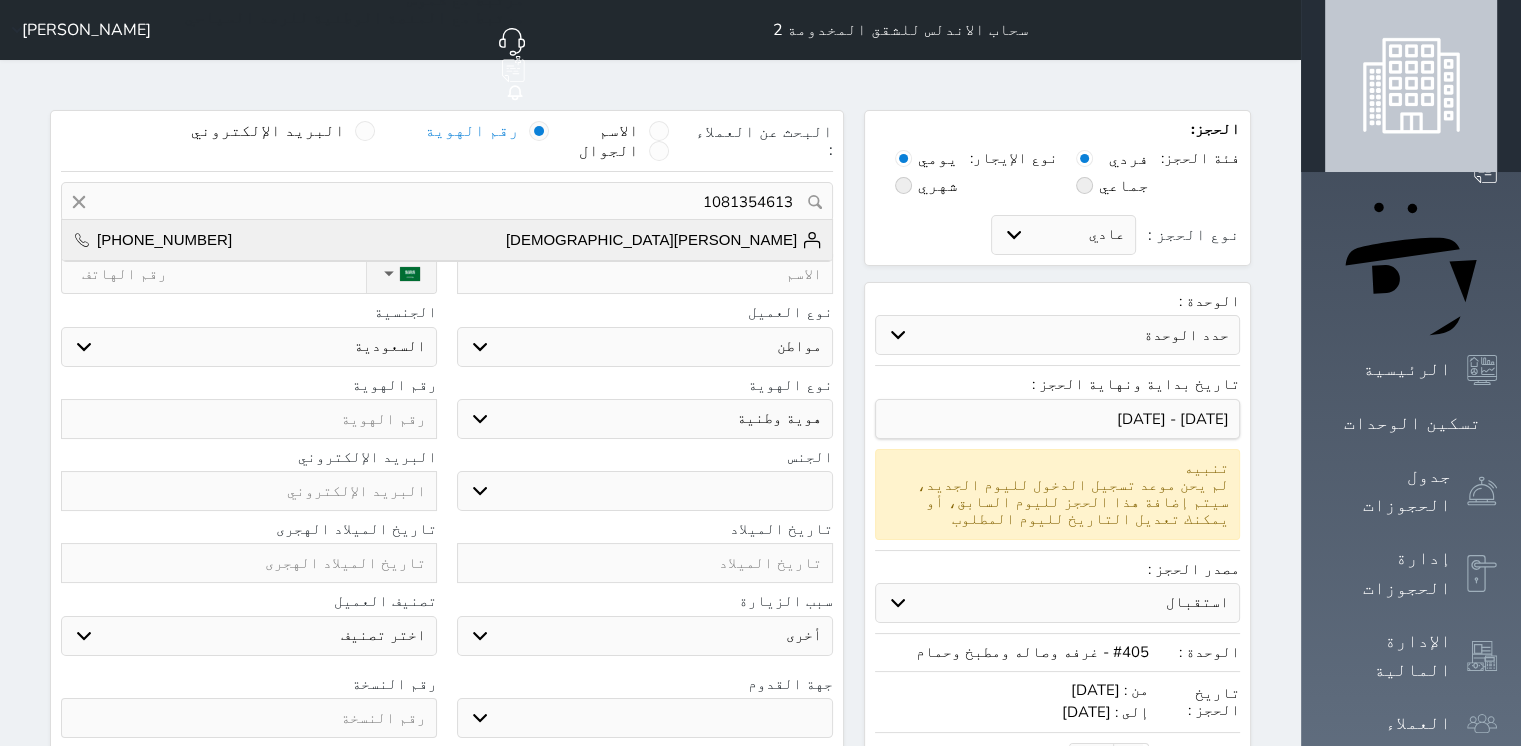 select 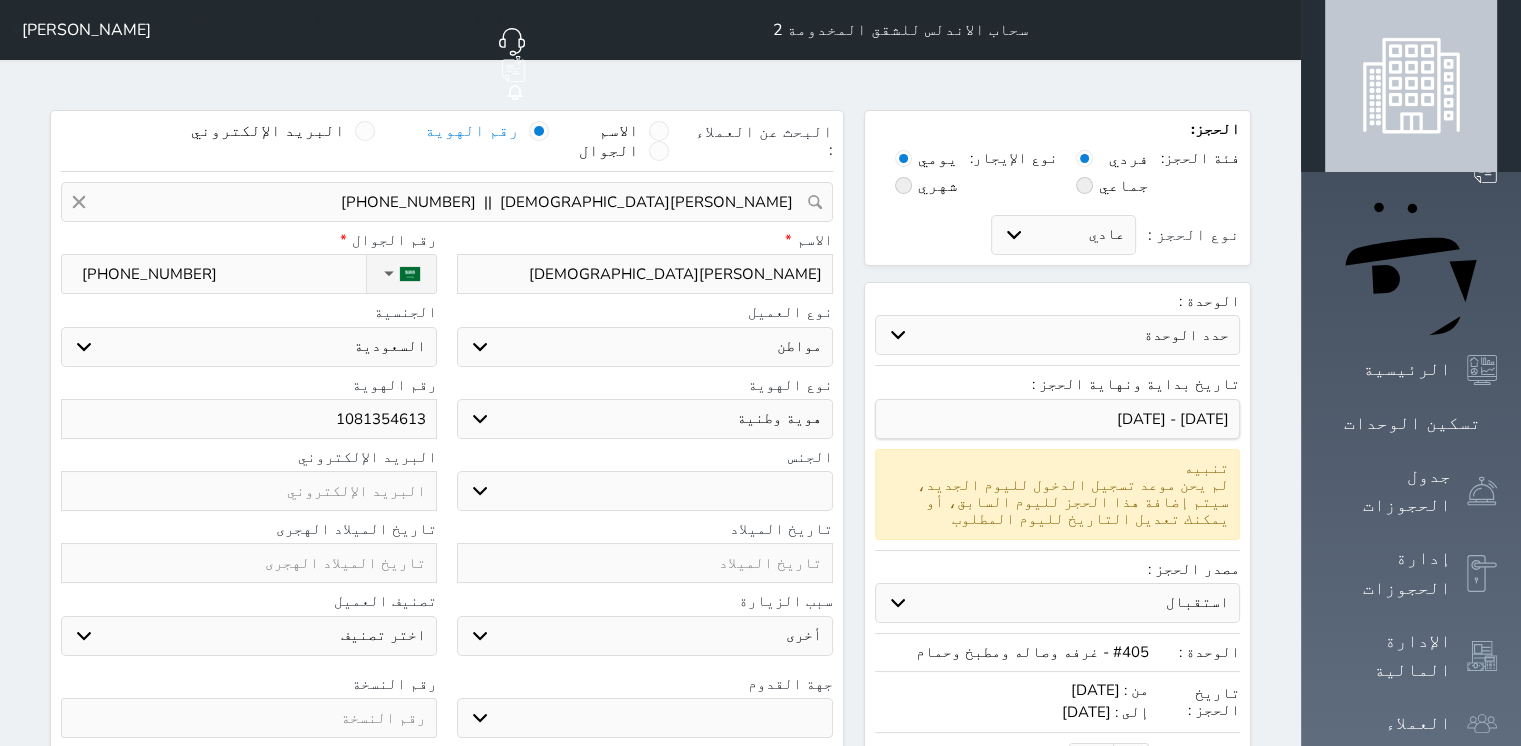 select 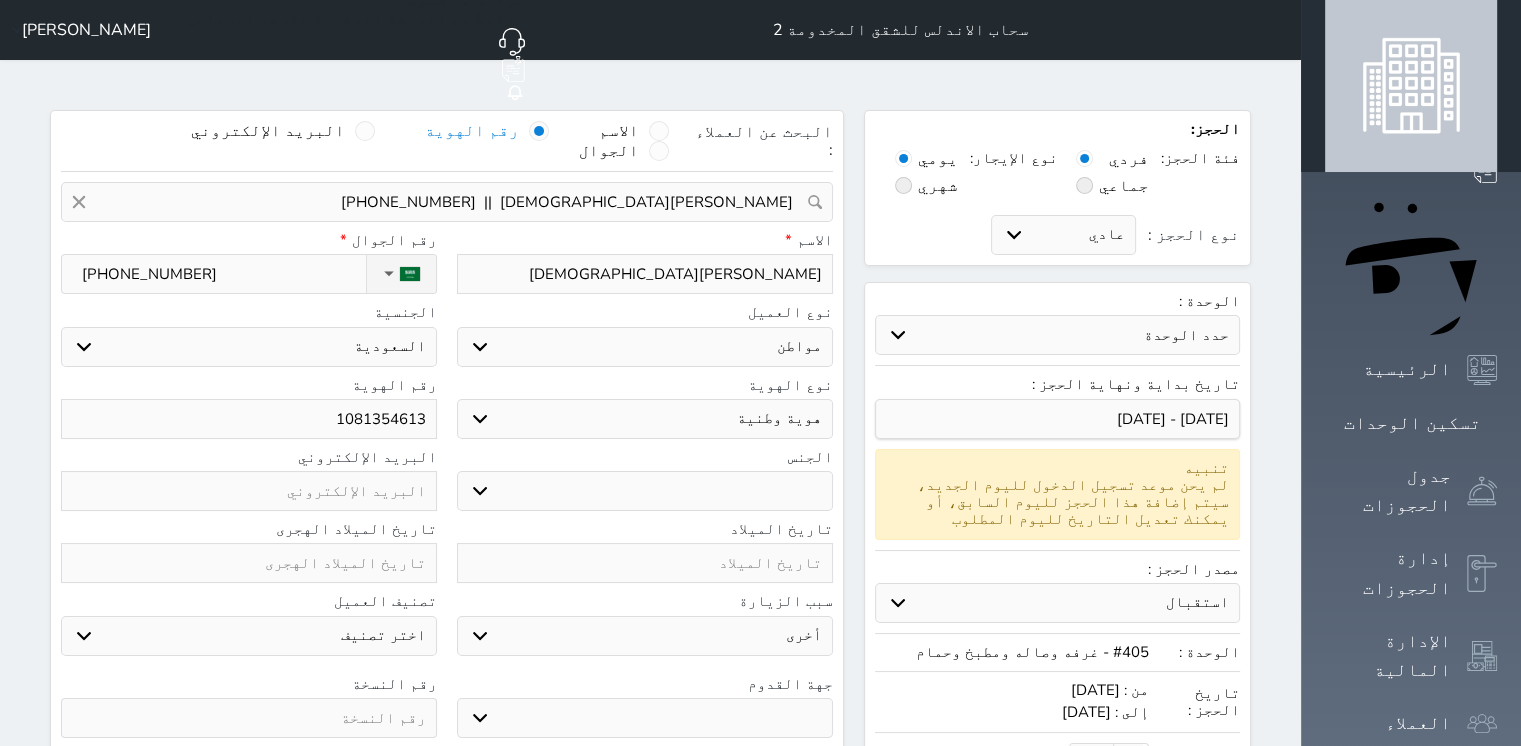 select 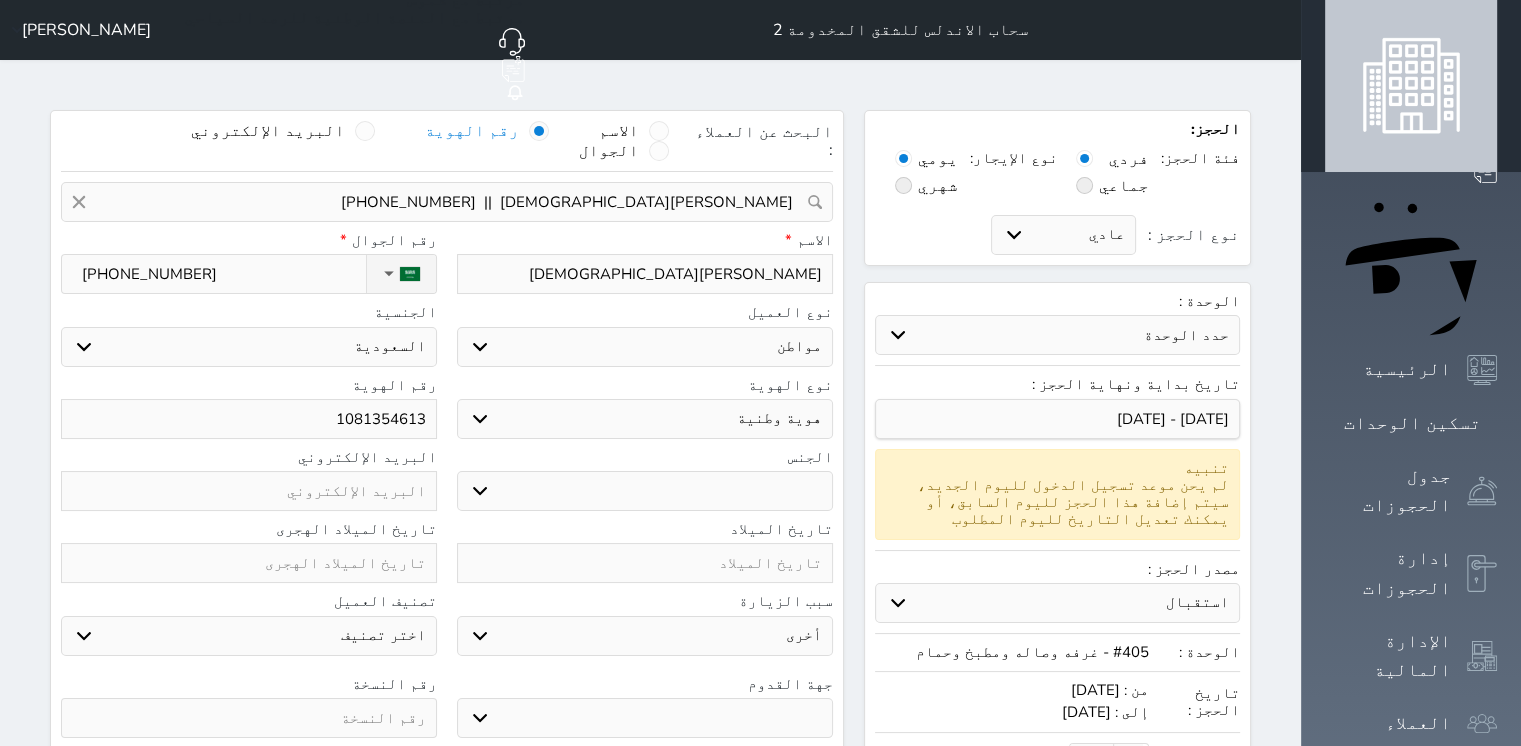 select 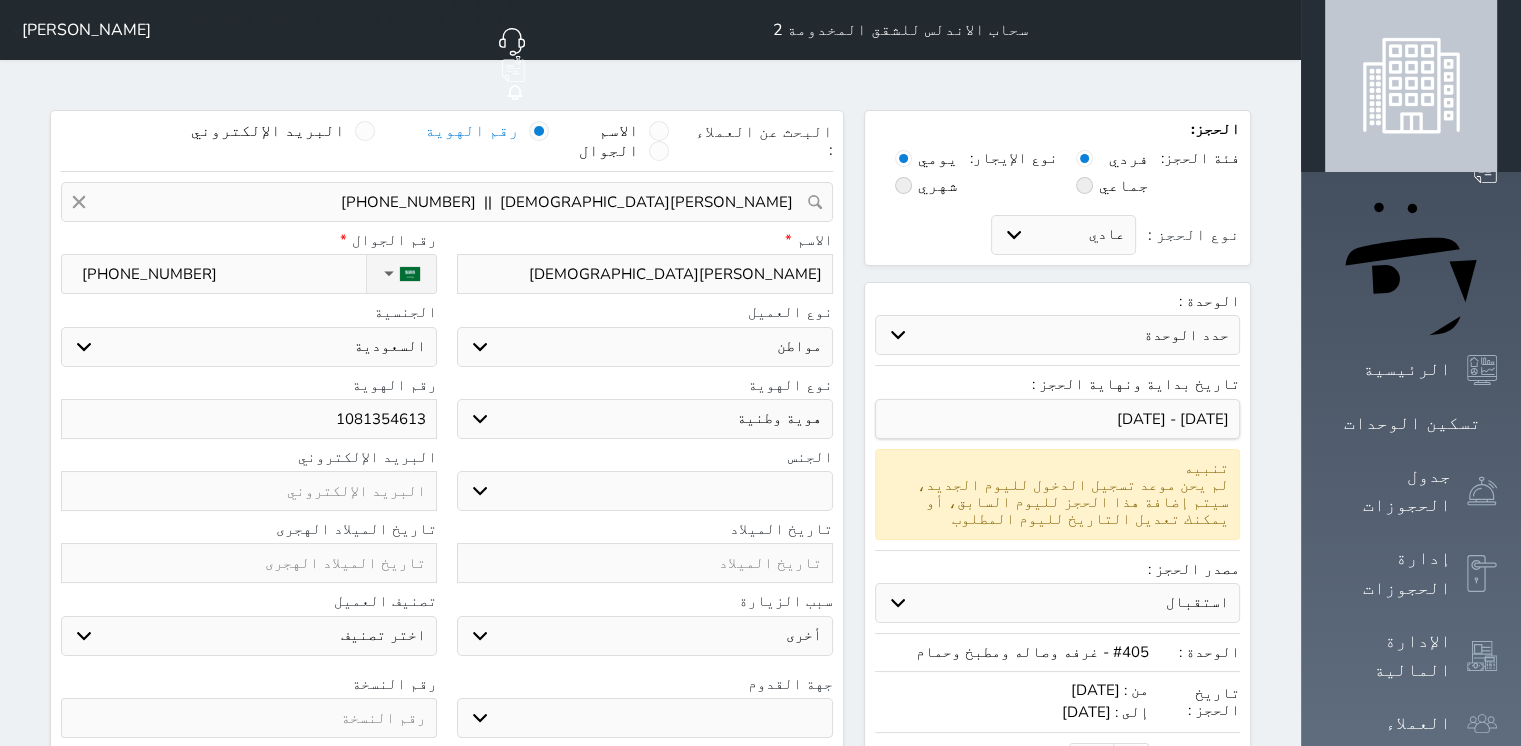 select 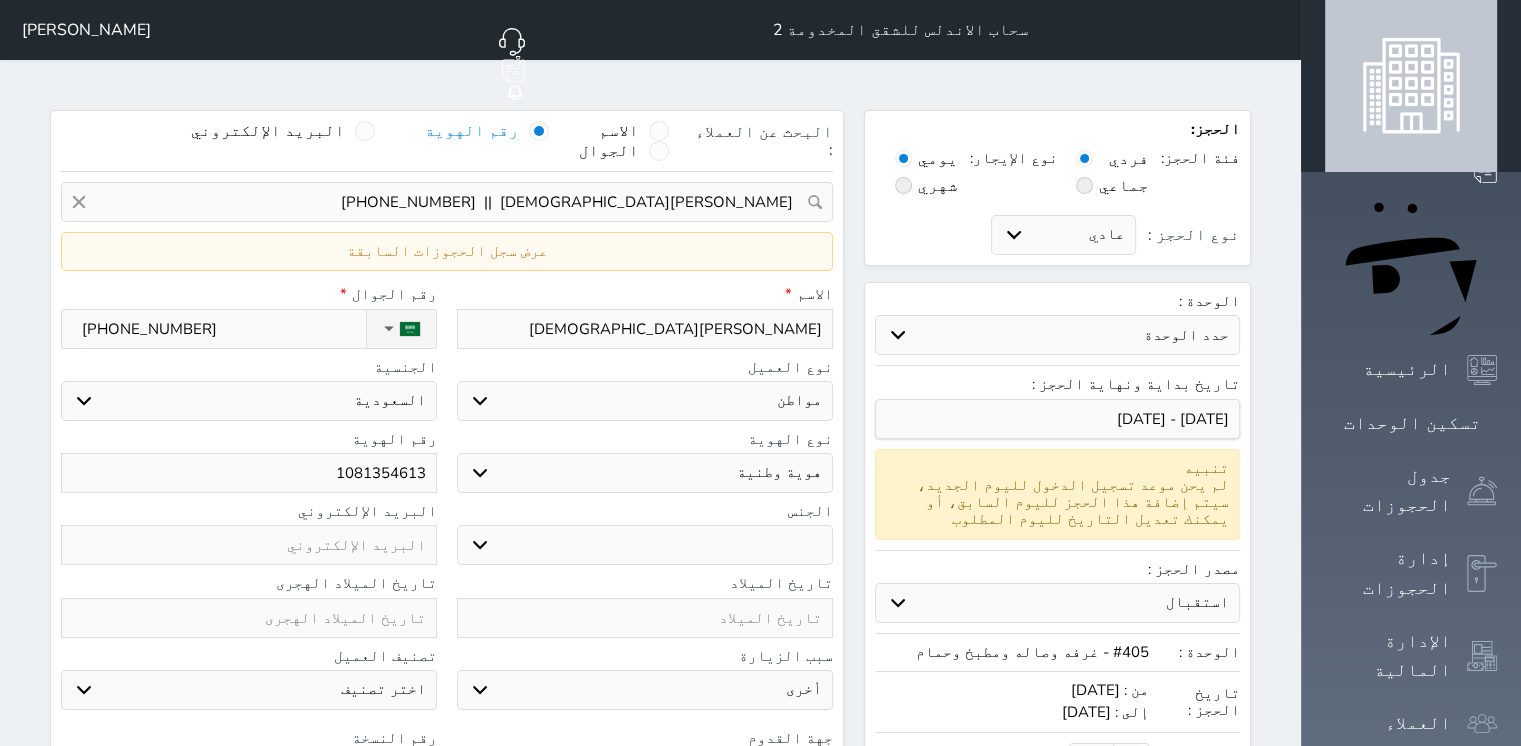 select 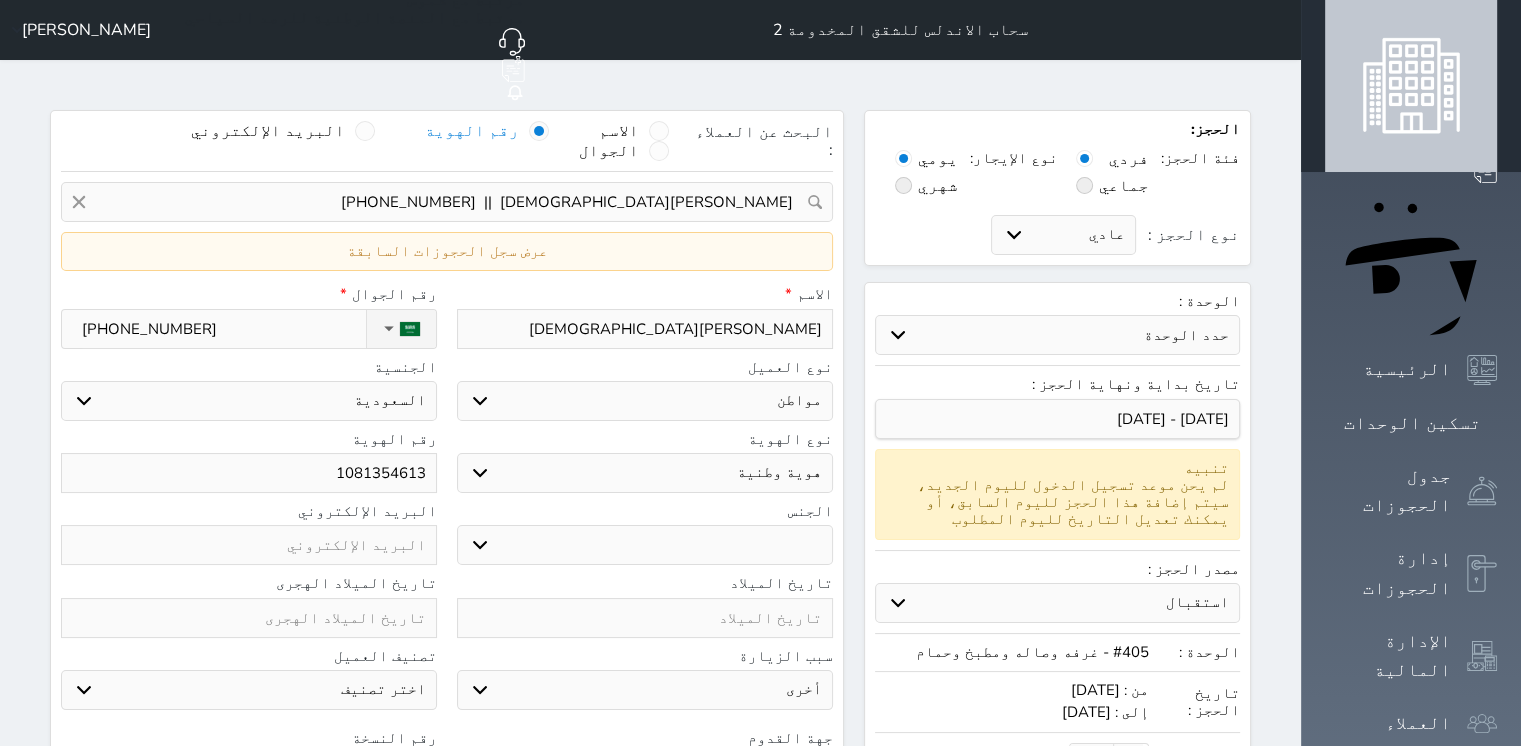 select 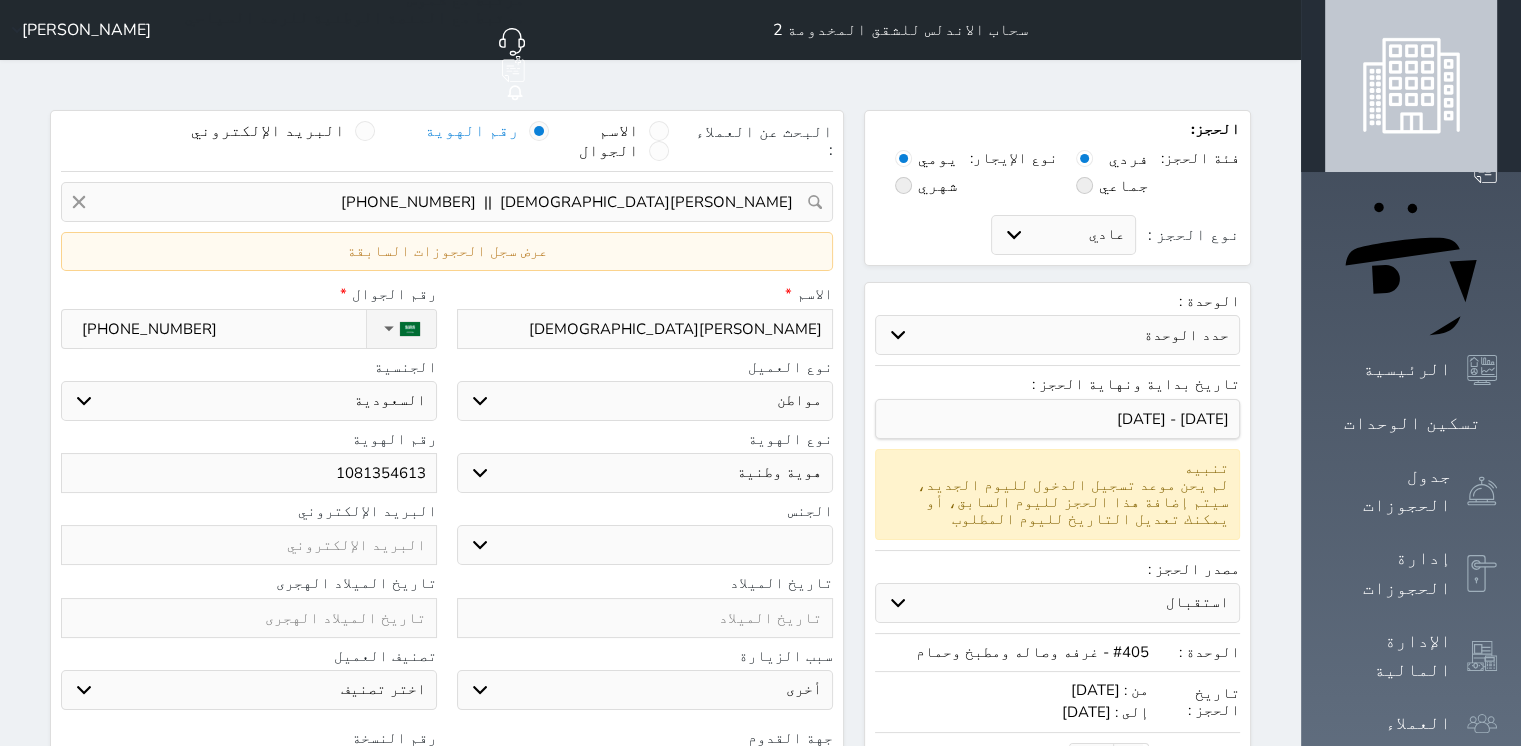 type on "فرج خلف الله" 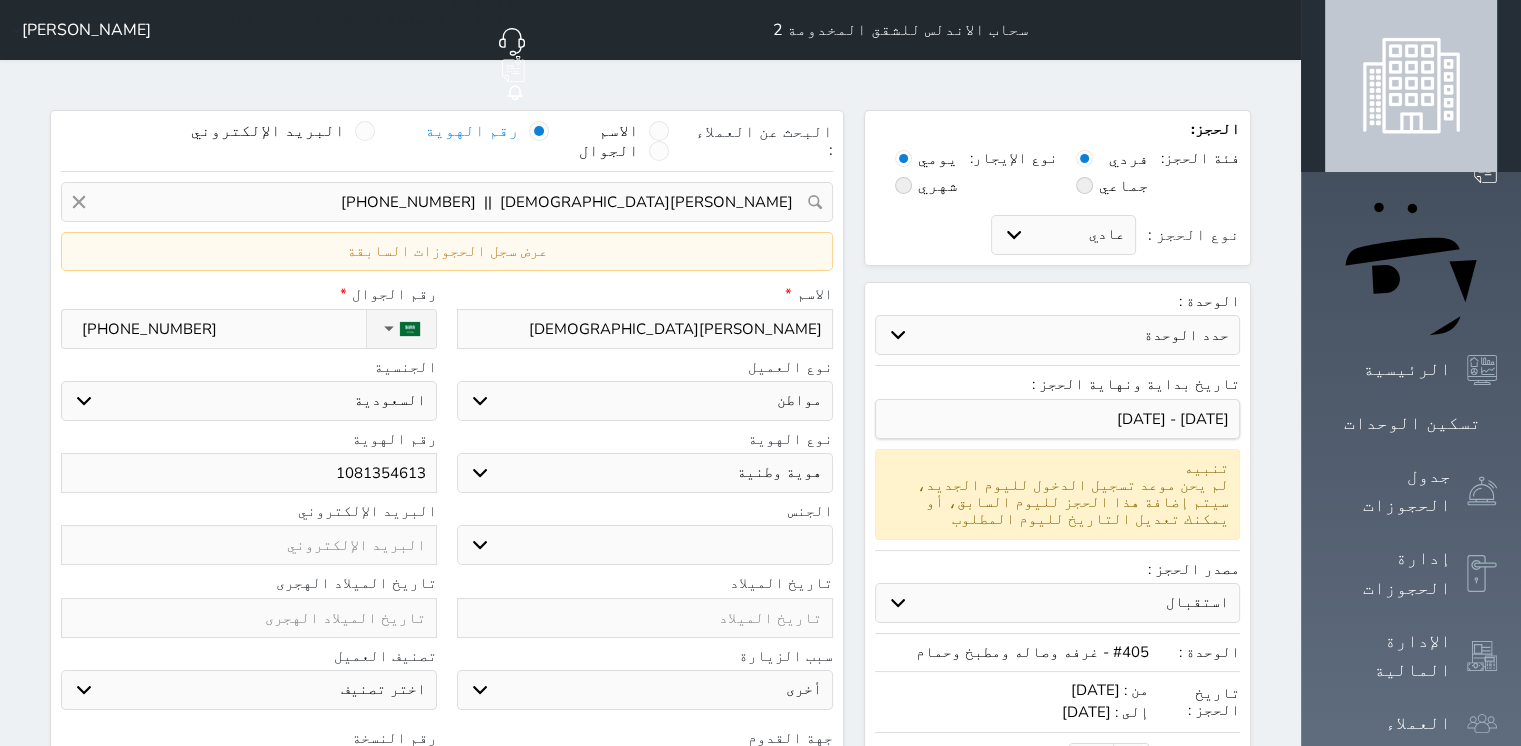 select 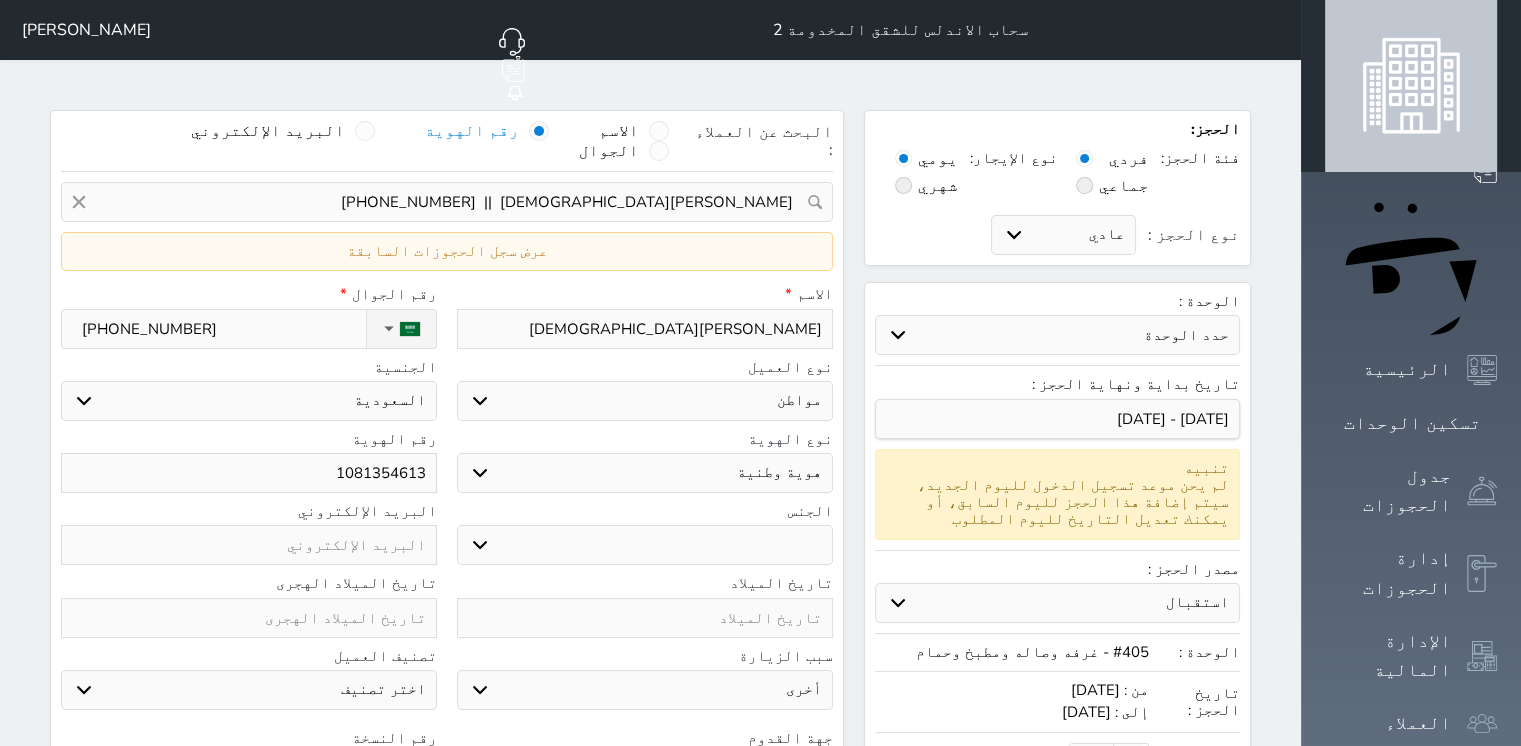 type on "فرج خلف الله ا" 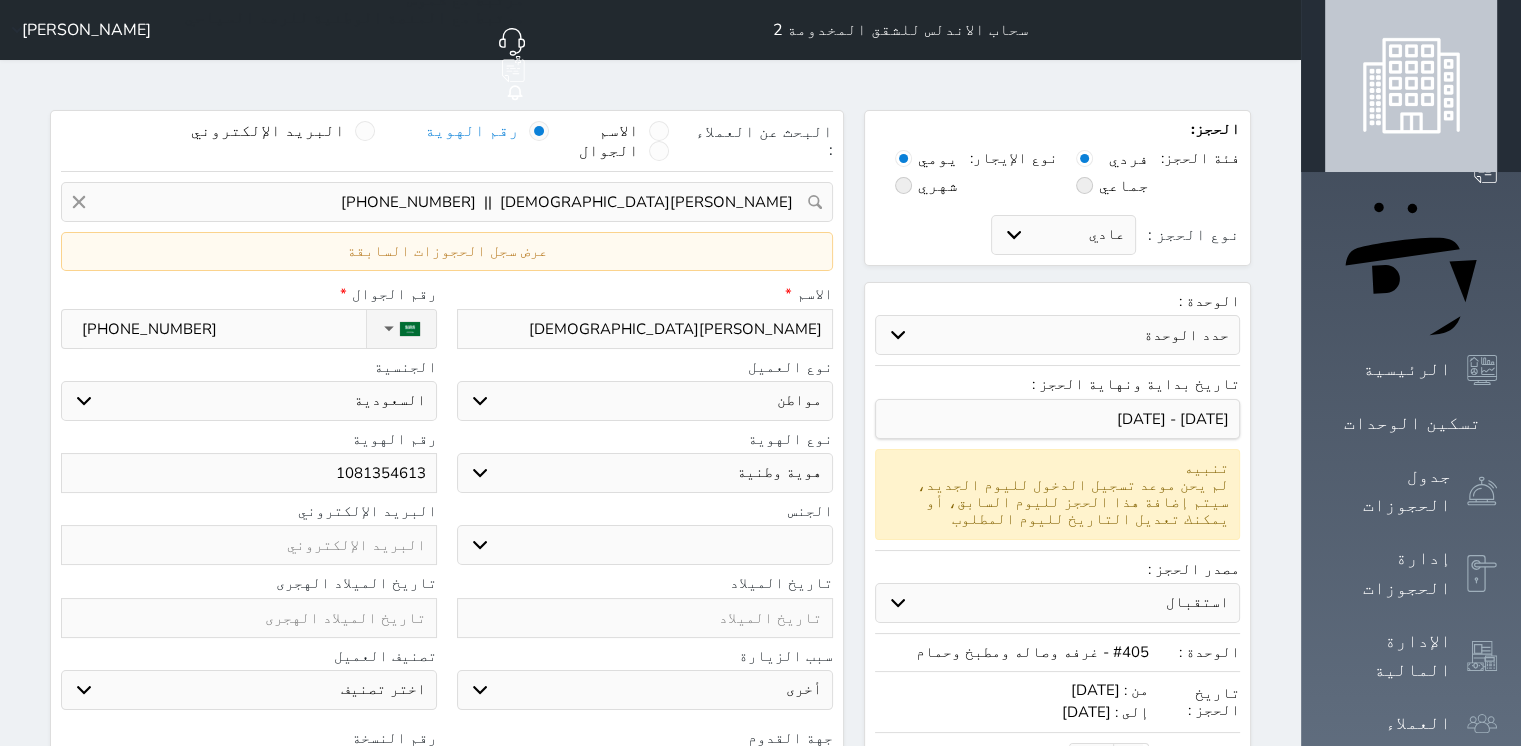 select 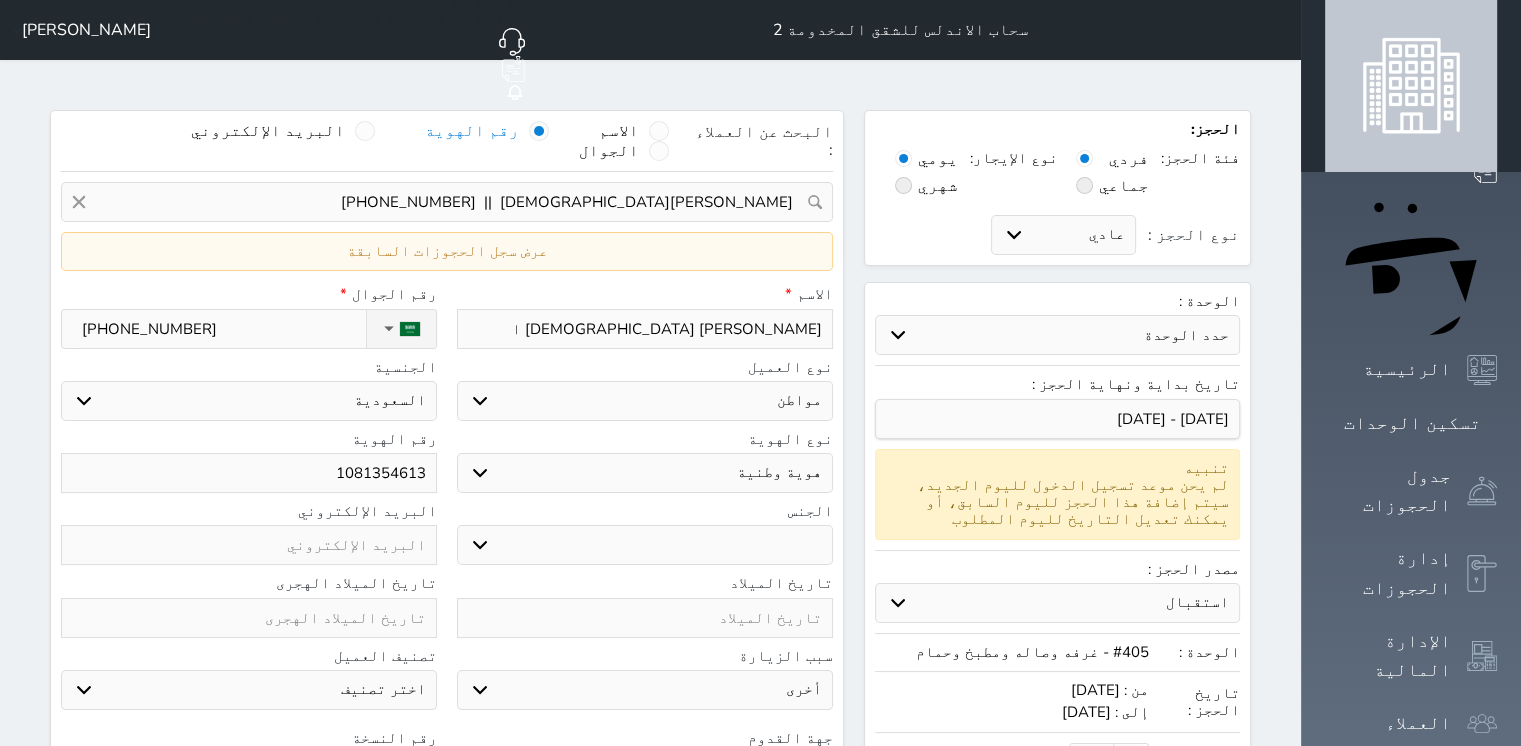 type on "فرج خلف الله ال" 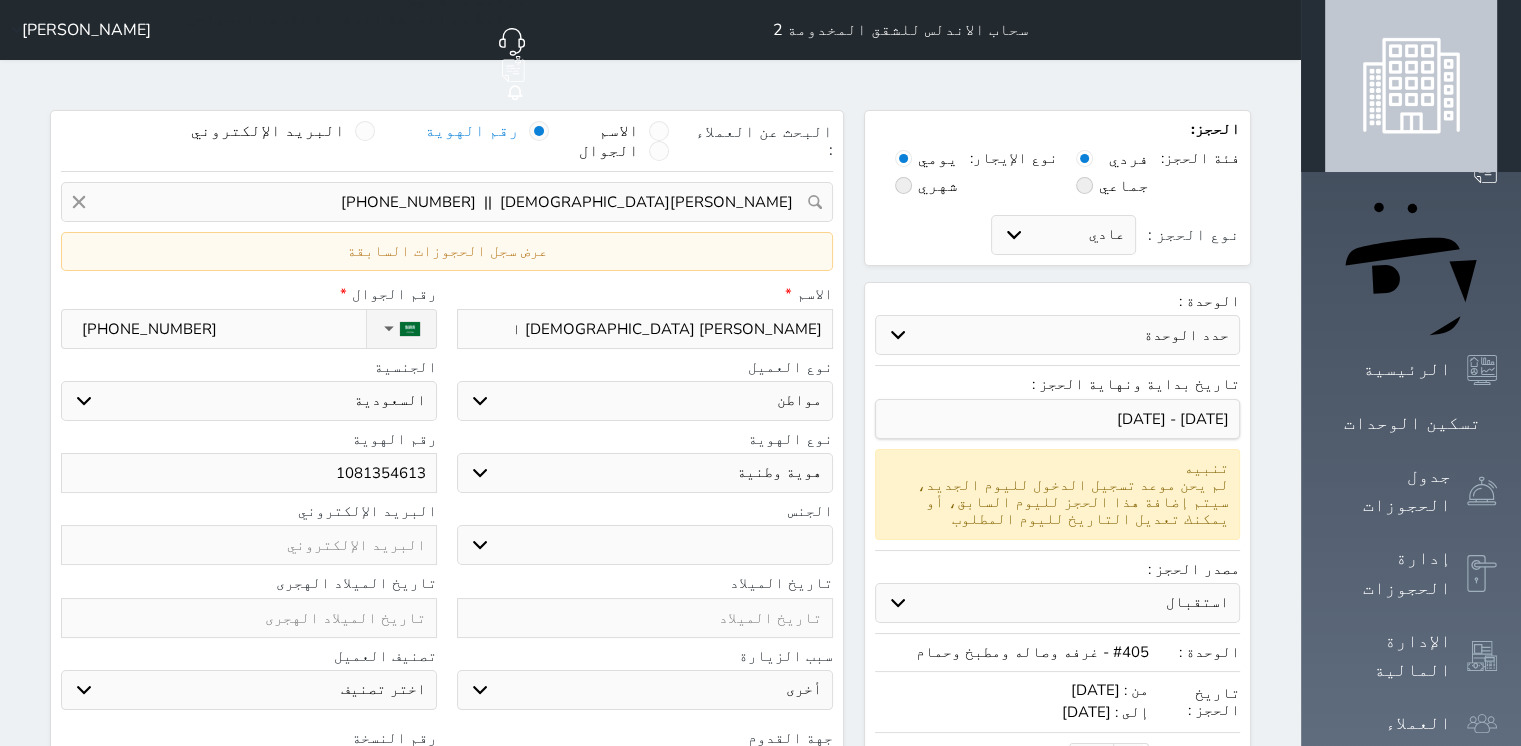 select 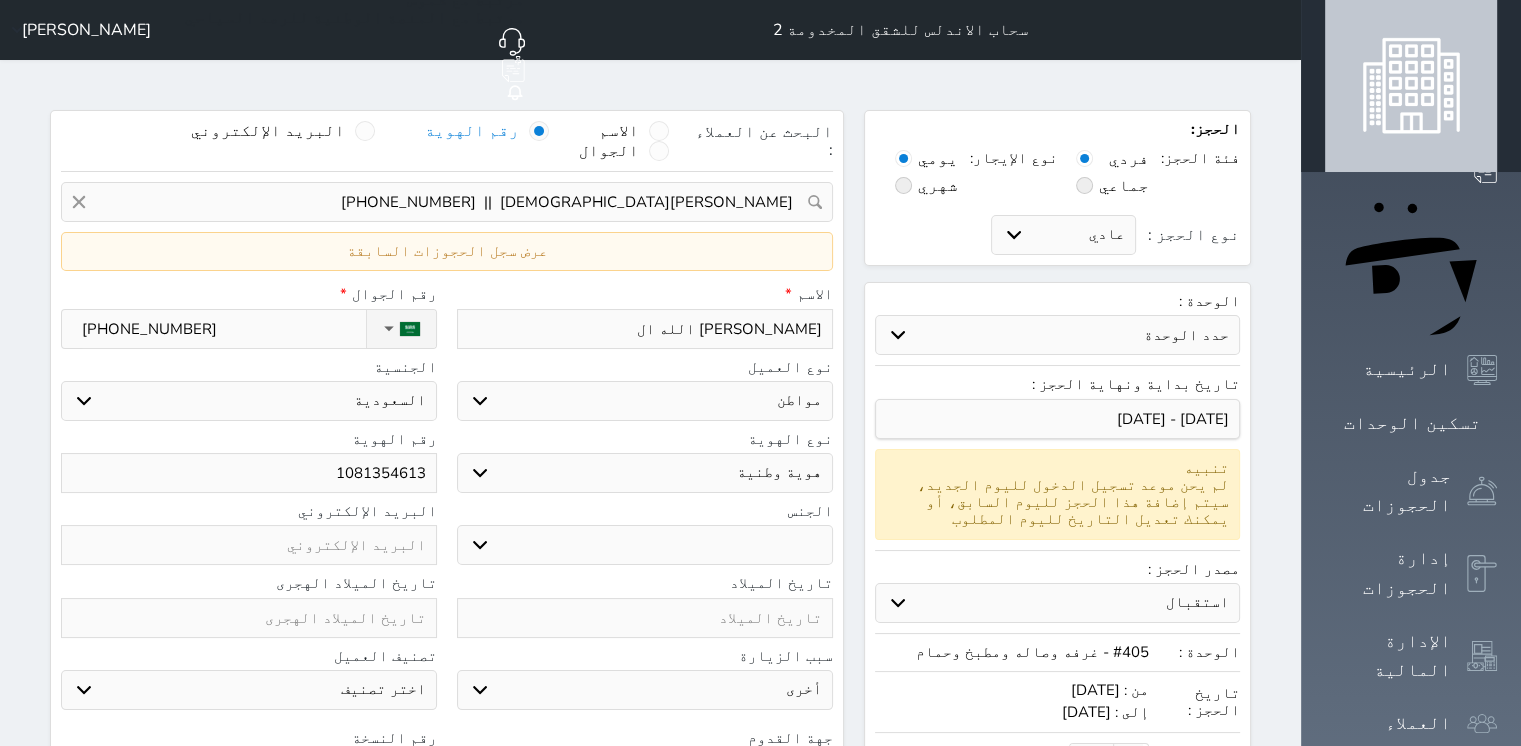 type on "فرج خلف الله الغ" 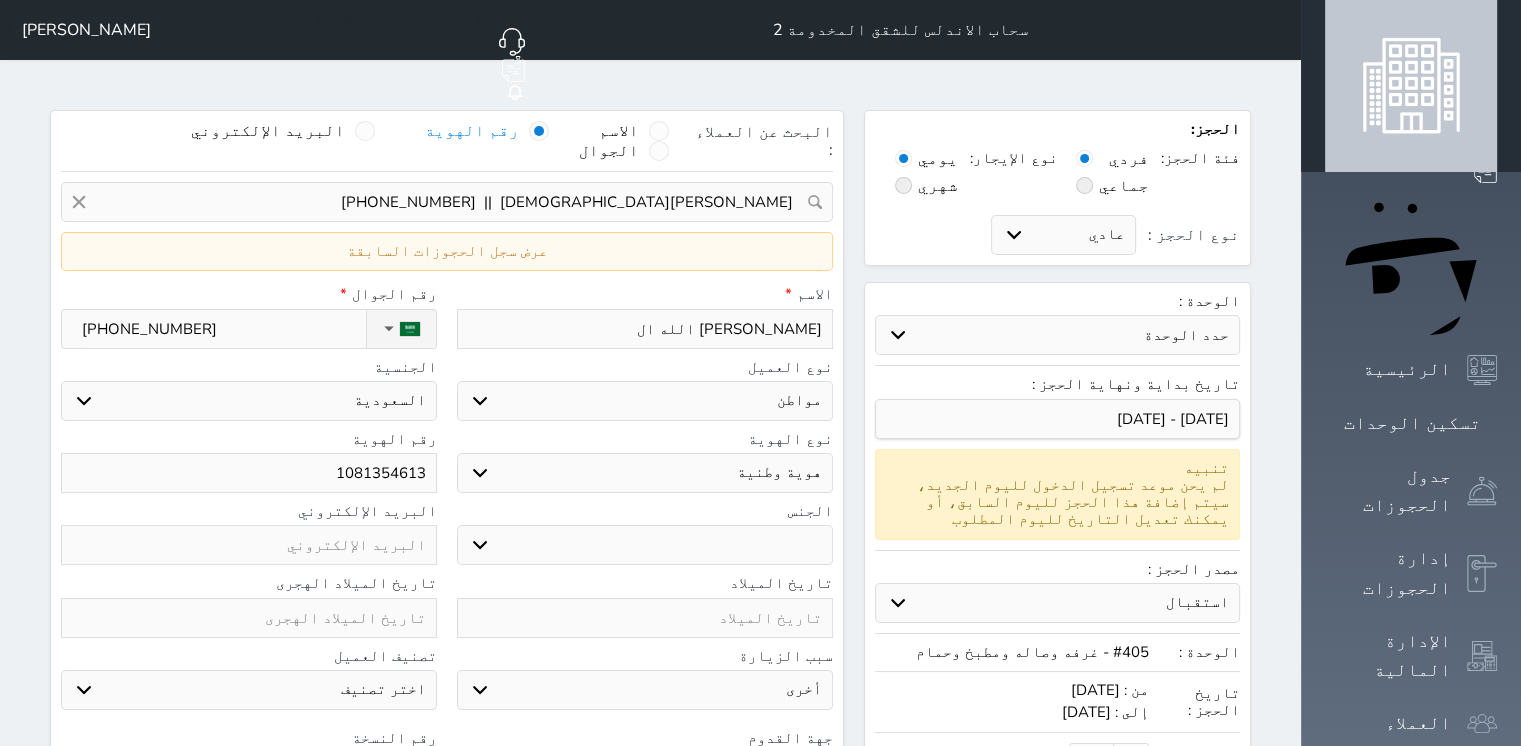 select 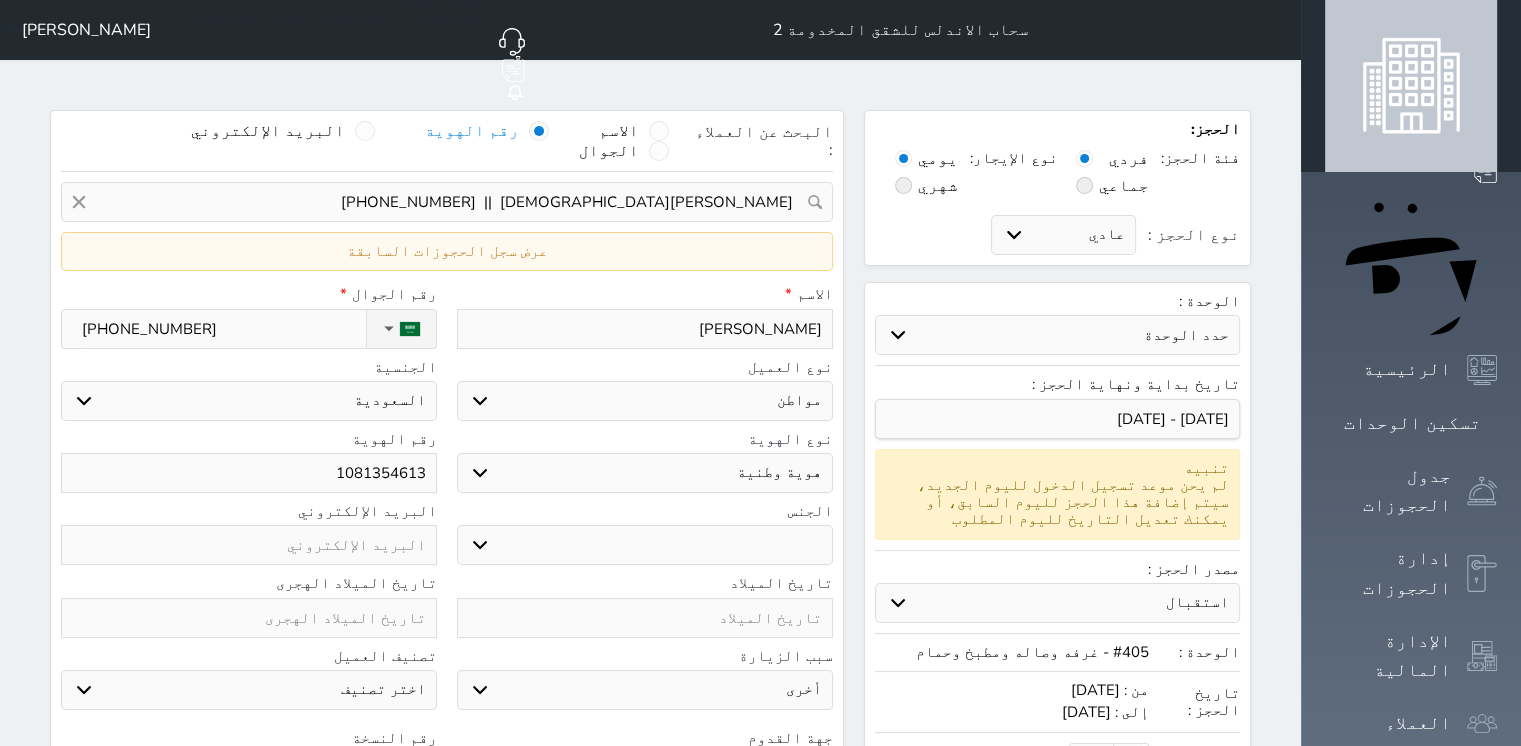 type on "فرج خلف الله الغم" 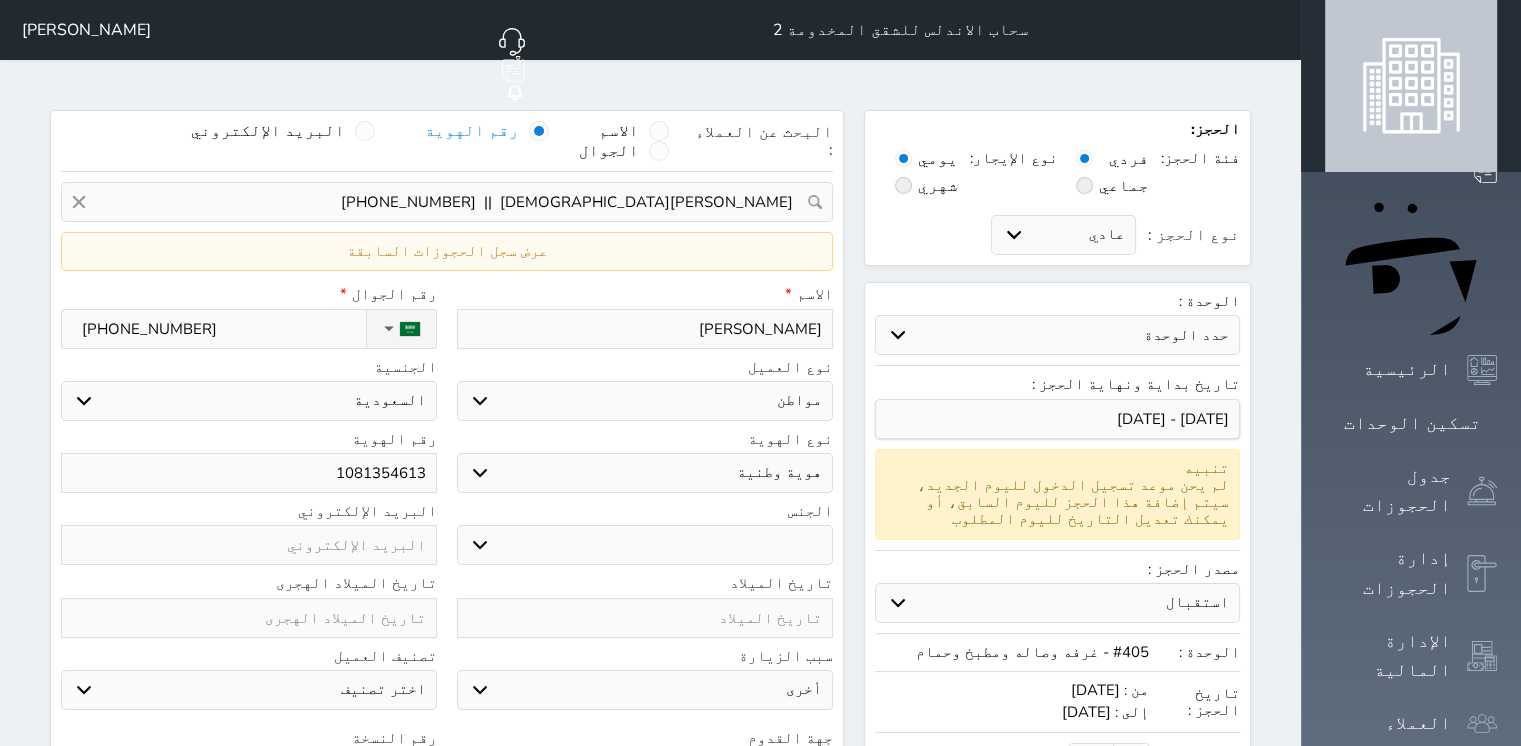 select 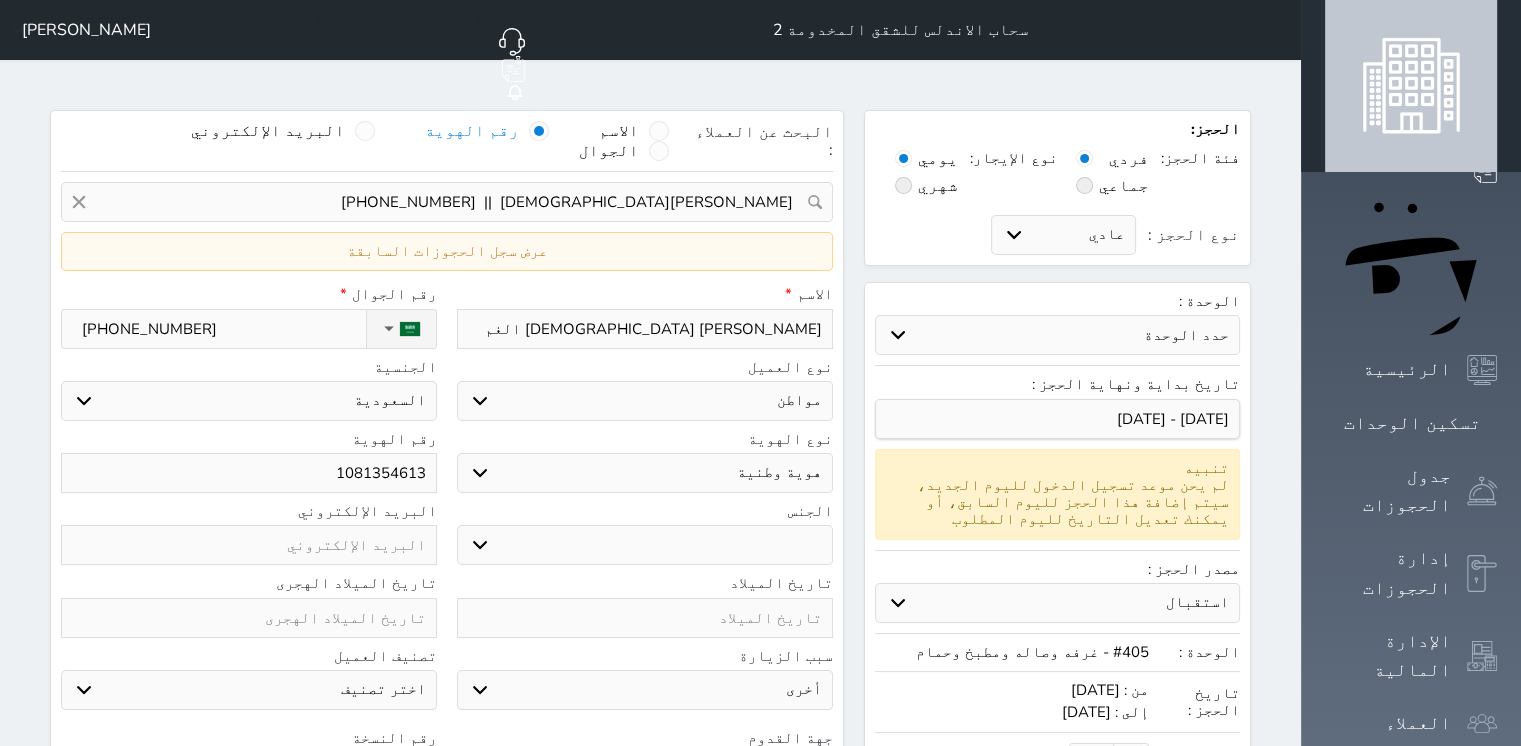 type on "فرج خلف الله الغمو" 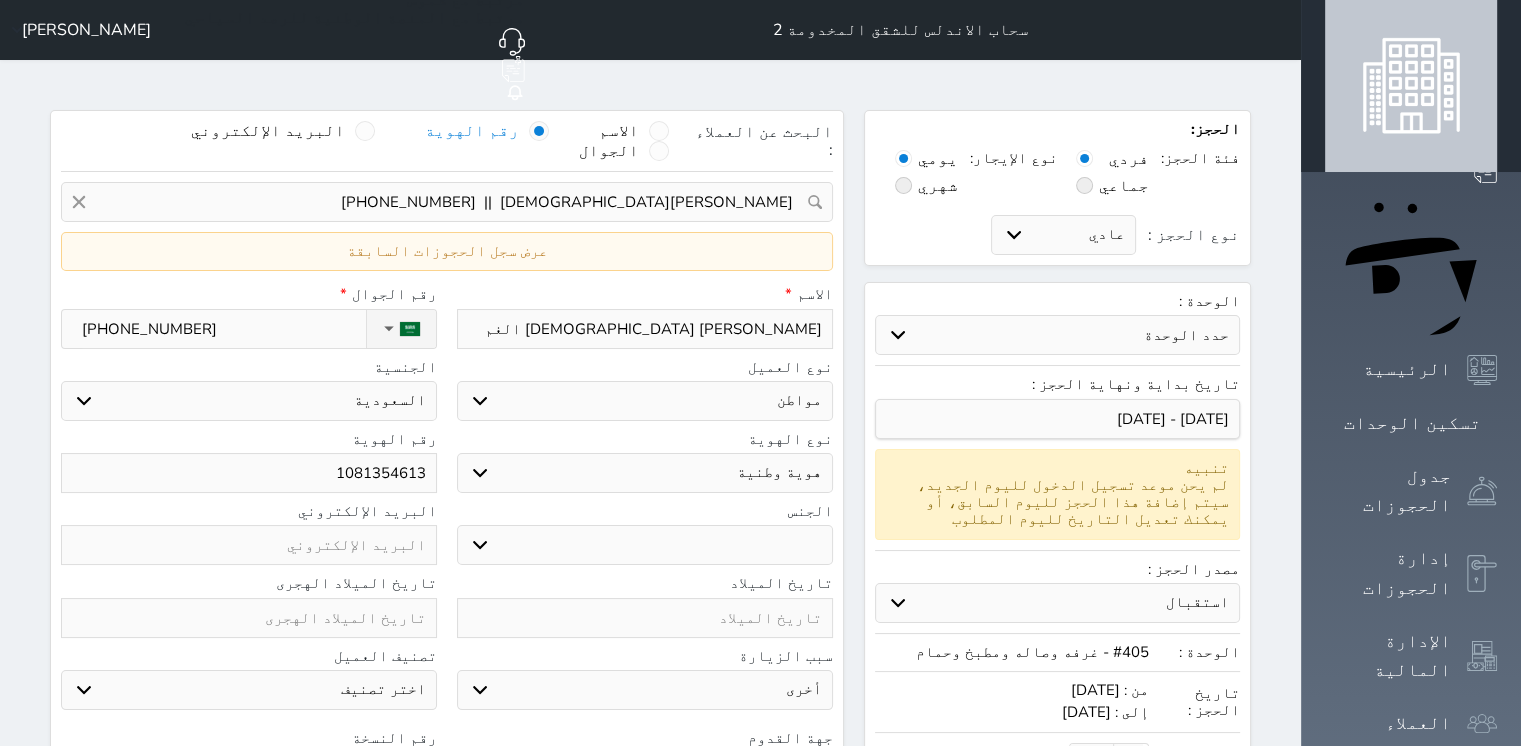 select 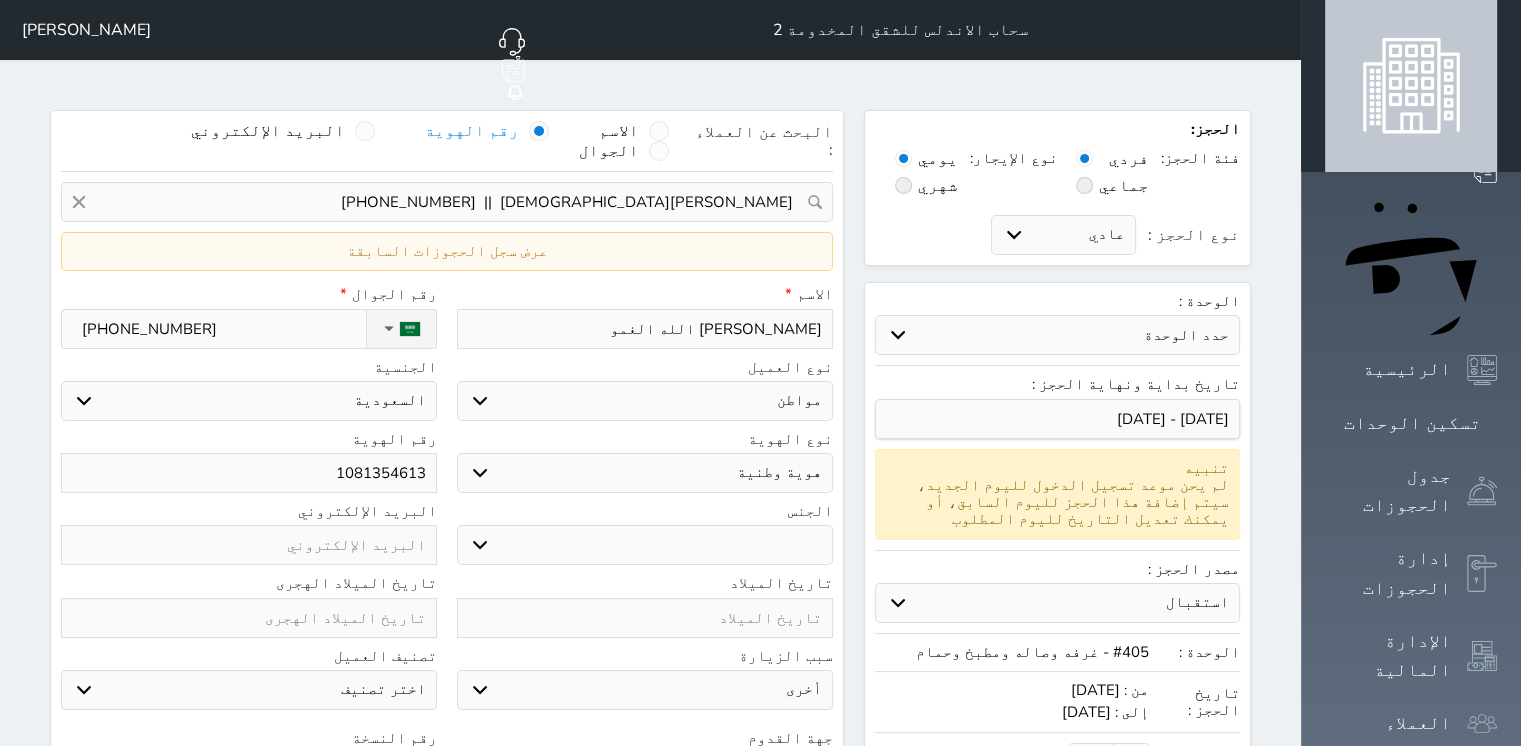 type on "فرج خلف الله الغموي" 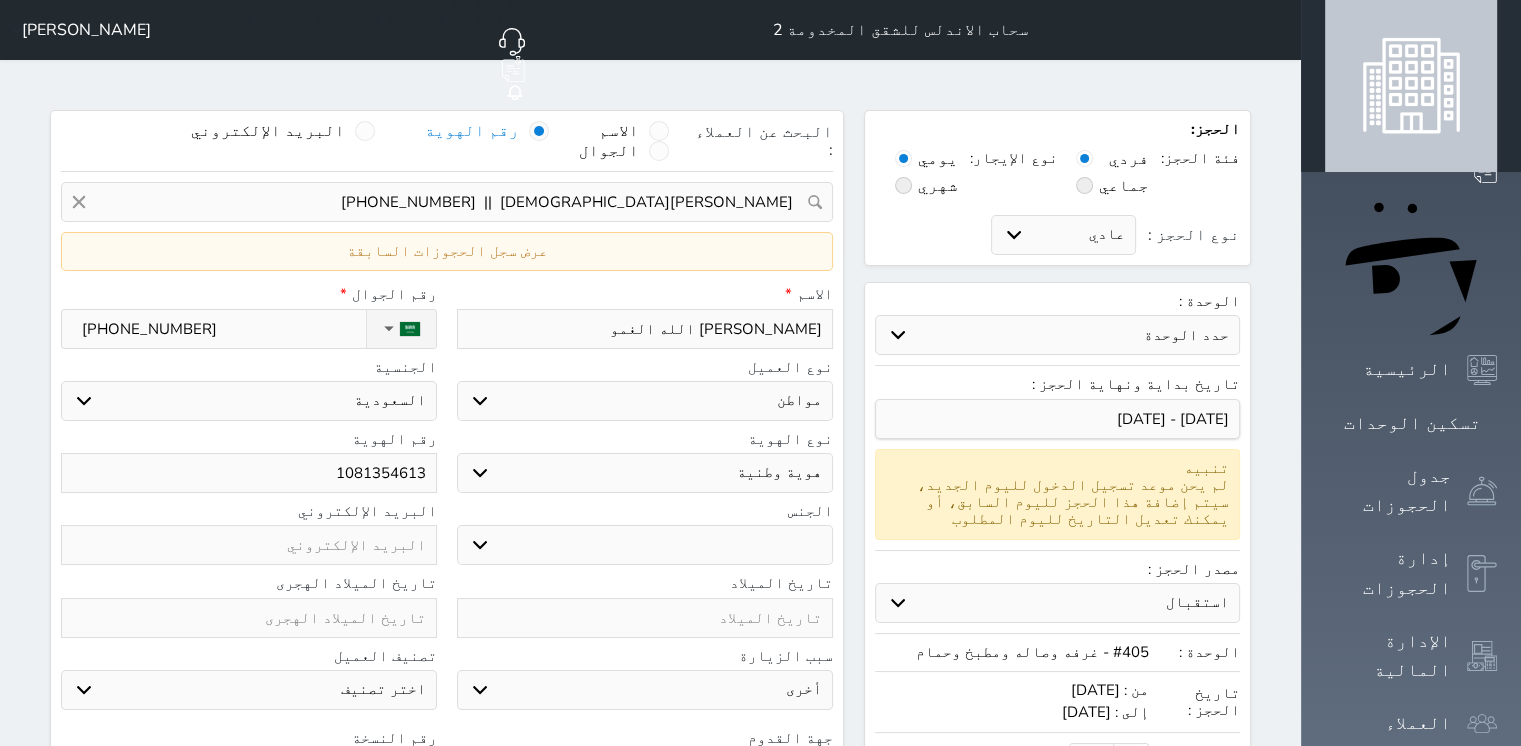 select 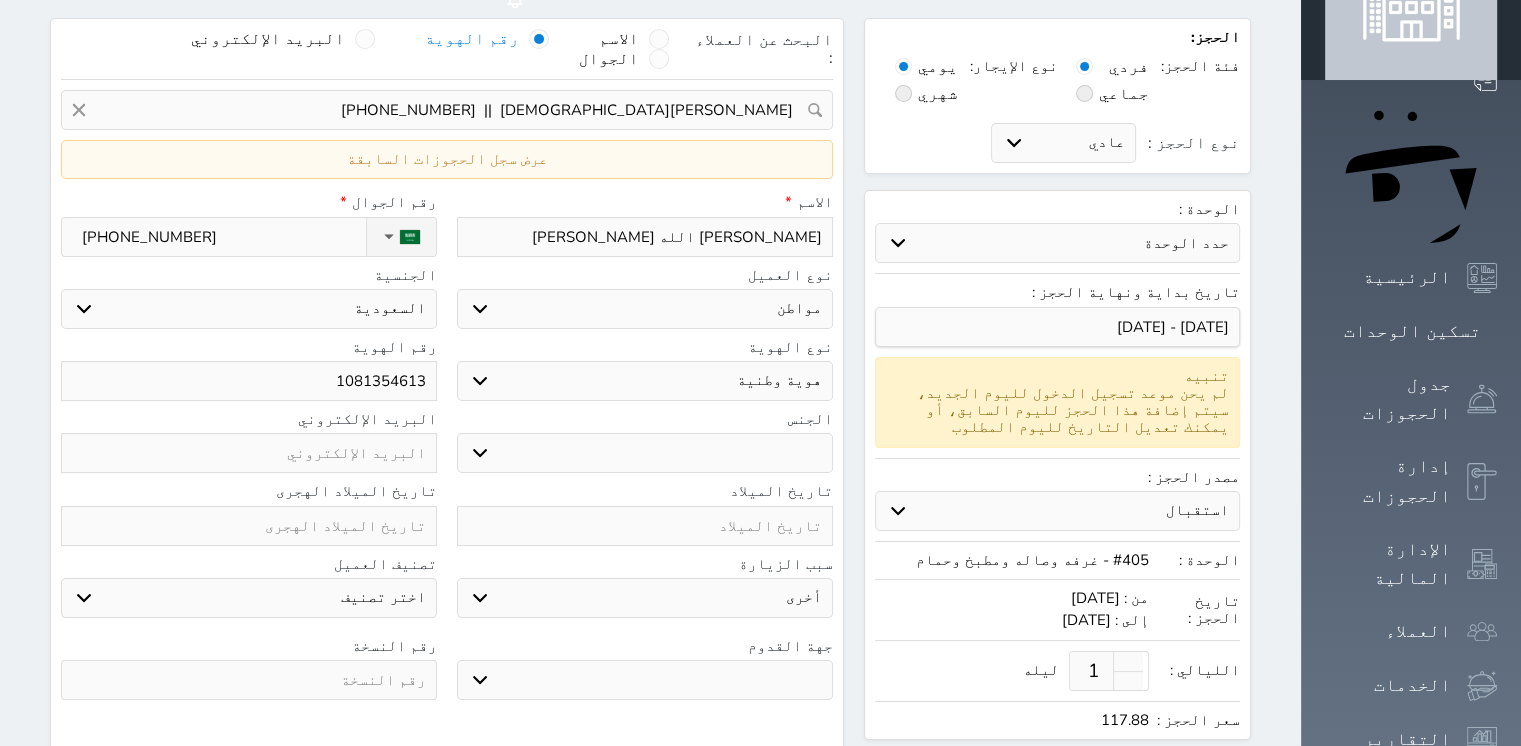scroll, scrollTop: 200, scrollLeft: 0, axis: vertical 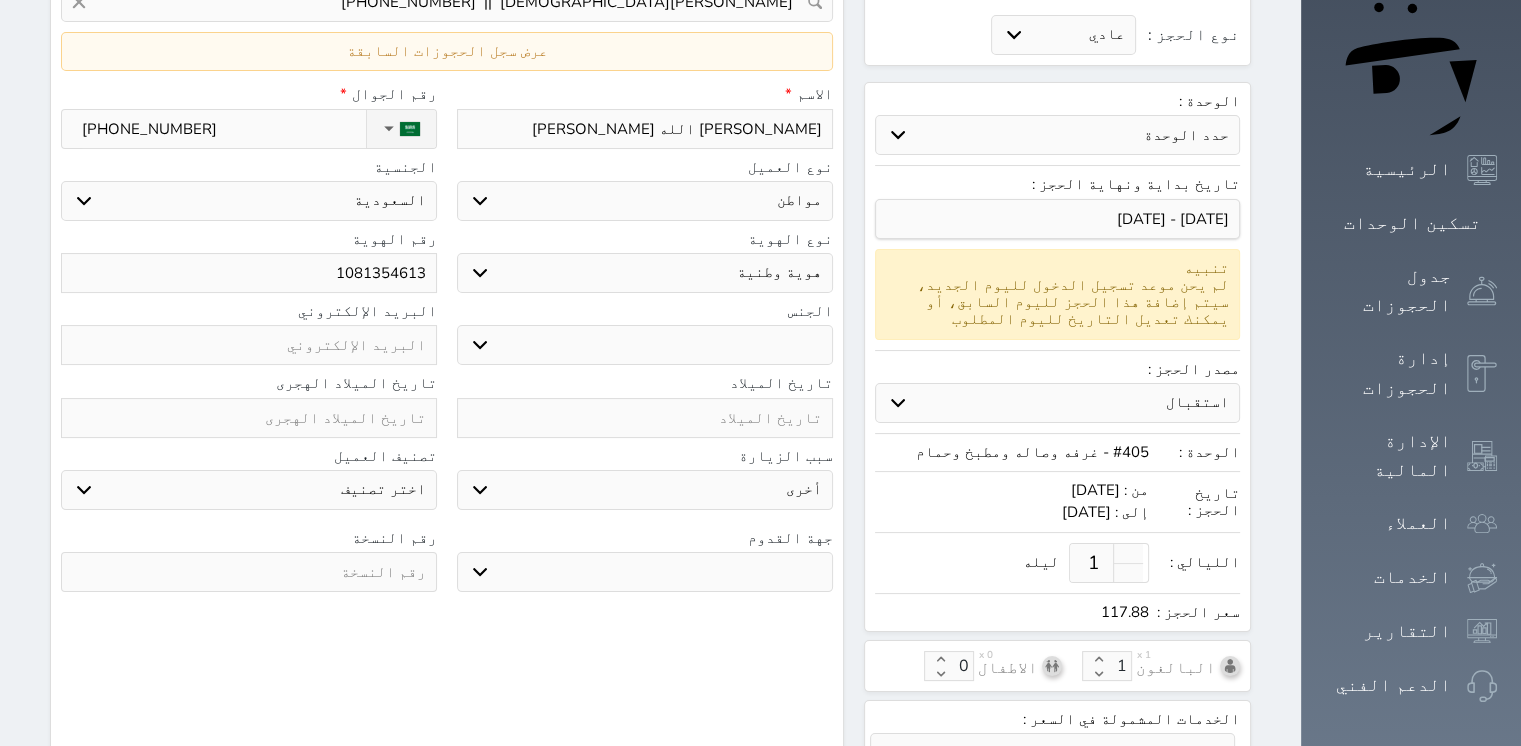 type on "فرج خلف الله الغموي" 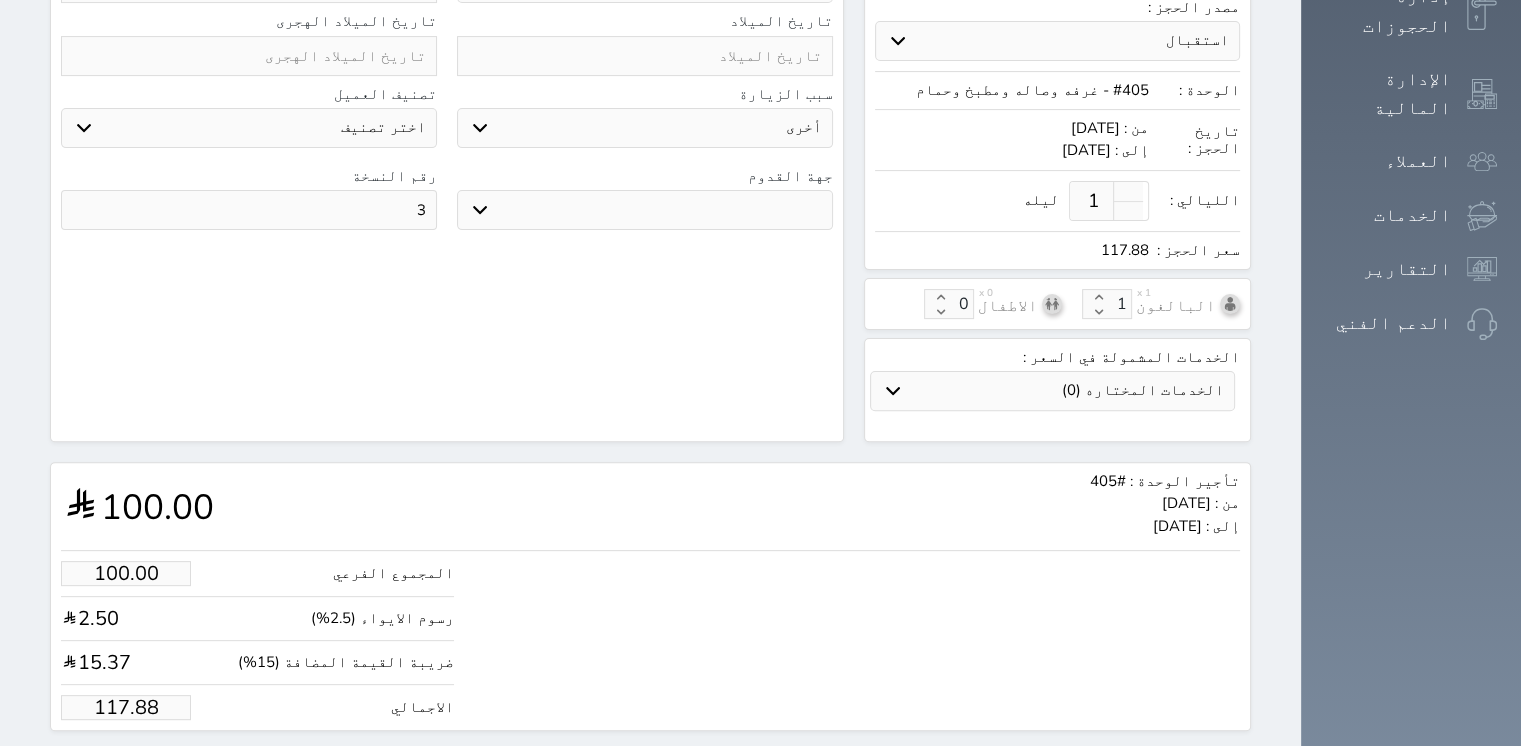 scroll, scrollTop: 564, scrollLeft: 0, axis: vertical 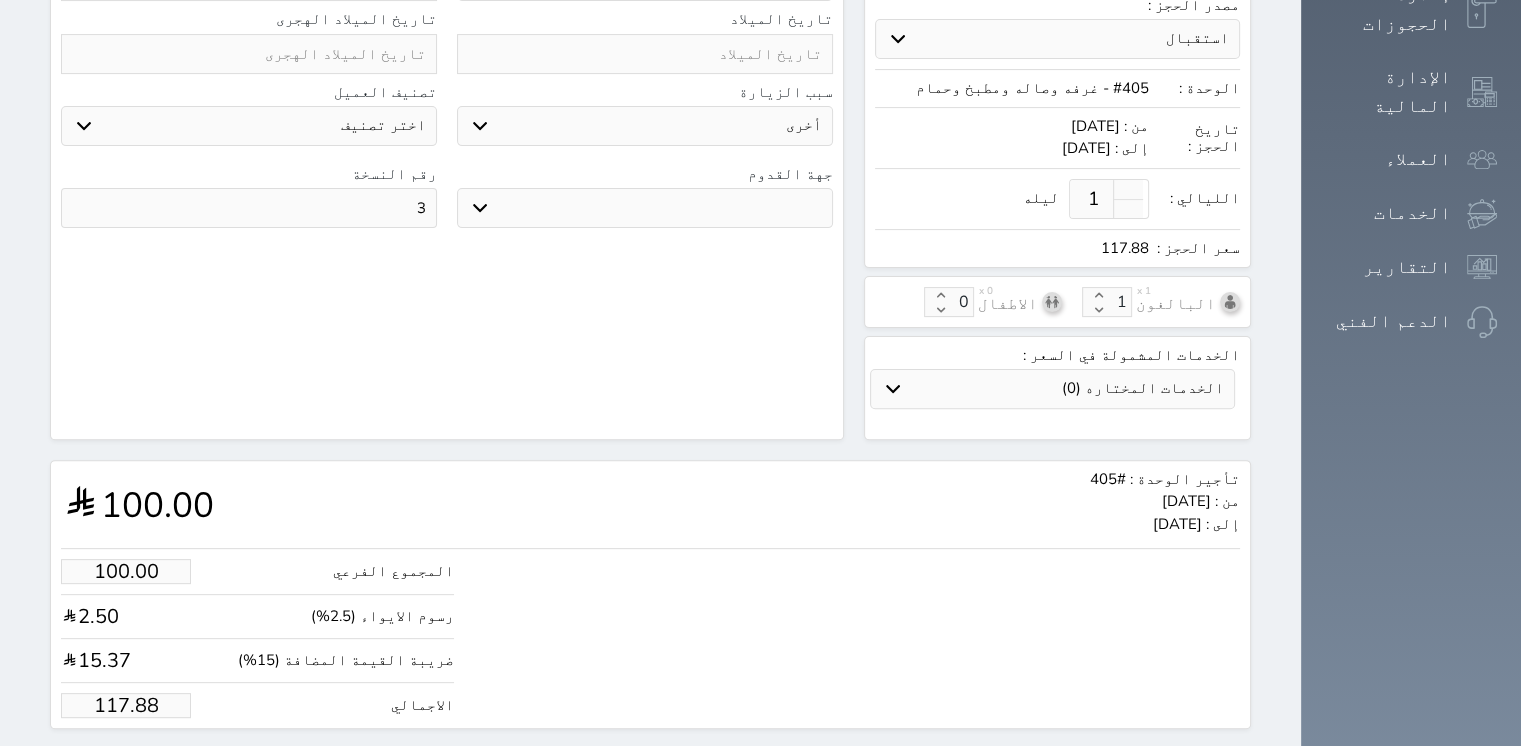 type on "3" 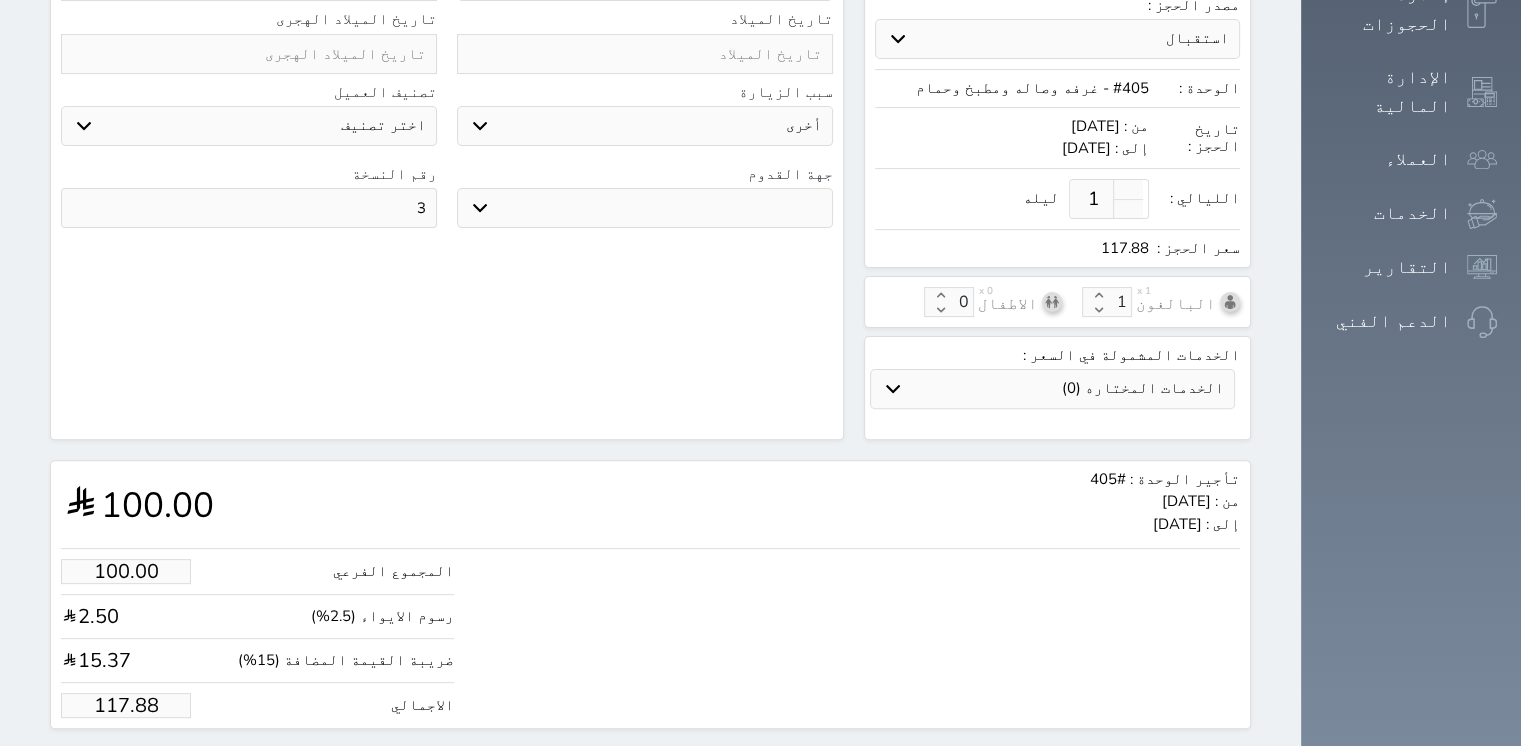 select 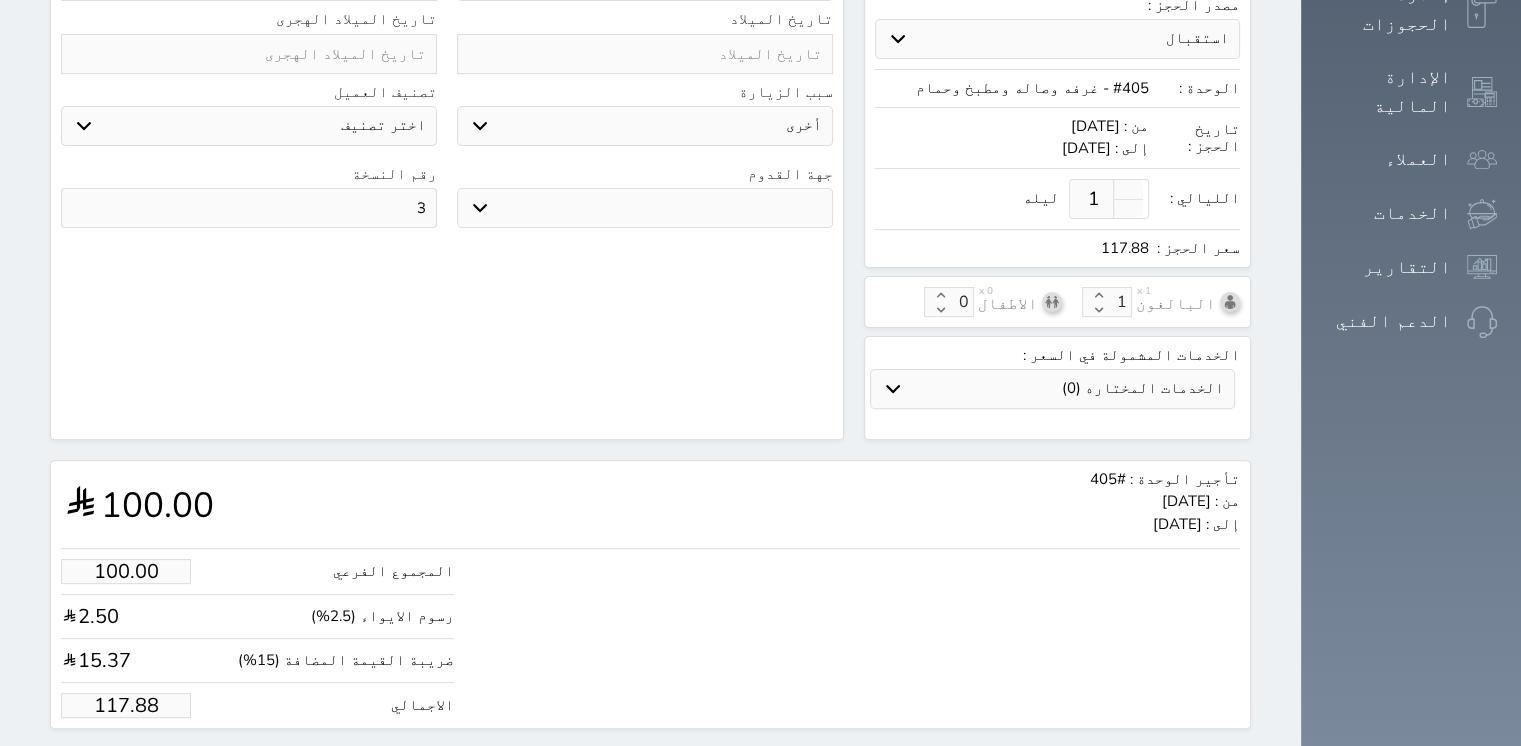 select 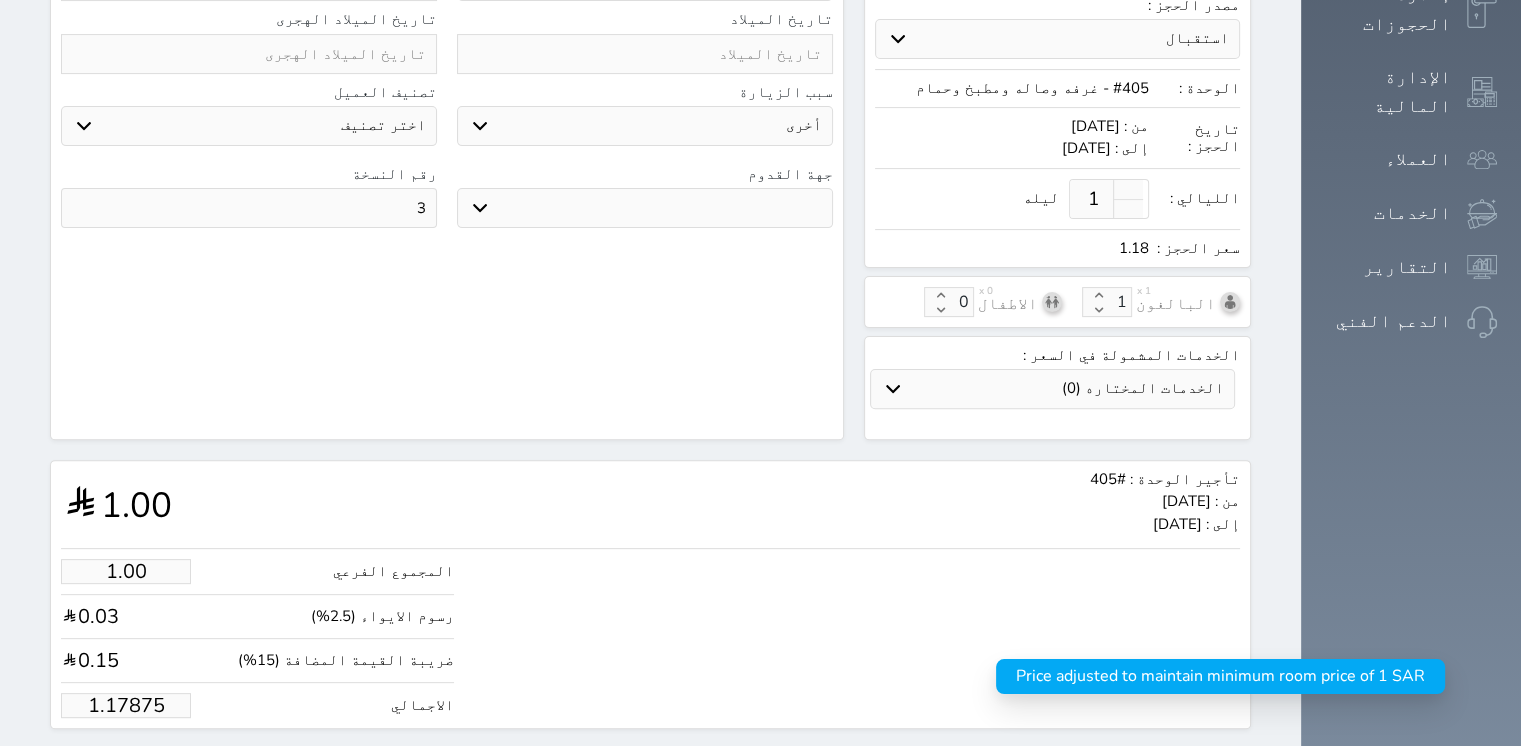 drag, startPoint x: 43, startPoint y: 638, endPoint x: 164, endPoint y: 649, distance: 121.49897 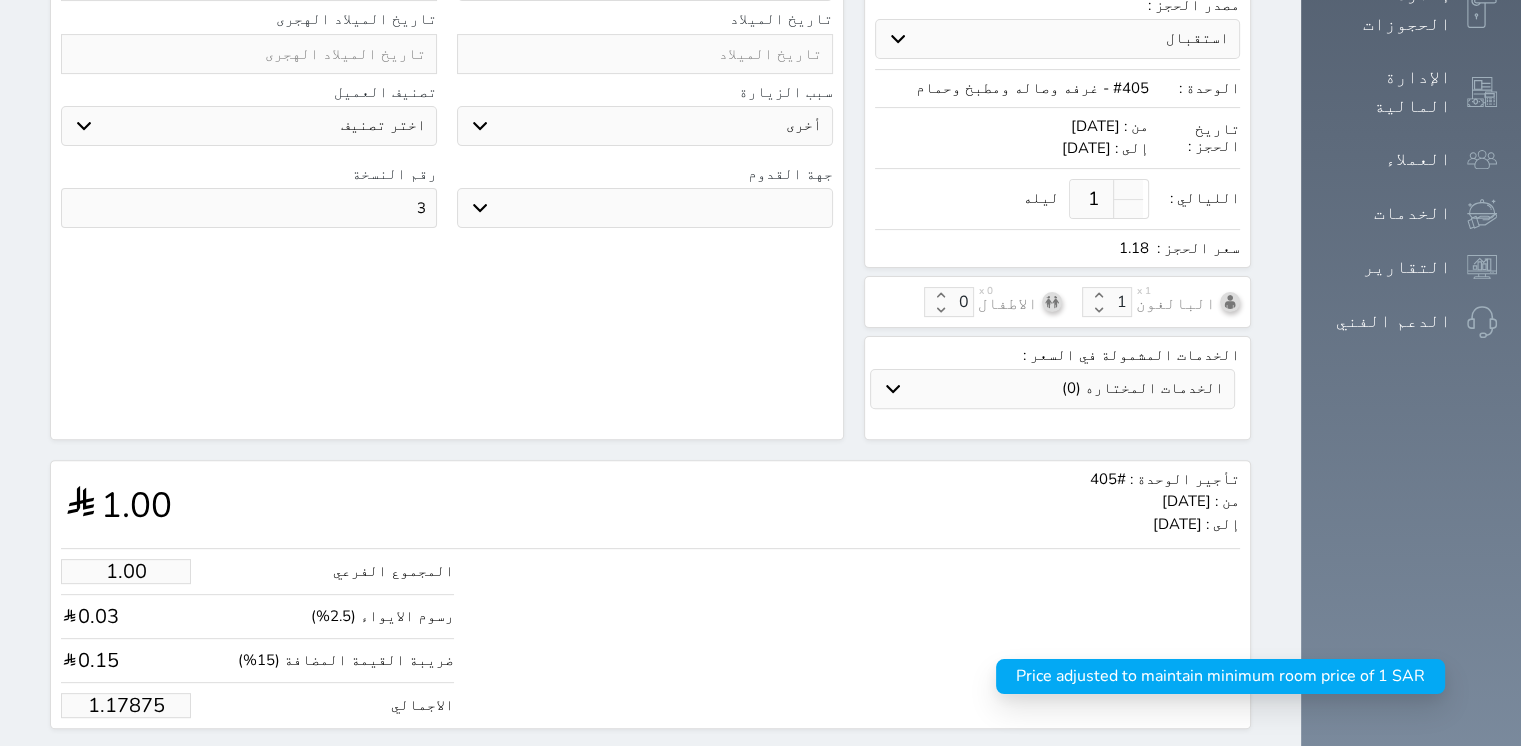 click on "الاجمالي   1.17875" at bounding box center (257, 705) 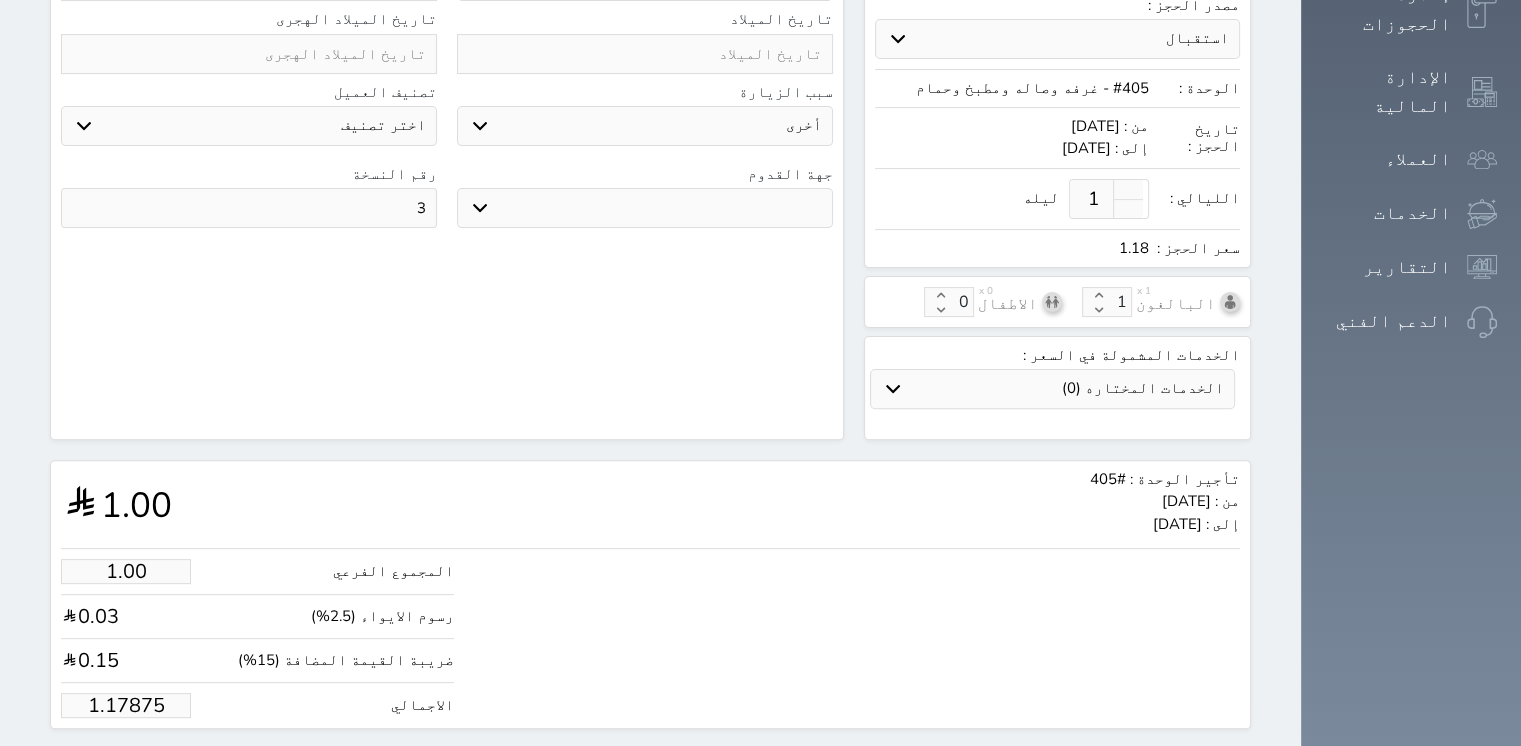 type 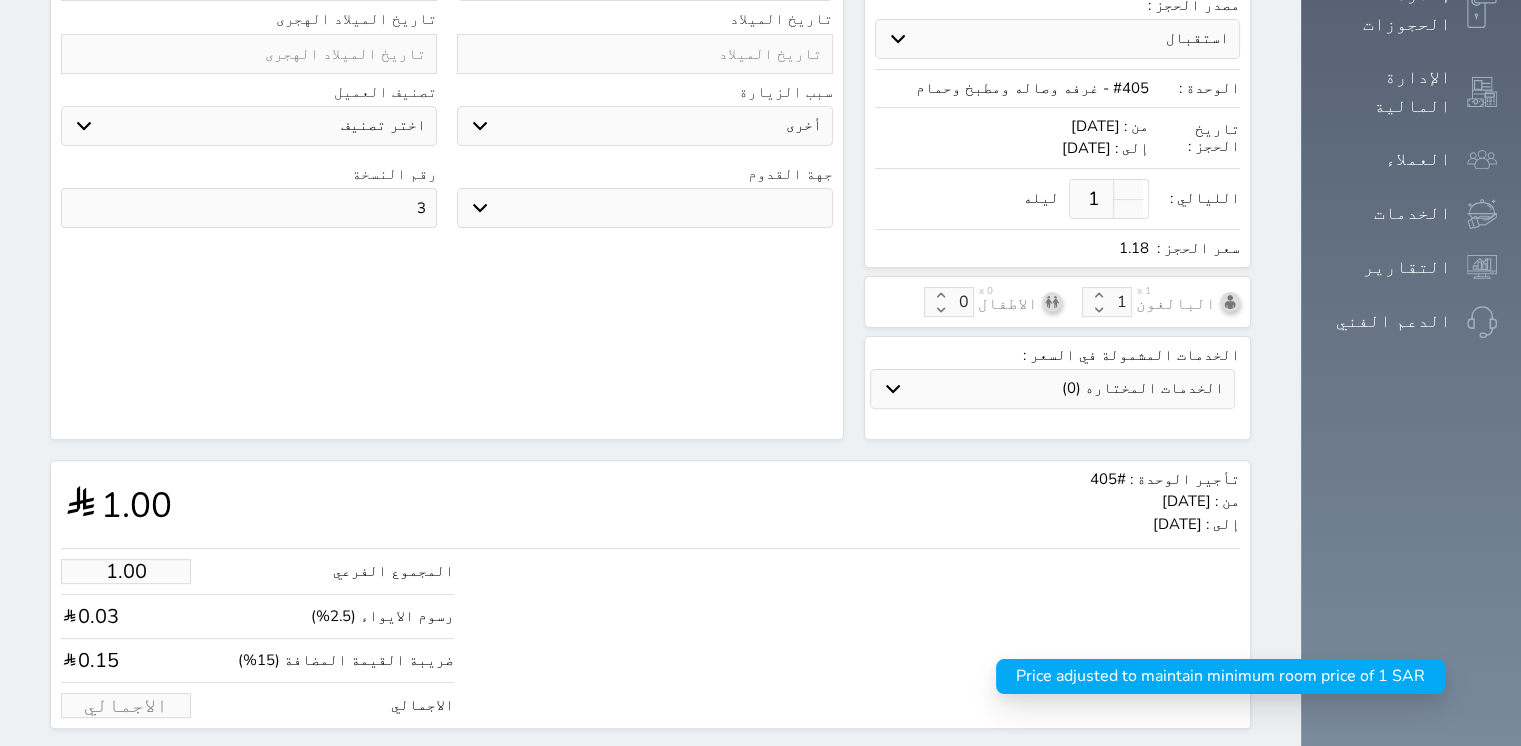 type on "2.55" 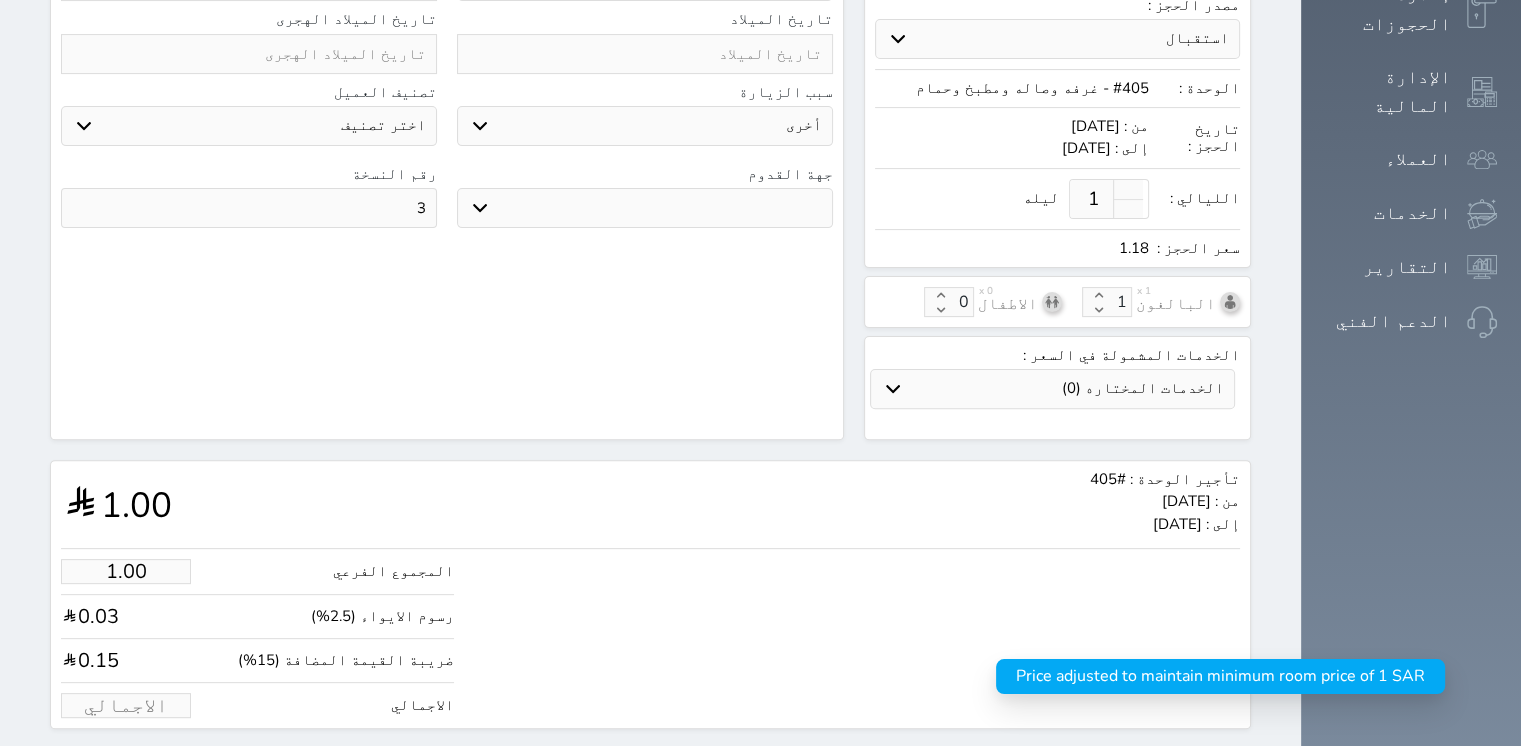 type on "3" 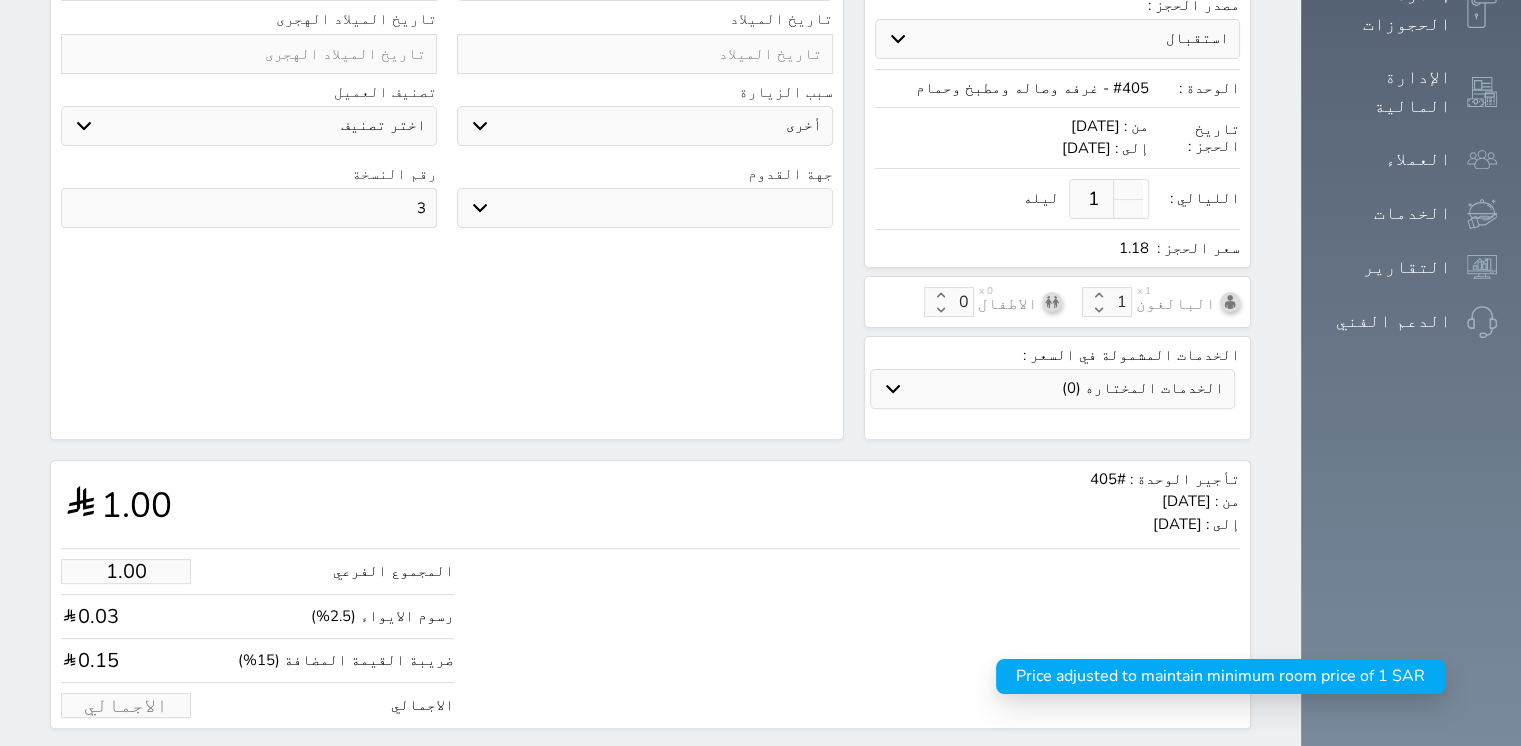 select 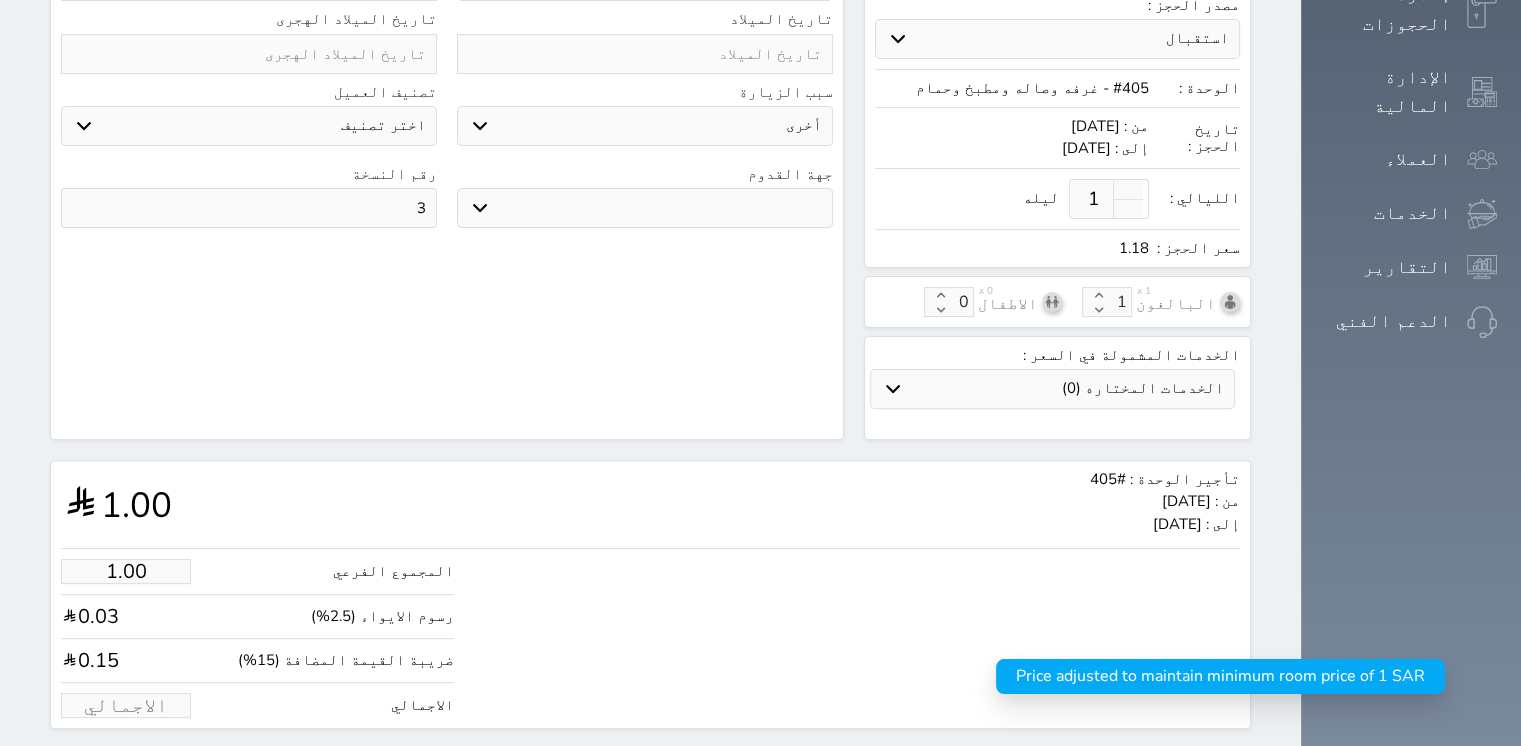 select 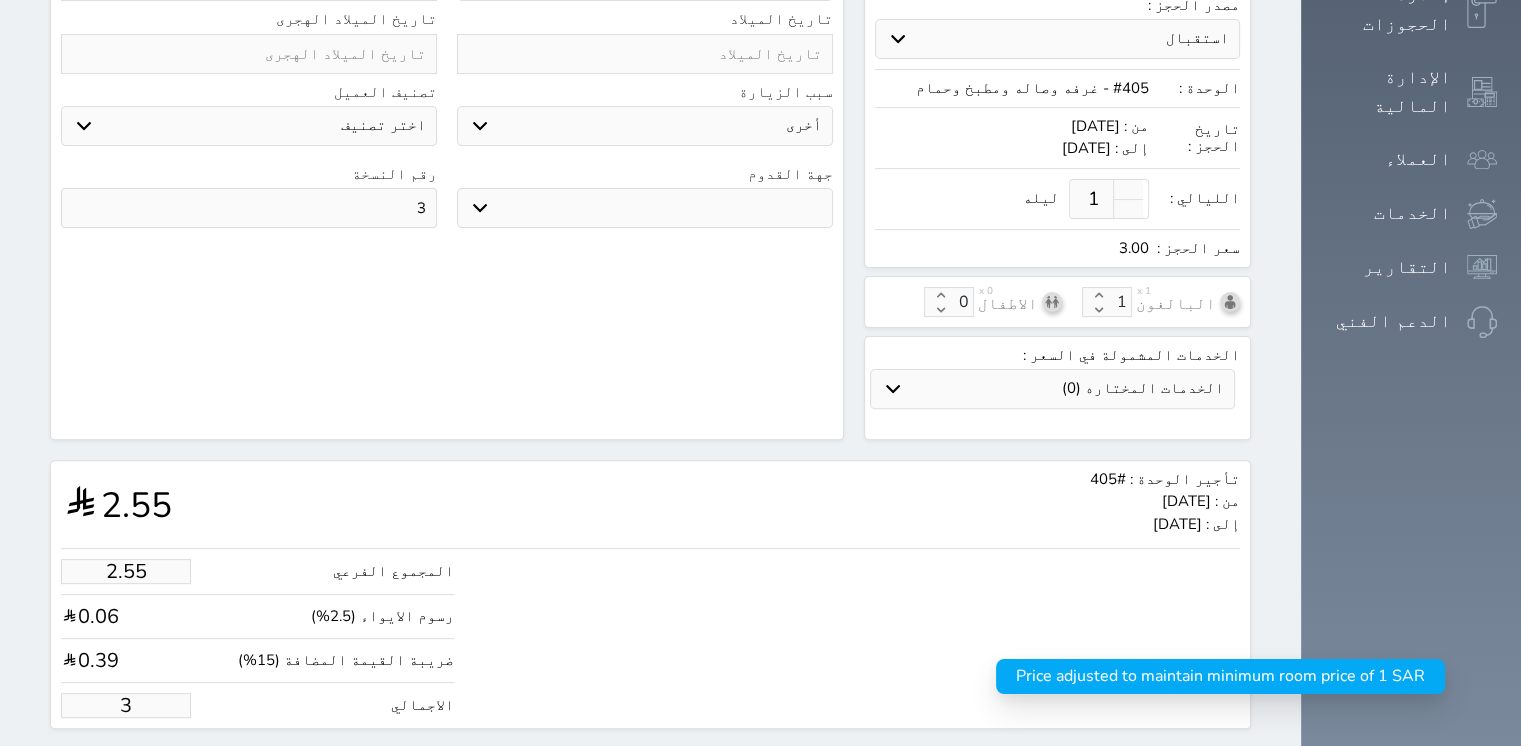 type on "25.45" 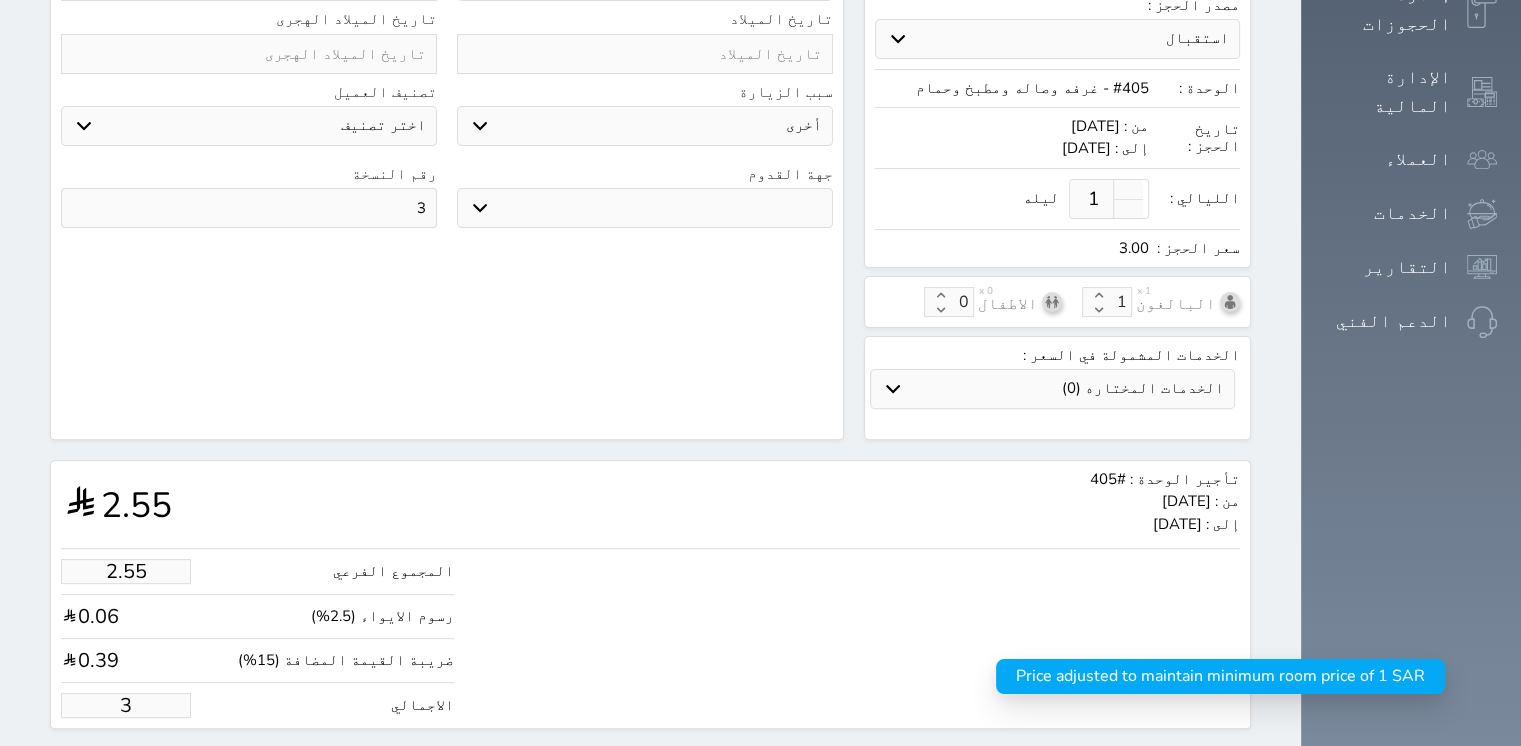 type on "30" 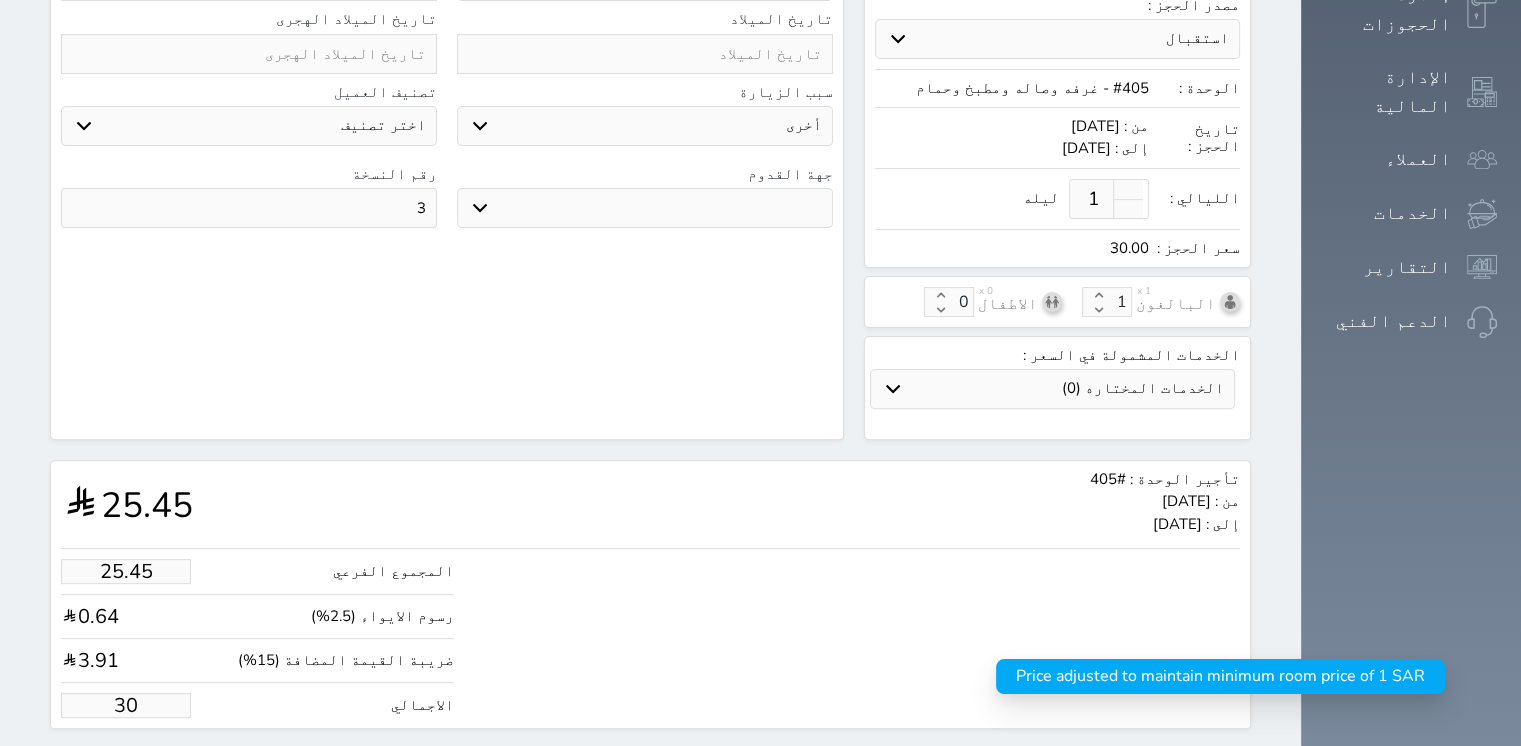 type on "254.51" 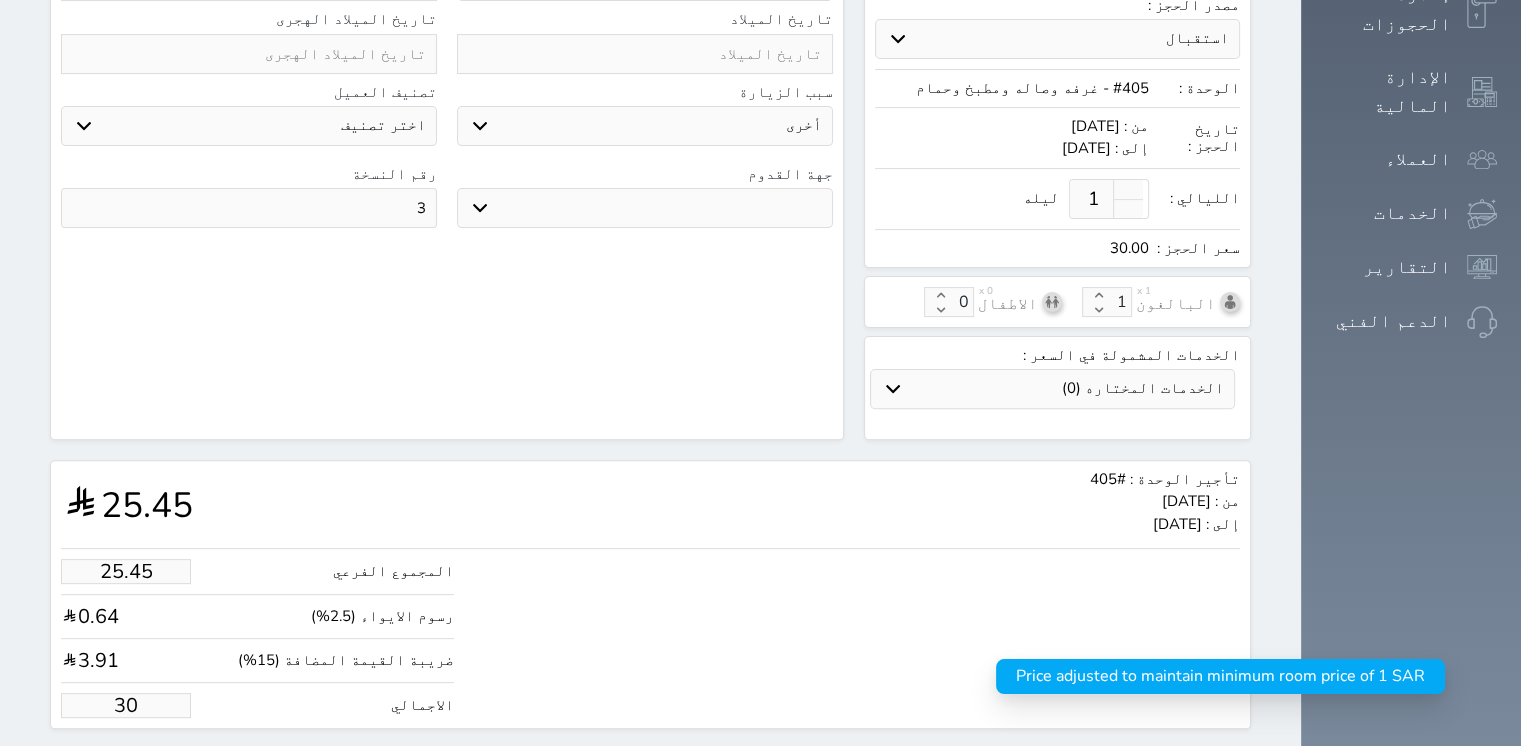 type on "300" 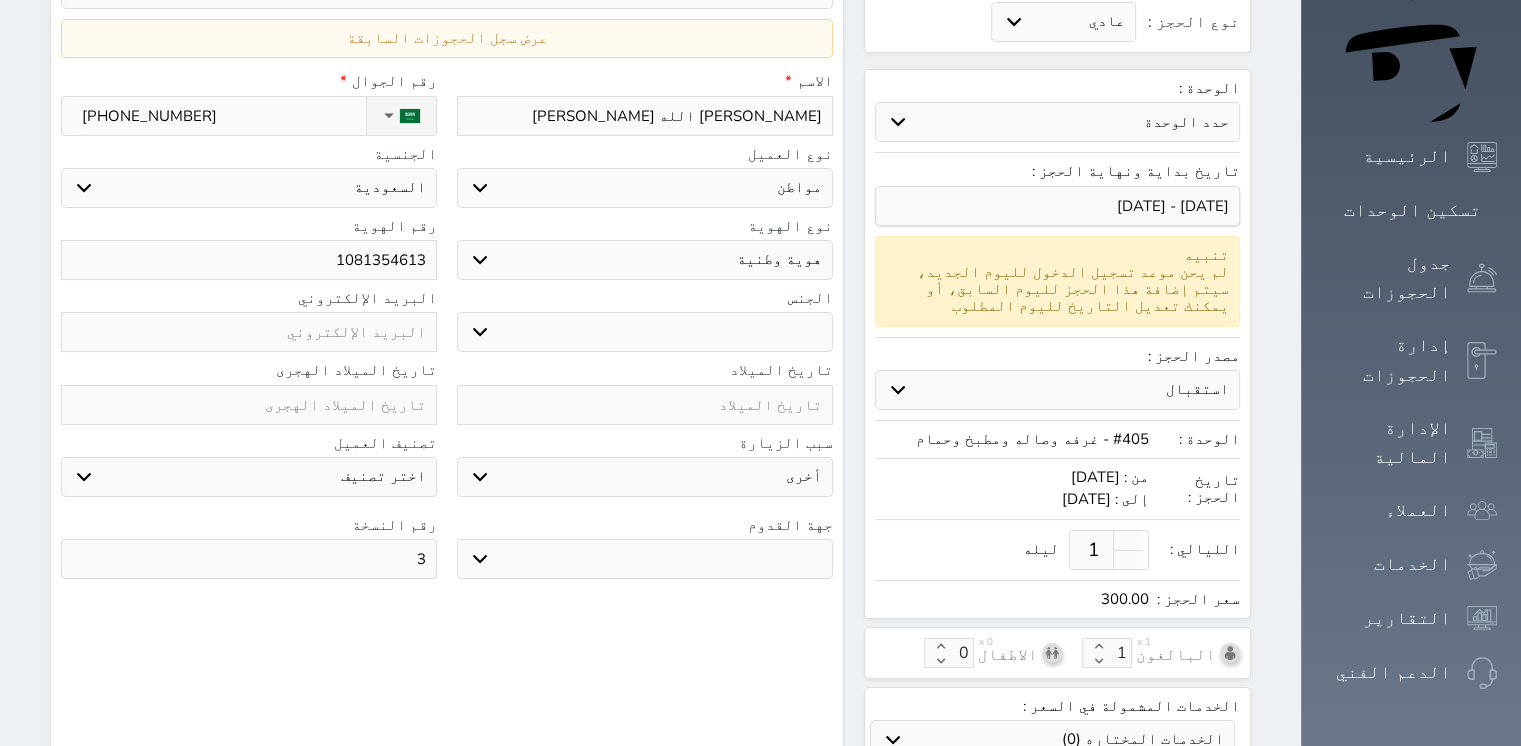 scroll, scrollTop: 64, scrollLeft: 0, axis: vertical 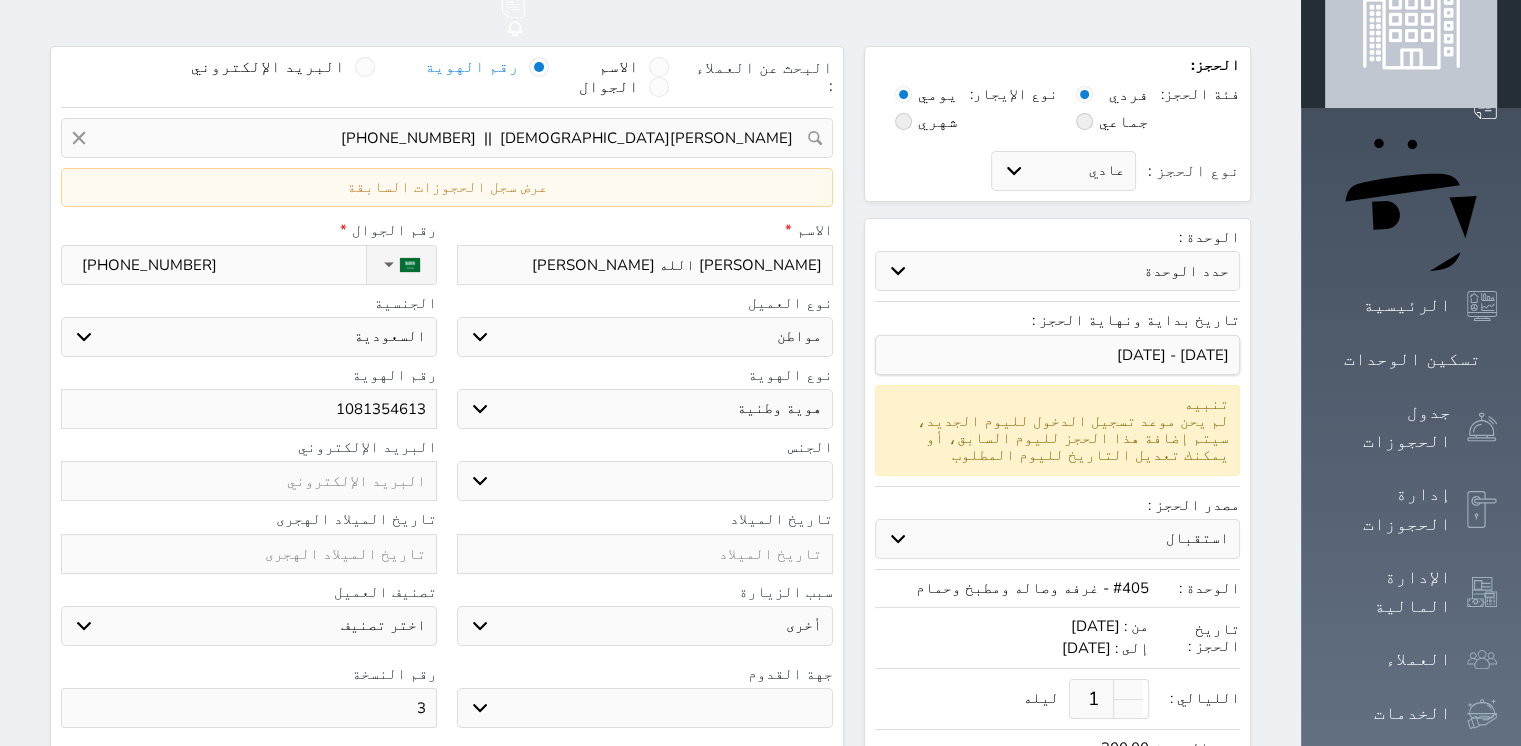 type on "300.00" 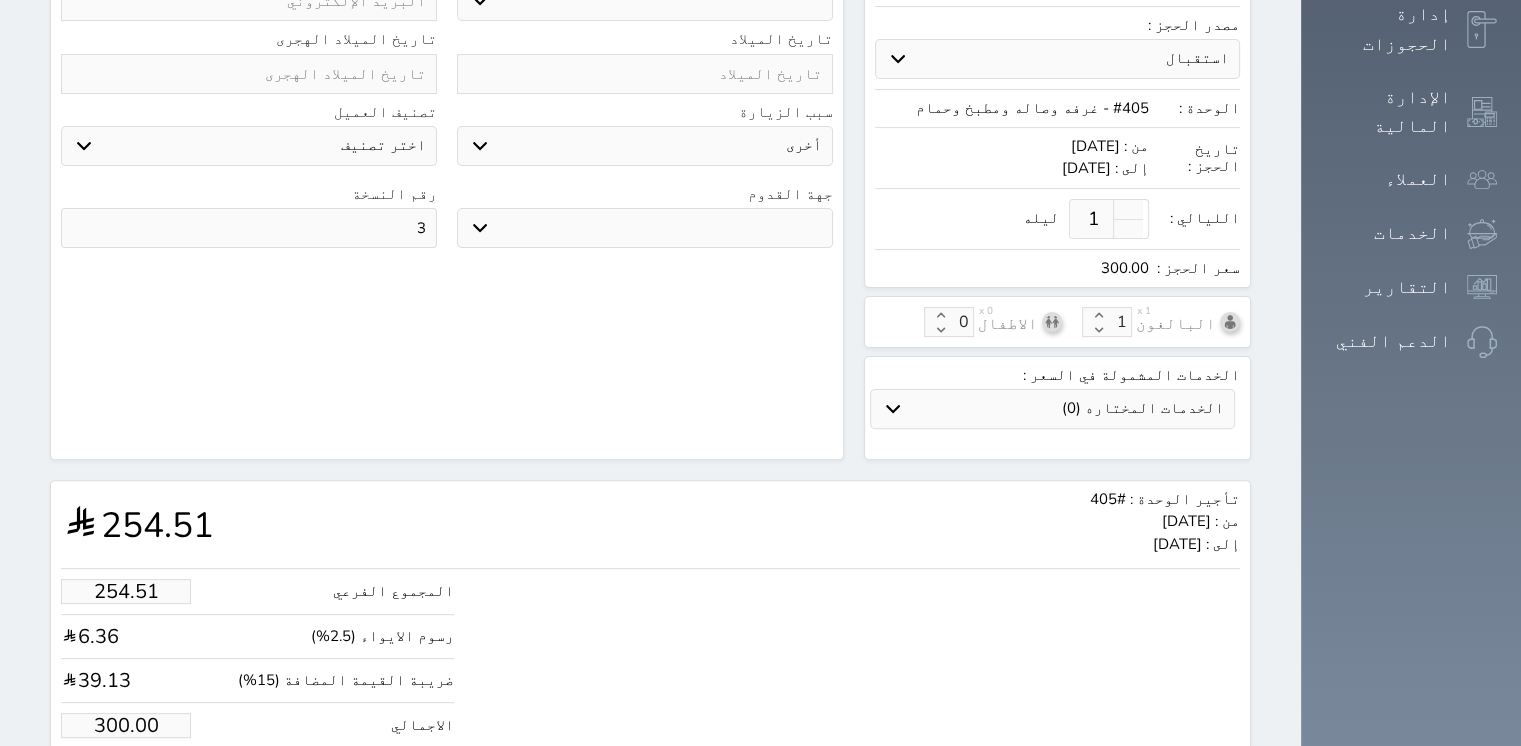 scroll, scrollTop: 564, scrollLeft: 0, axis: vertical 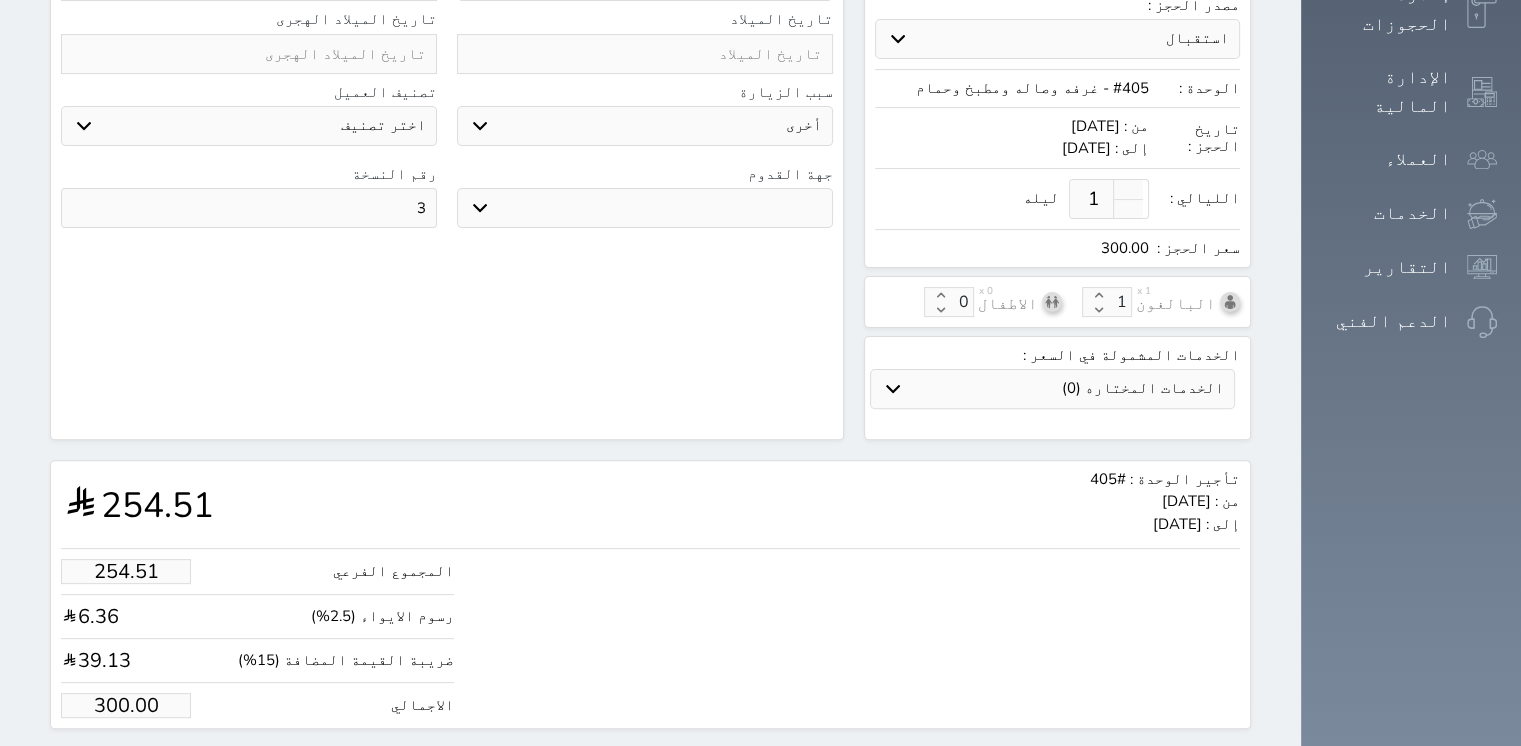 click on "حجز" at bounding box center [165, 766] 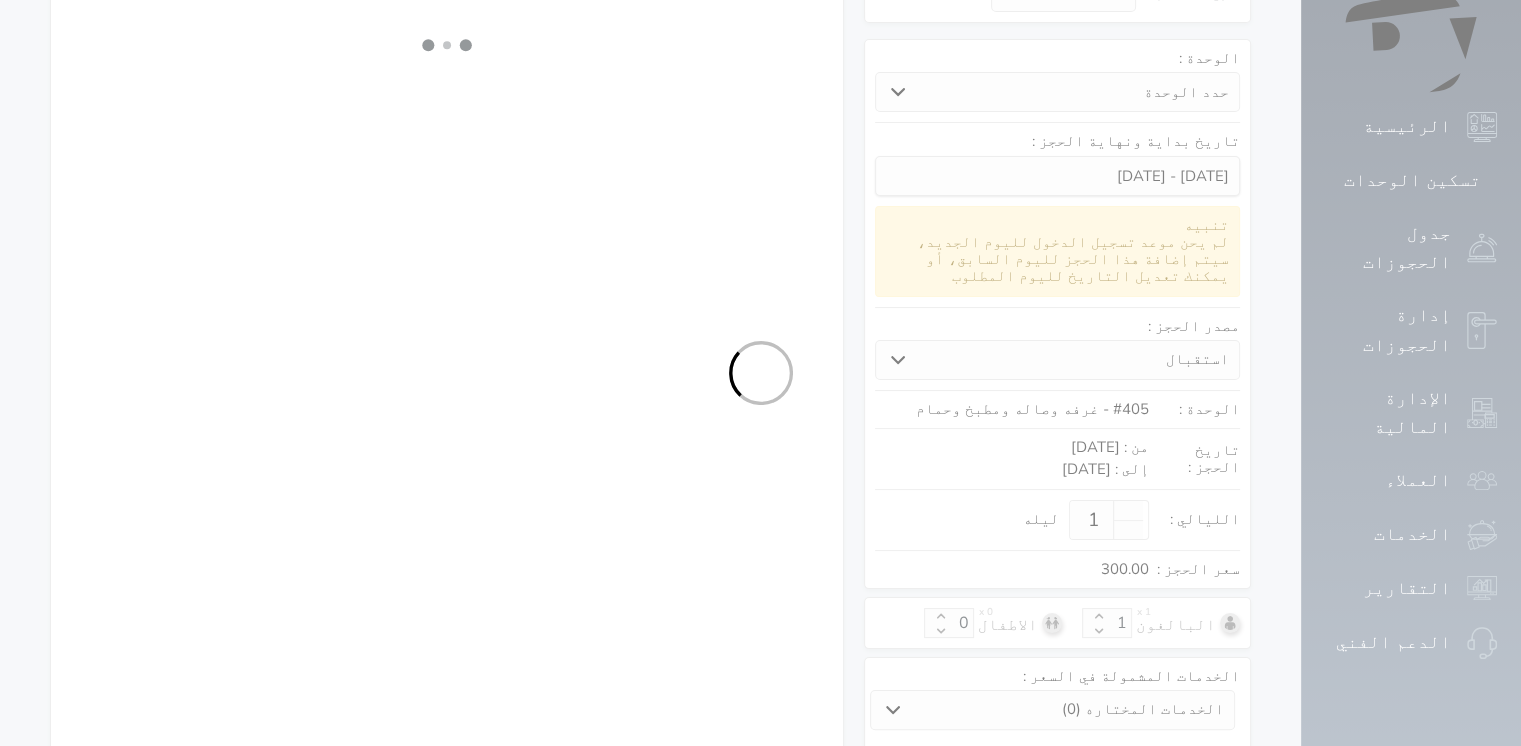 select on "1" 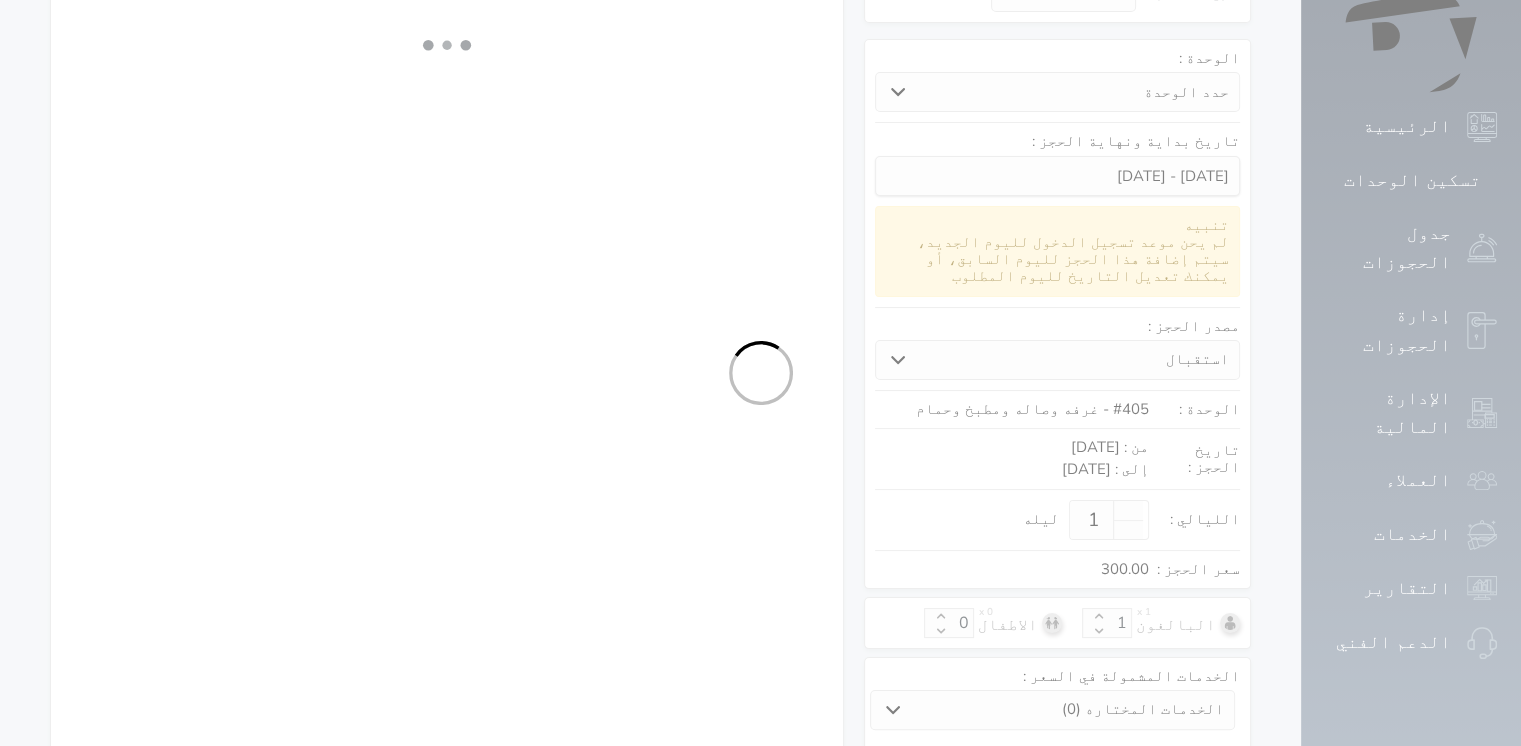 select on "113" 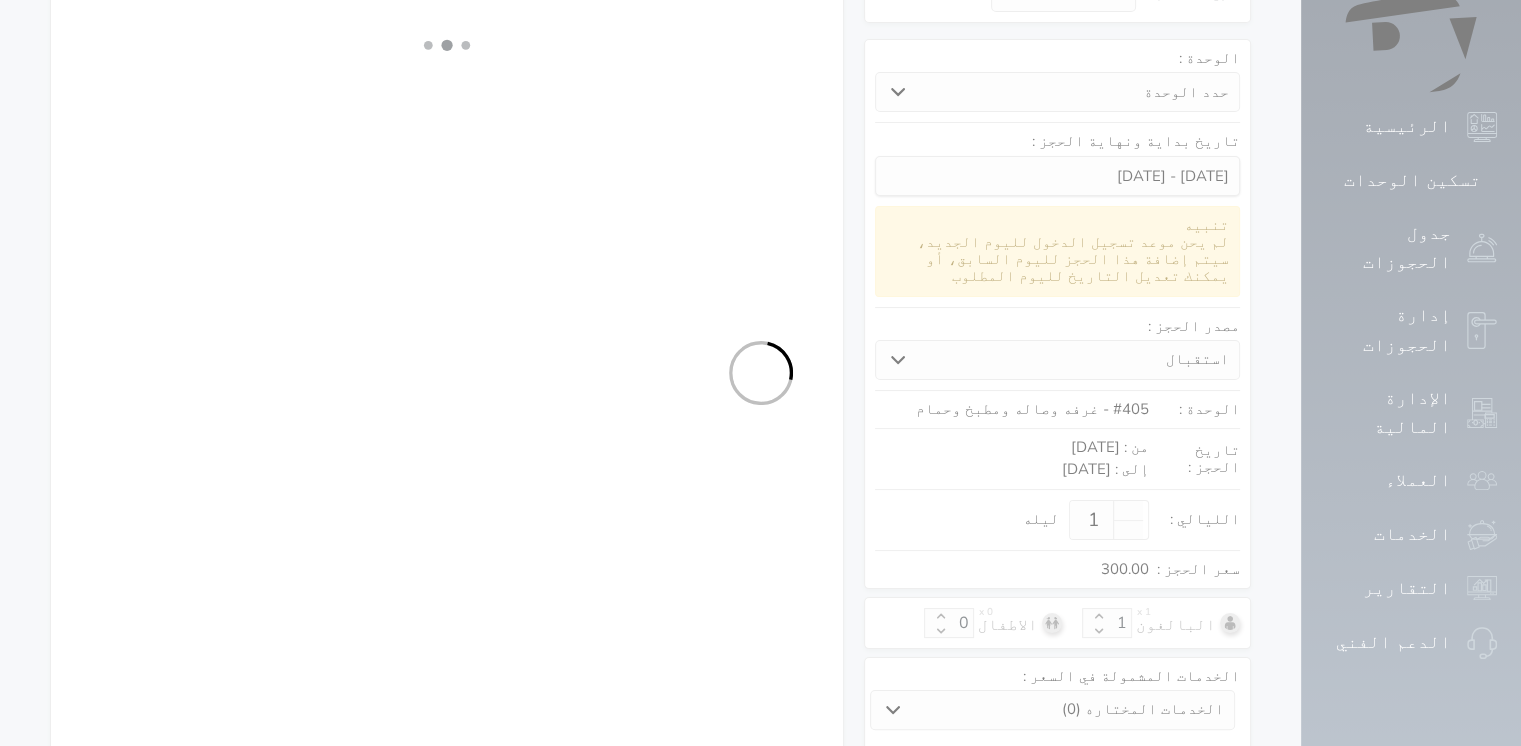 select on "1" 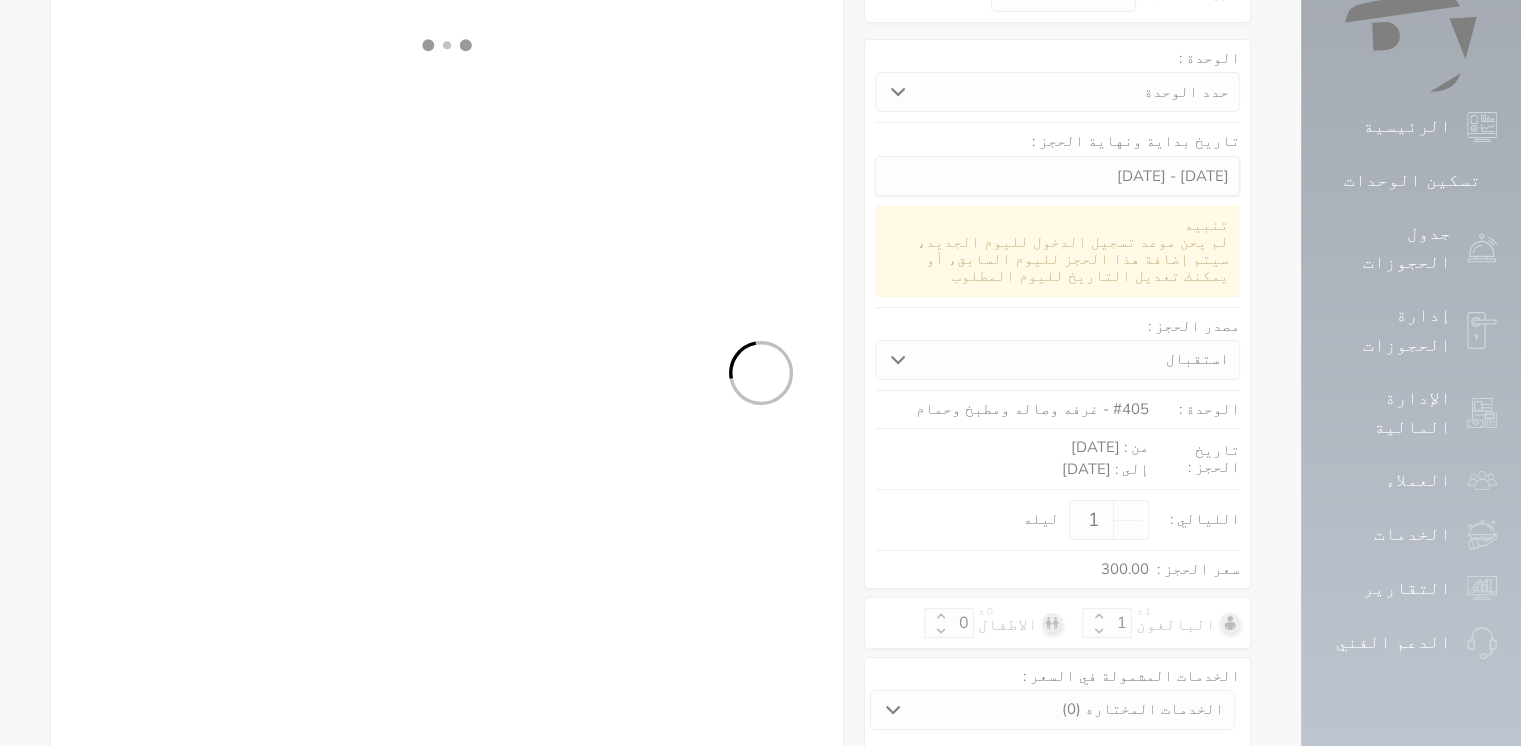 select 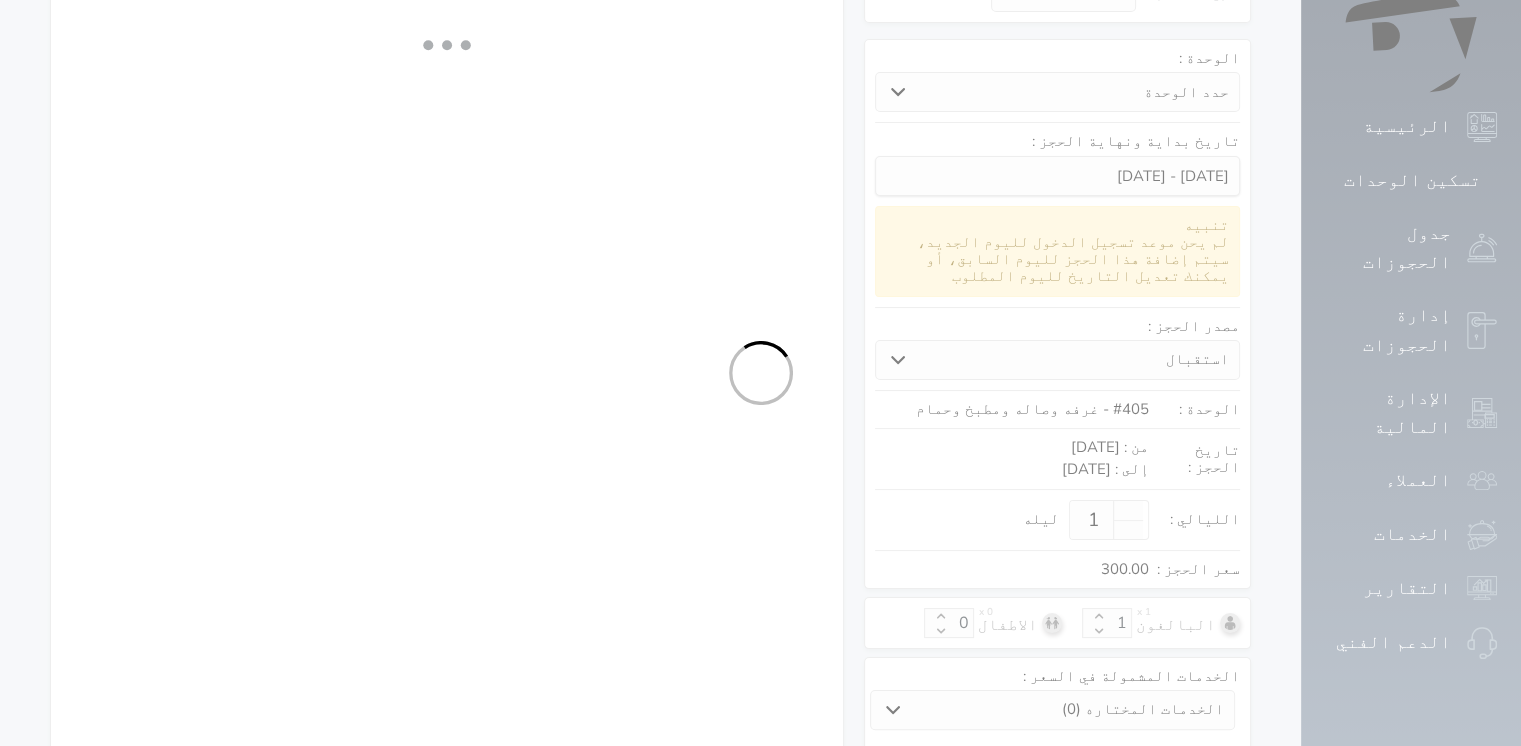 select on "7" 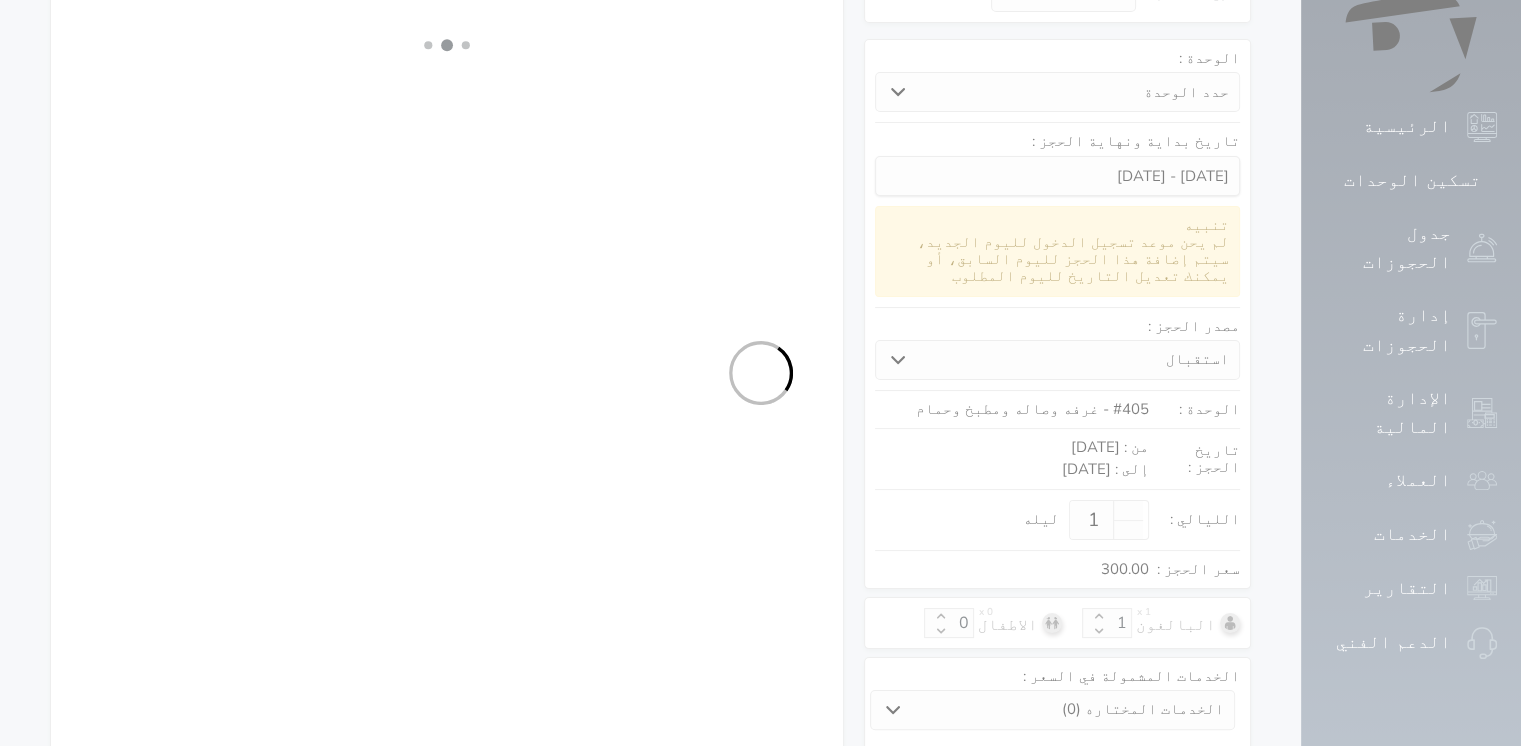 select 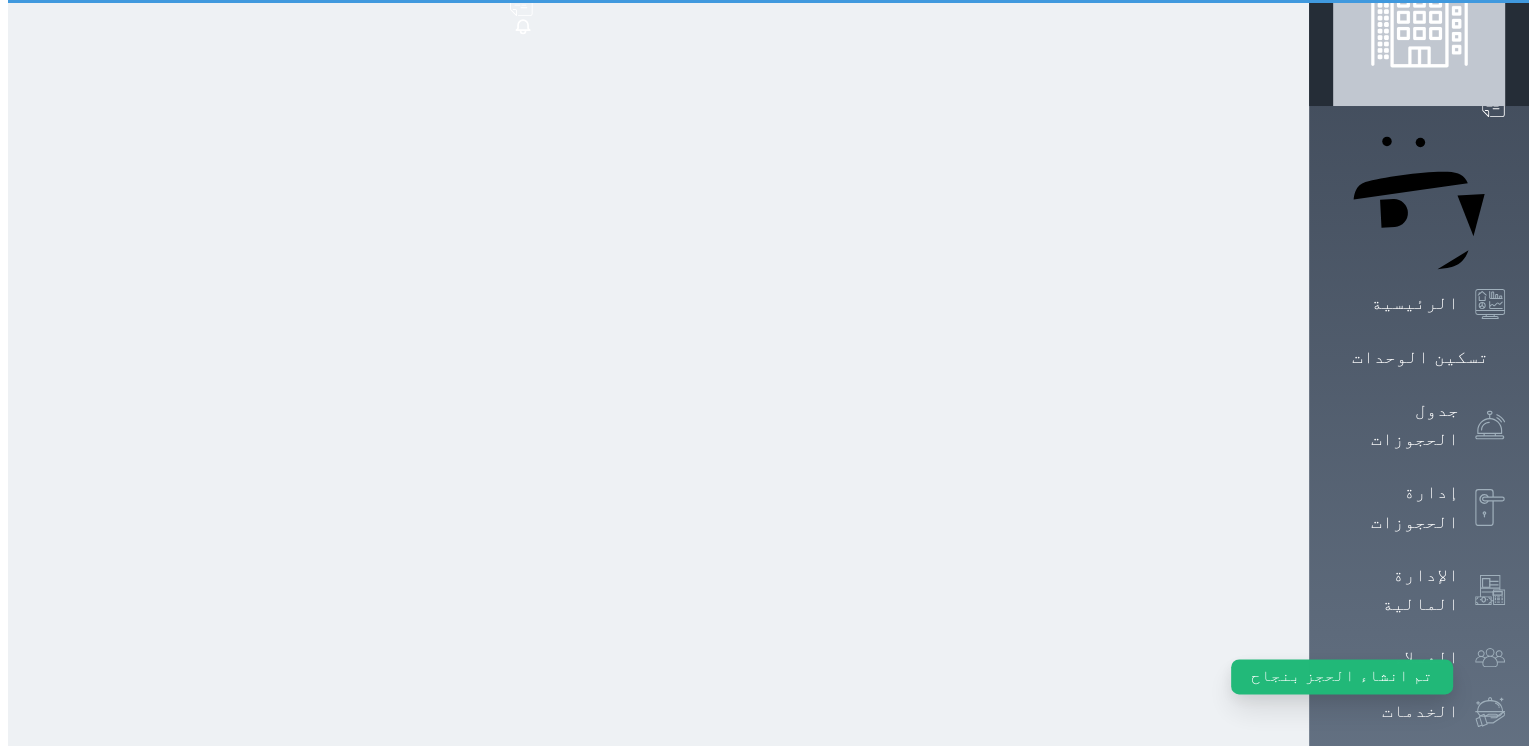 scroll, scrollTop: 0, scrollLeft: 0, axis: both 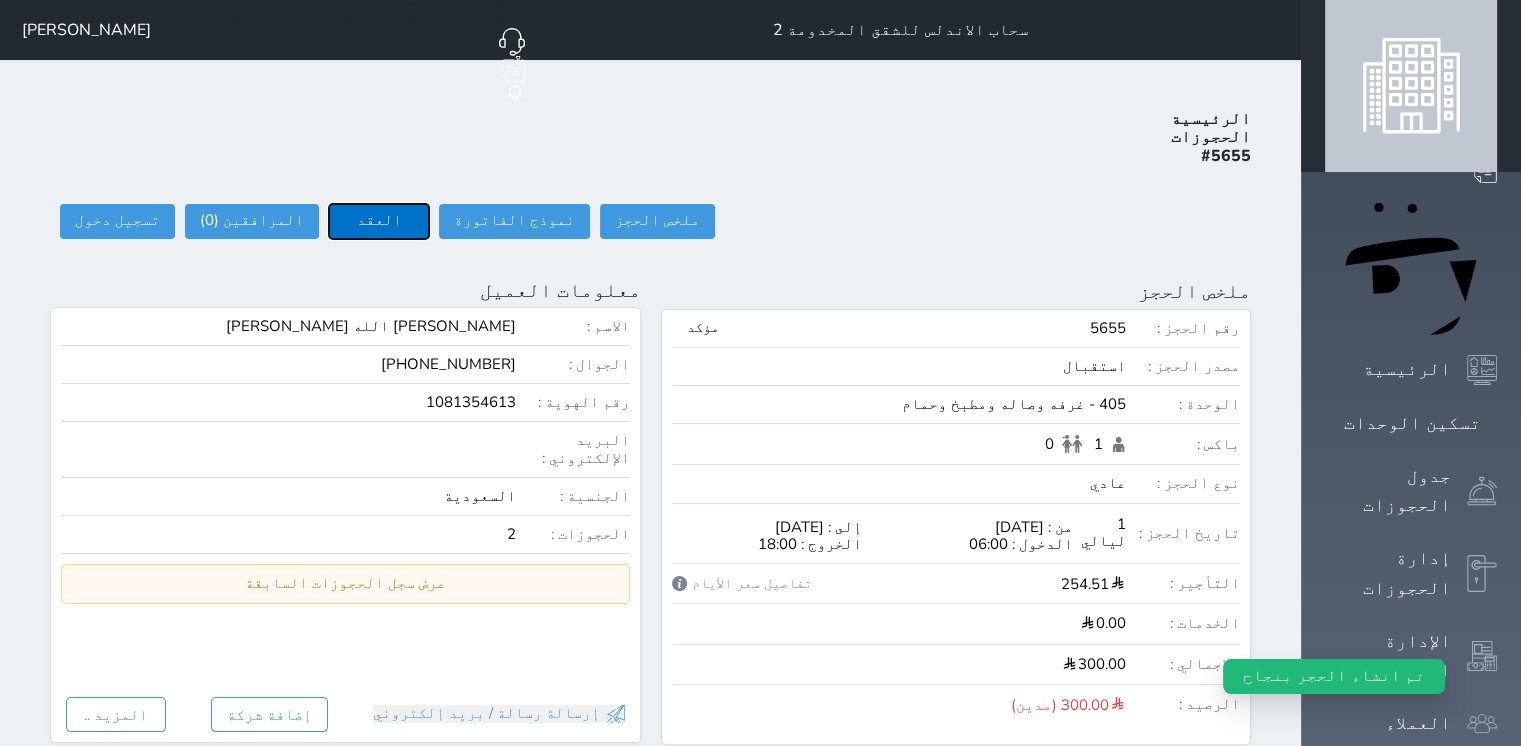 click on "العقد" at bounding box center [379, 221] 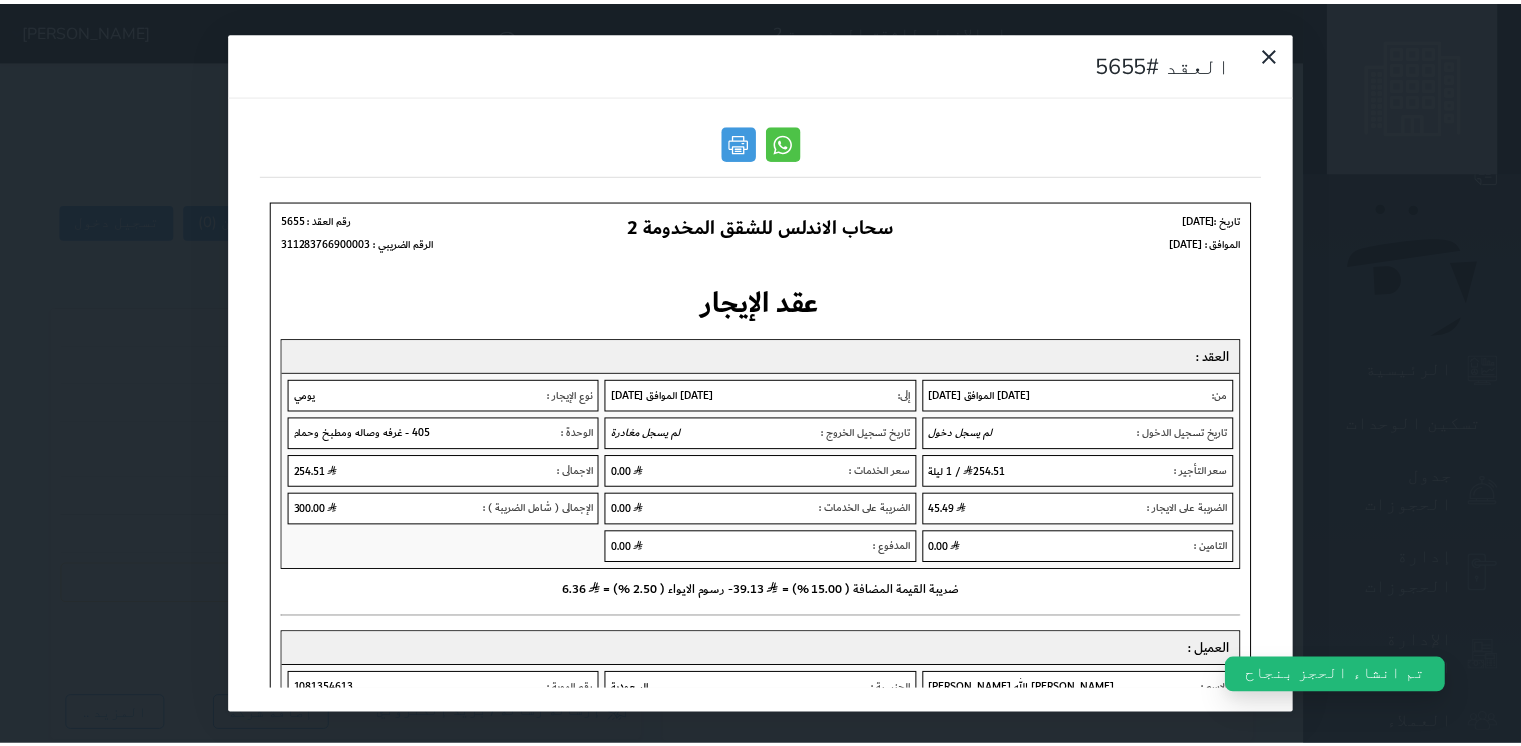 scroll, scrollTop: 0, scrollLeft: 0, axis: both 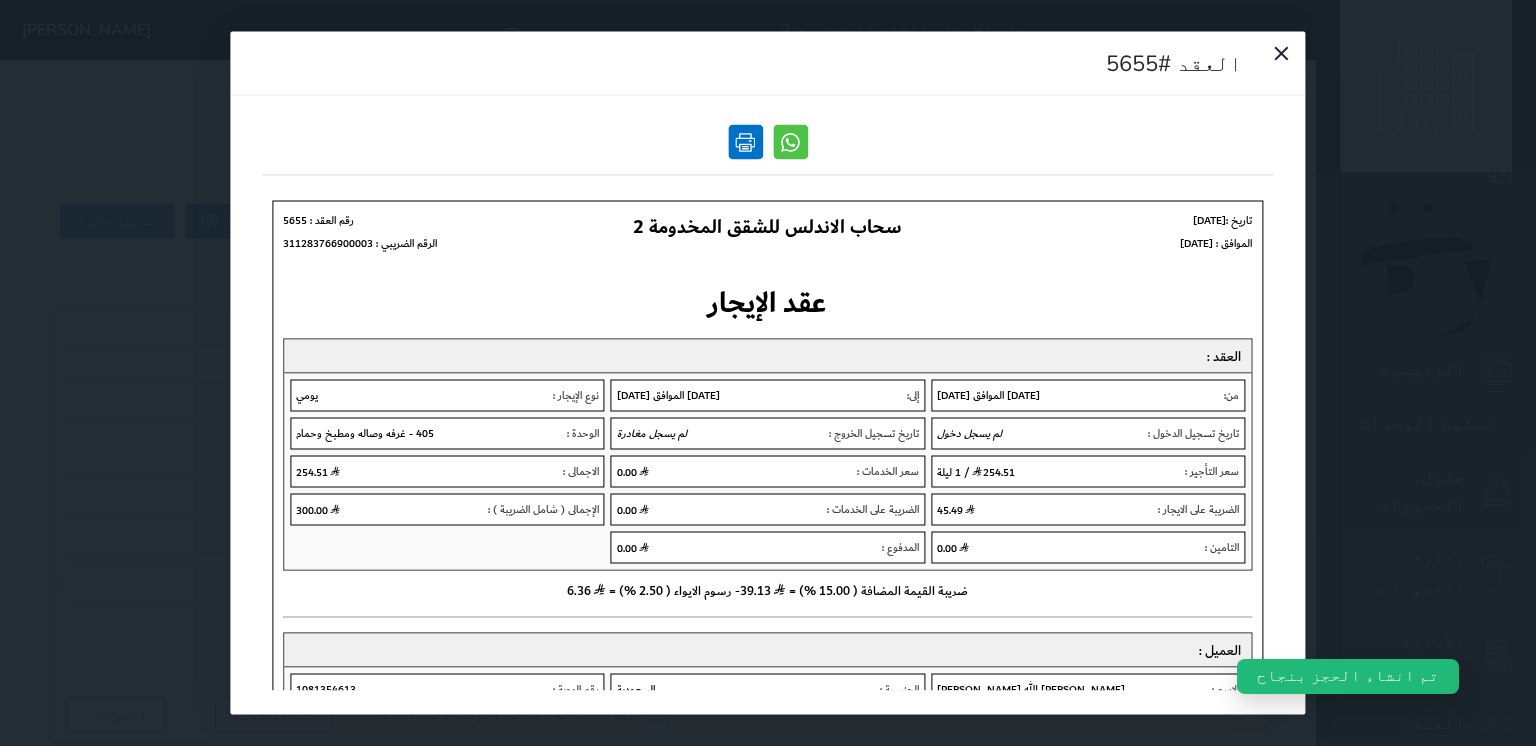 click at bounding box center [745, 142] 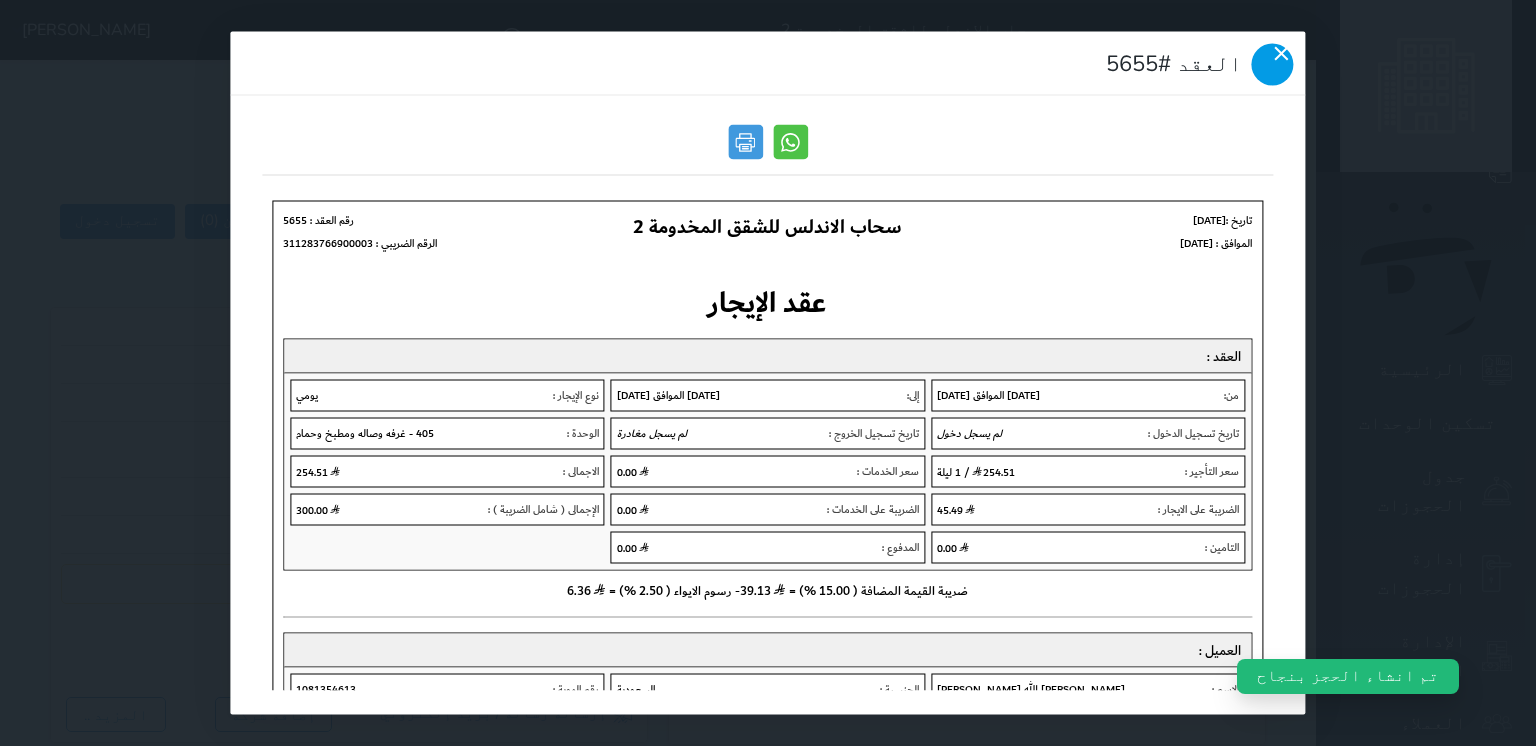 click 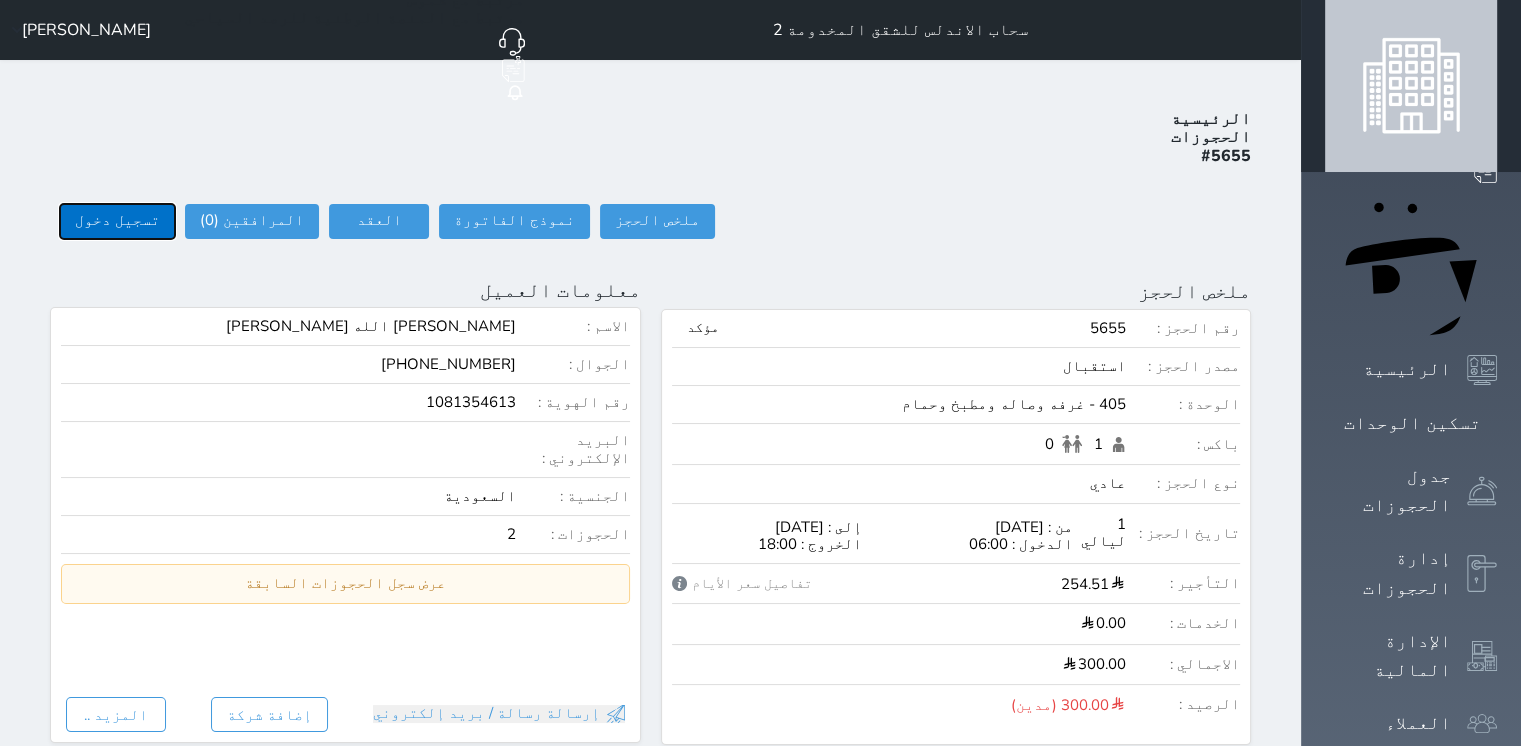 click on "تسجيل دخول" at bounding box center [117, 221] 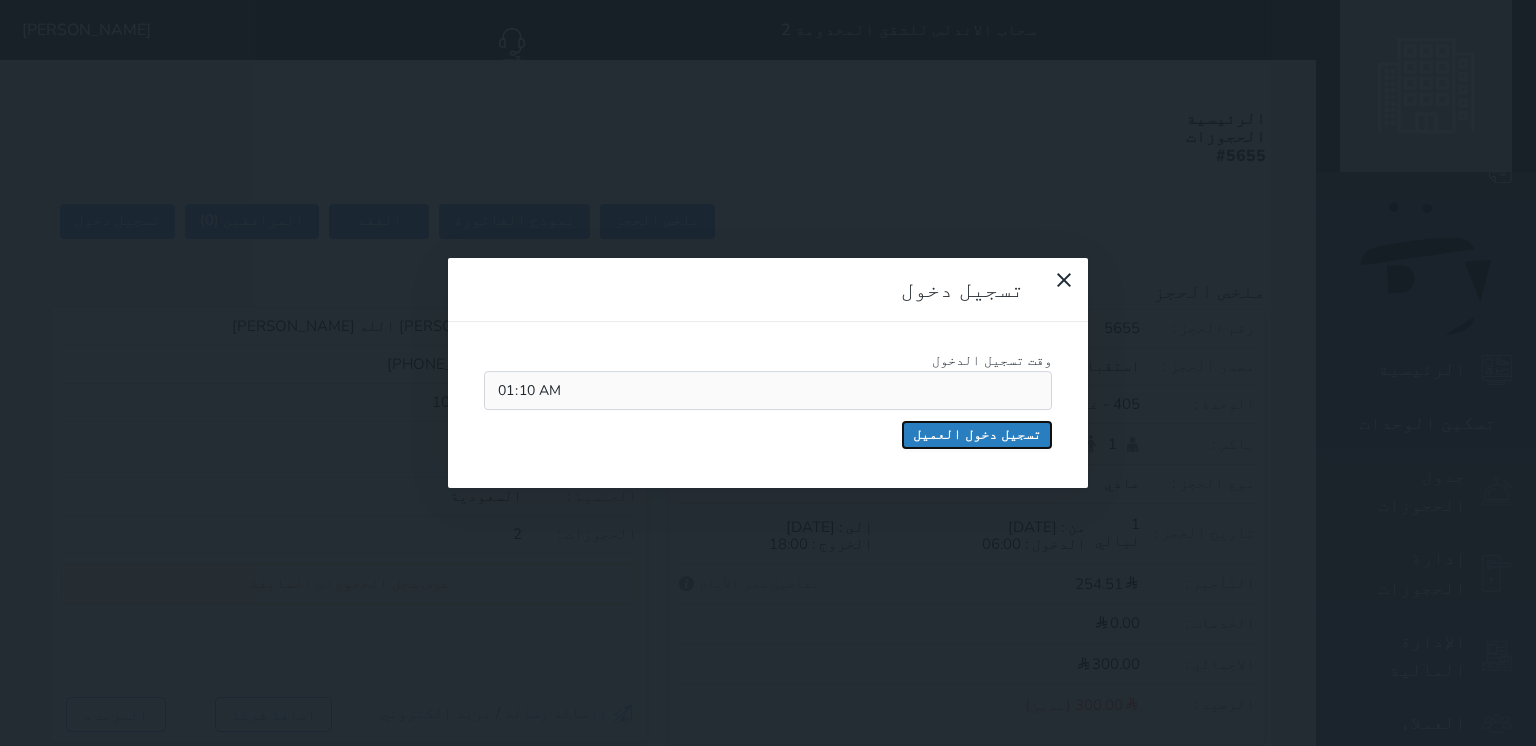 click on "تسجيل دخول العميل" at bounding box center [977, 435] 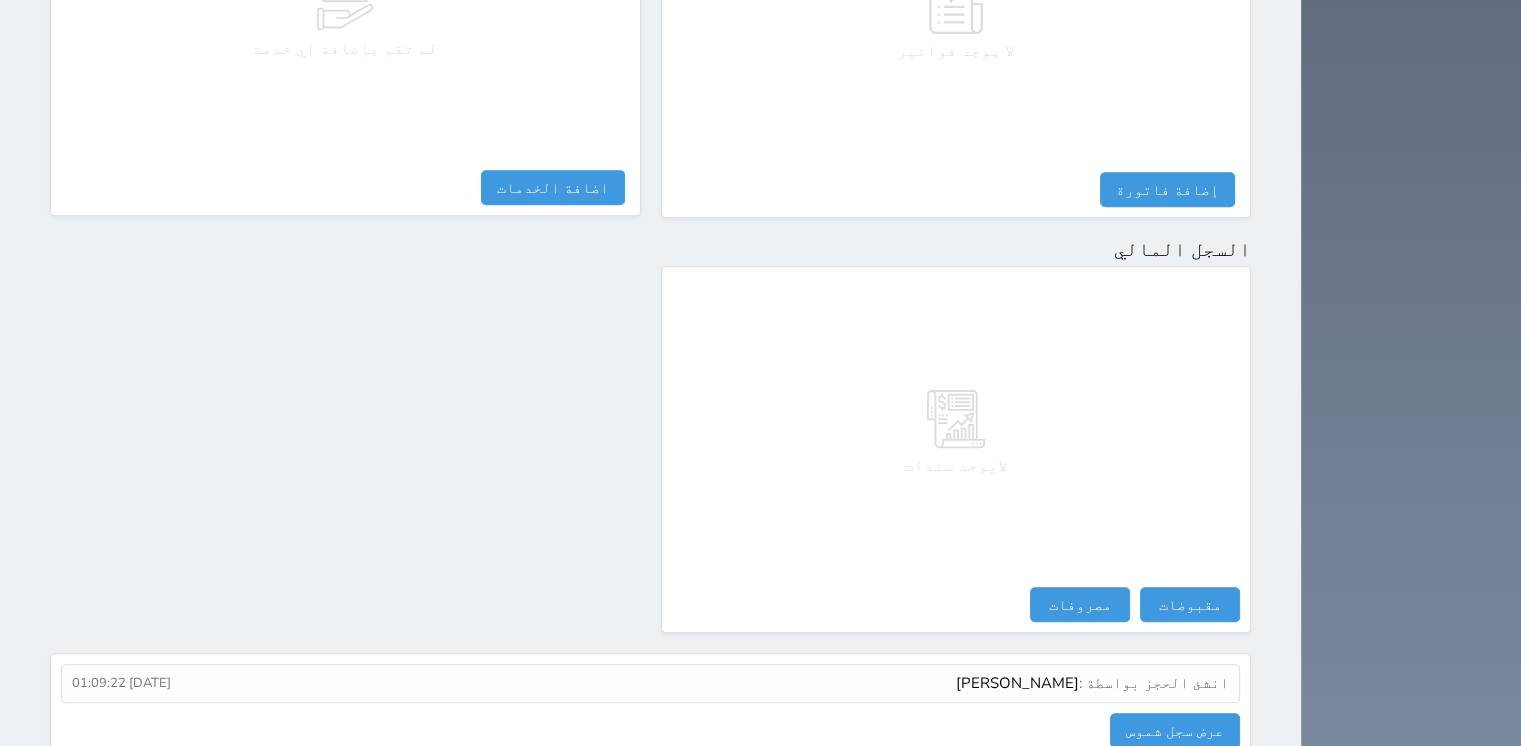 scroll, scrollTop: 1031, scrollLeft: 0, axis: vertical 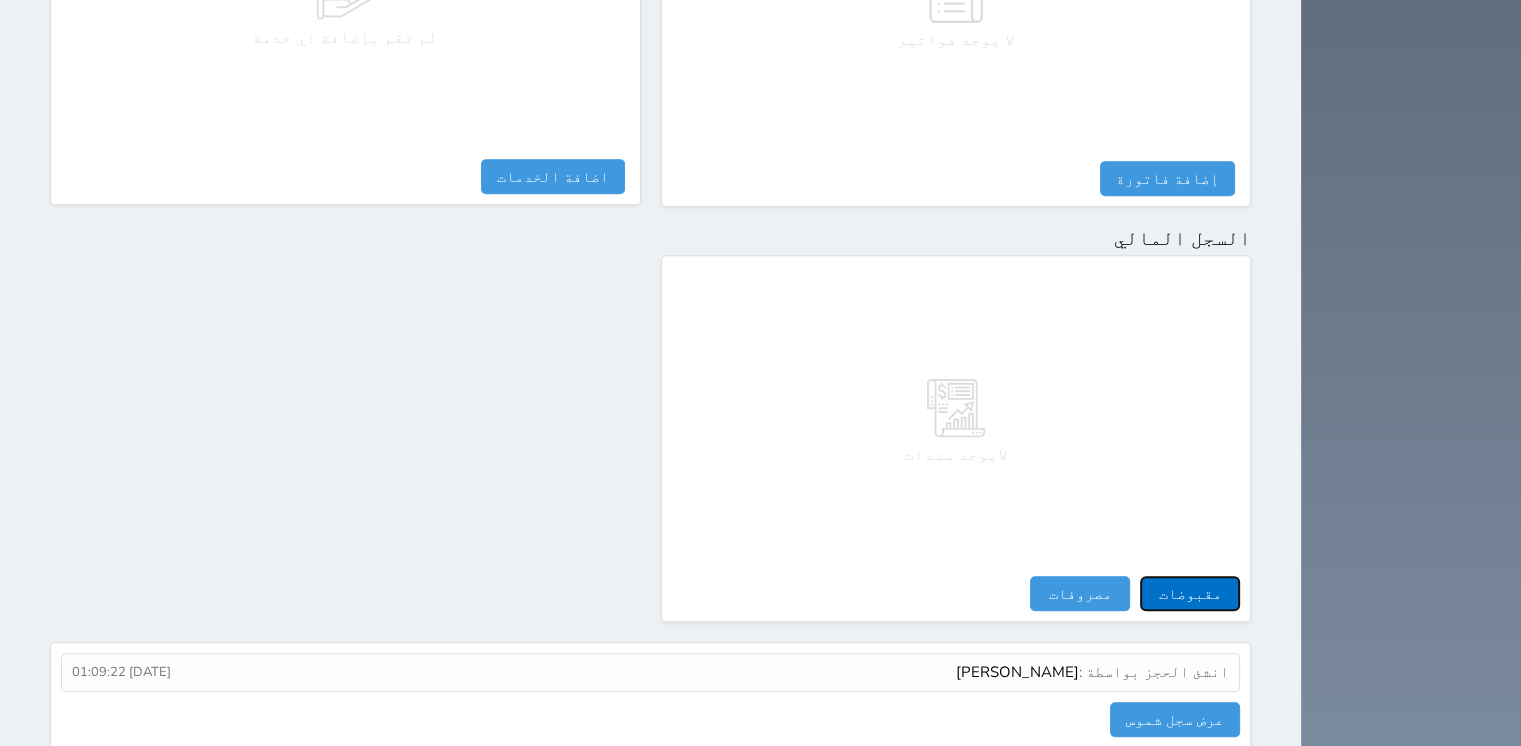 click on "مقبوضات" at bounding box center (1190, 593) 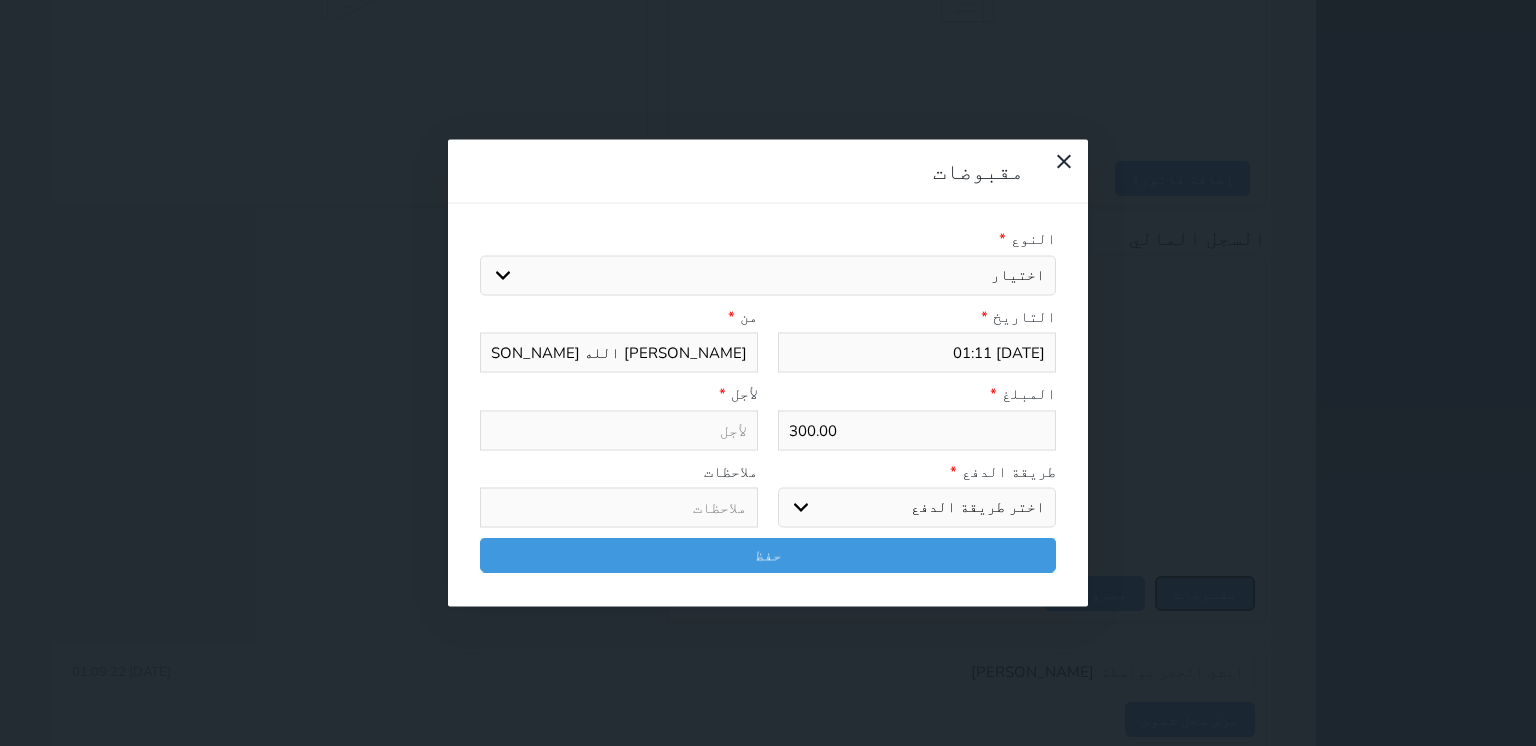 select 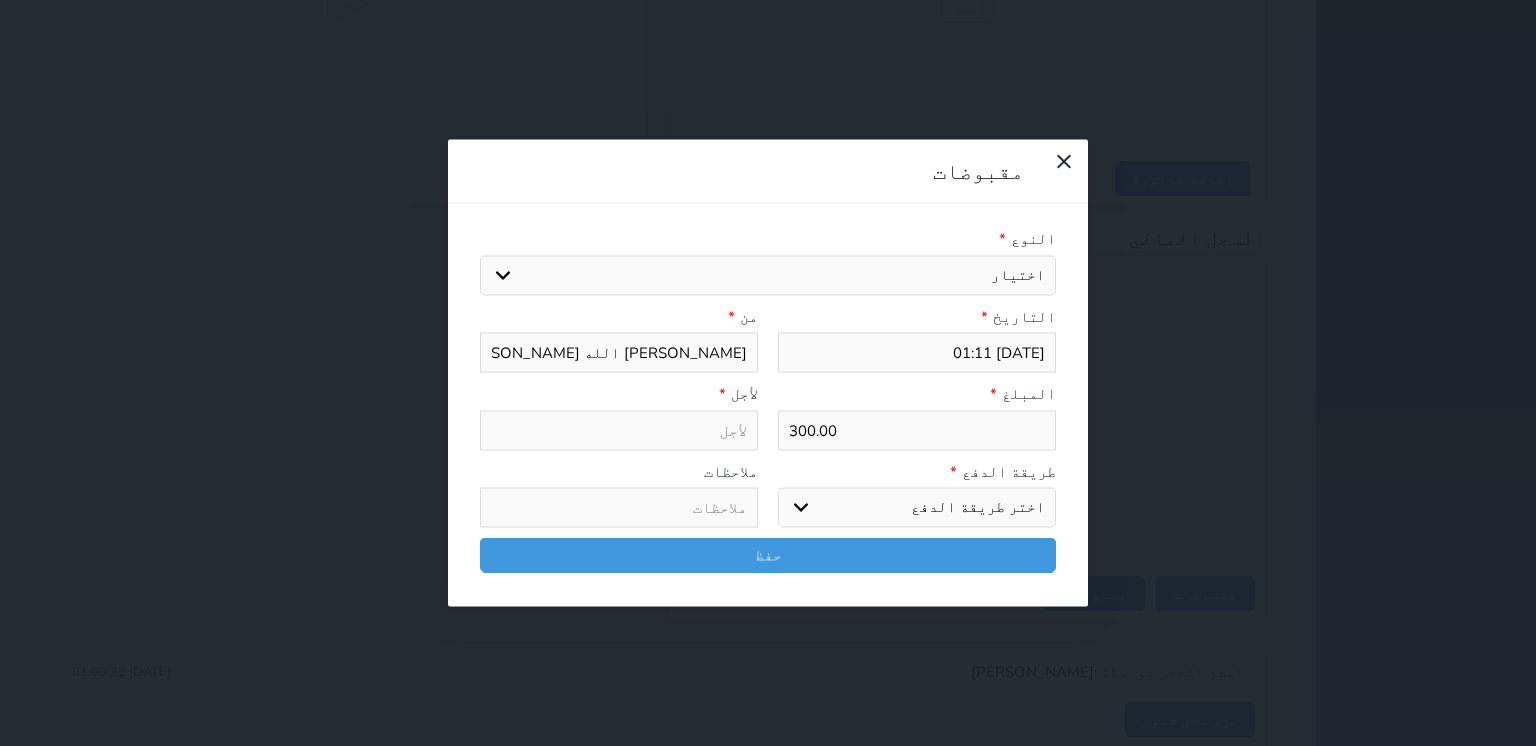 click on "اختيار   مقبوضات عامة قيمة إيجار فواتير تامين عربون لا ينطبق آخر مغسلة واي فاي - الإنترنت مواقف السيارات طعام الأغذية والمشروبات مشروبات المشروبات الباردة المشروبات الساخنة الإفطار غداء عشاء مخبز و كعك حمام سباحة الصالة الرياضية سبا و خدمات الجمال اختيار وإسقاط (خدمات النقل) ميني بار كابل - تلفزيون سرير إضافي تصفيف الشعر التسوق خدمات الجولات السياحية المنظمة خدمات الدليل السياحي" at bounding box center (768, 275) 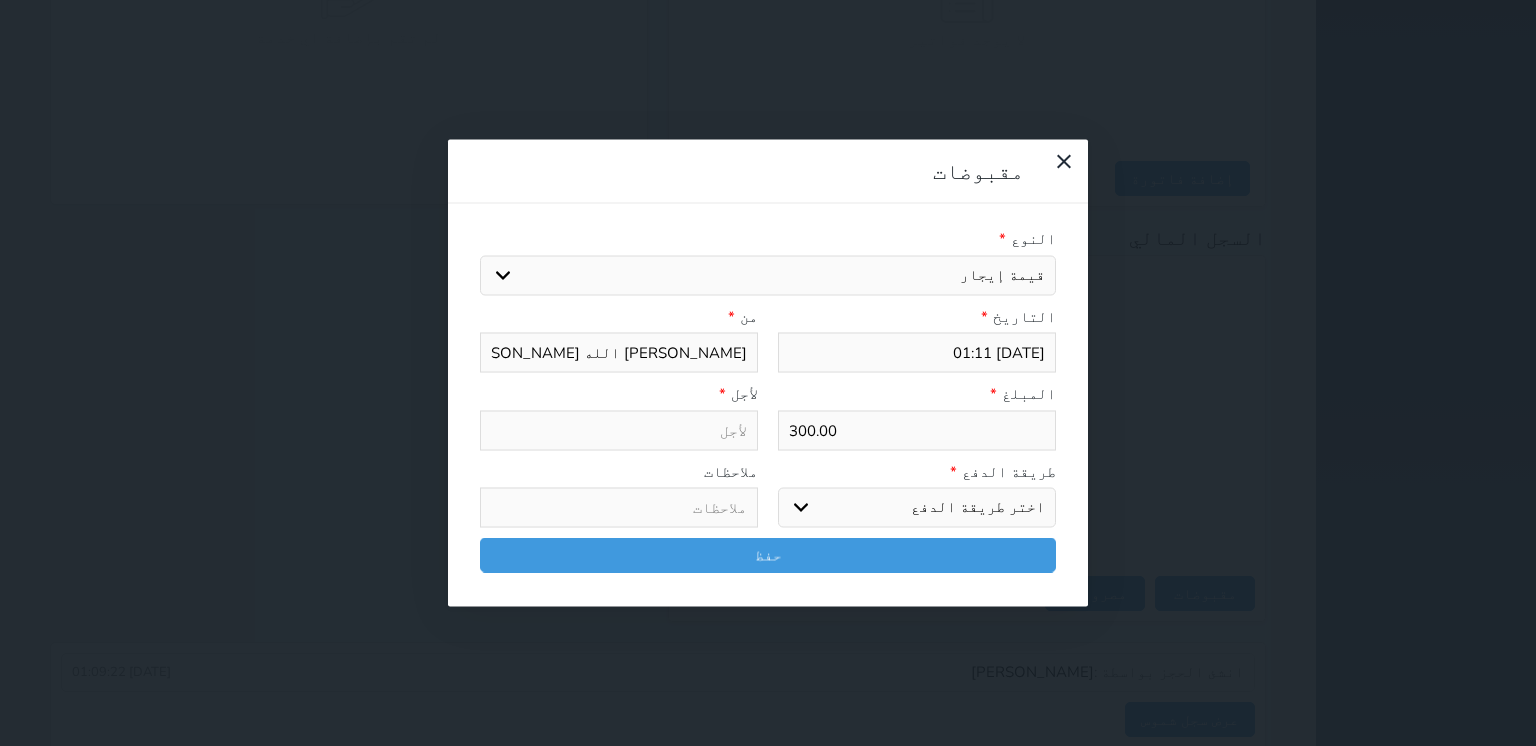 click on "اختيار   مقبوضات عامة قيمة إيجار فواتير تامين عربون لا ينطبق آخر مغسلة واي فاي - الإنترنت مواقف السيارات طعام الأغذية والمشروبات مشروبات المشروبات الباردة المشروبات الساخنة الإفطار غداء عشاء مخبز و كعك حمام سباحة الصالة الرياضية سبا و خدمات الجمال اختيار وإسقاط (خدمات النقل) ميني بار كابل - تلفزيون سرير إضافي تصفيف الشعر التسوق خدمات الجولات السياحية المنظمة خدمات الدليل السياحي" at bounding box center [768, 275] 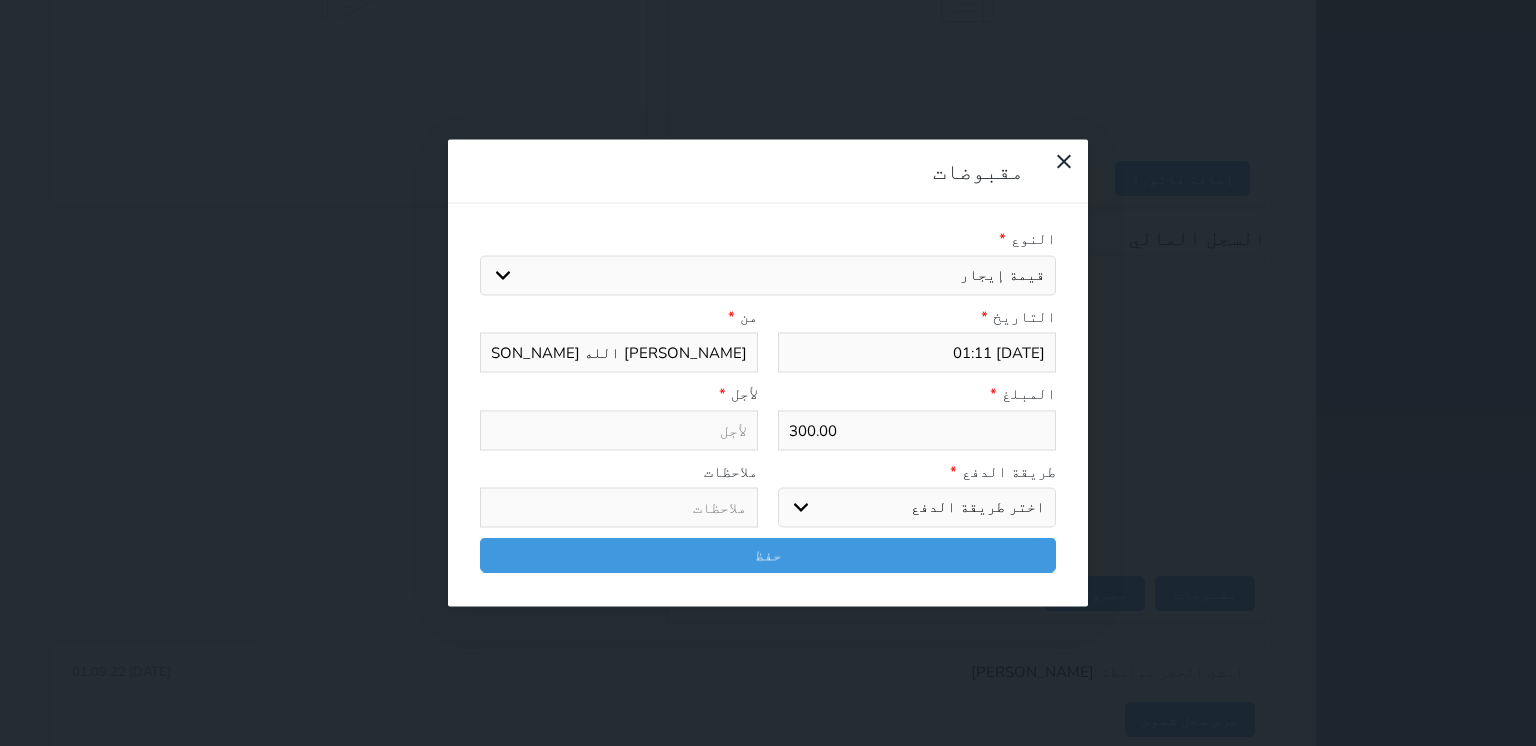 type on "قيمة إيجار - الوحدة - 405" 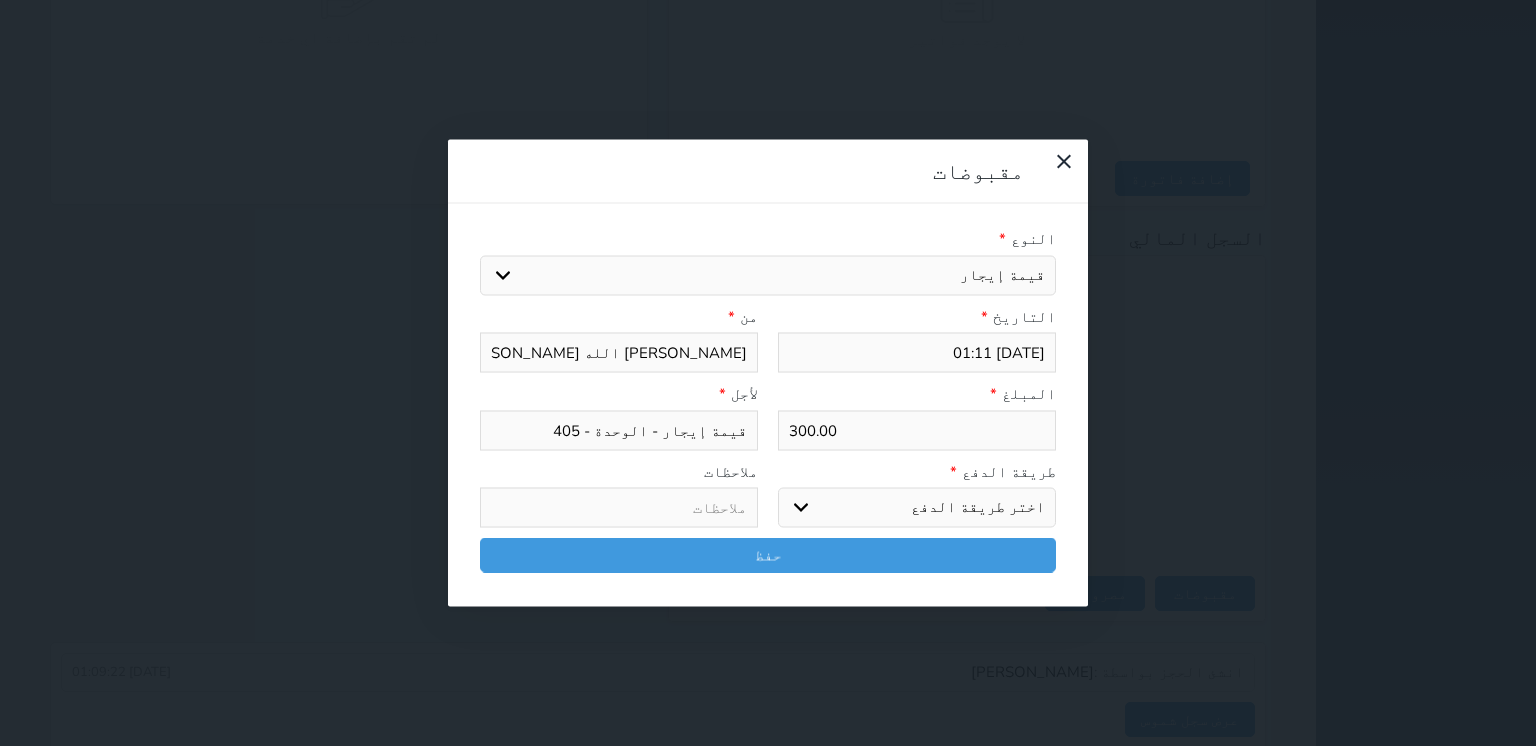 click on "اختر طريقة الدفع   دفع نقدى   تحويل بنكى   مدى   بطاقة ائتمان   آجل" at bounding box center (917, 508) 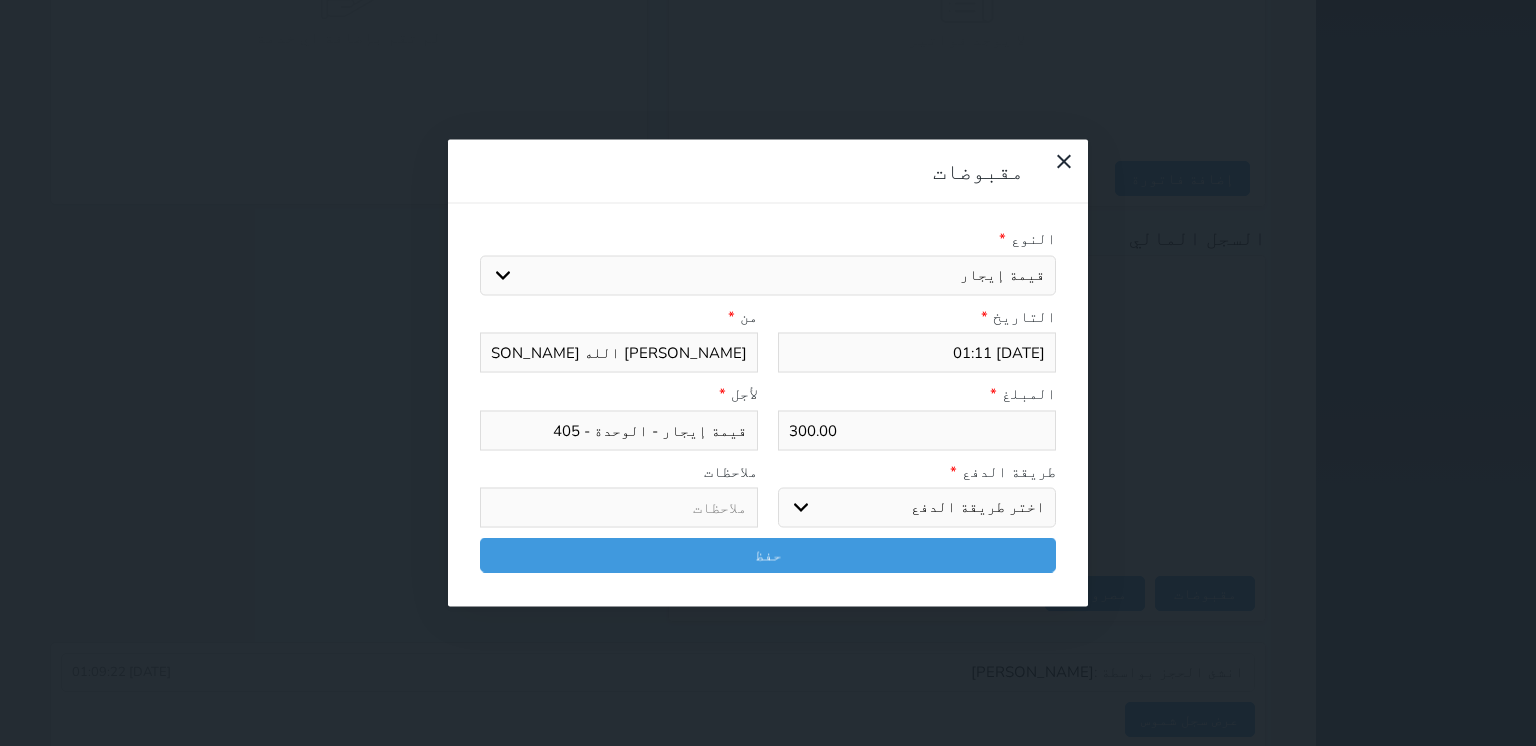 select on "cash" 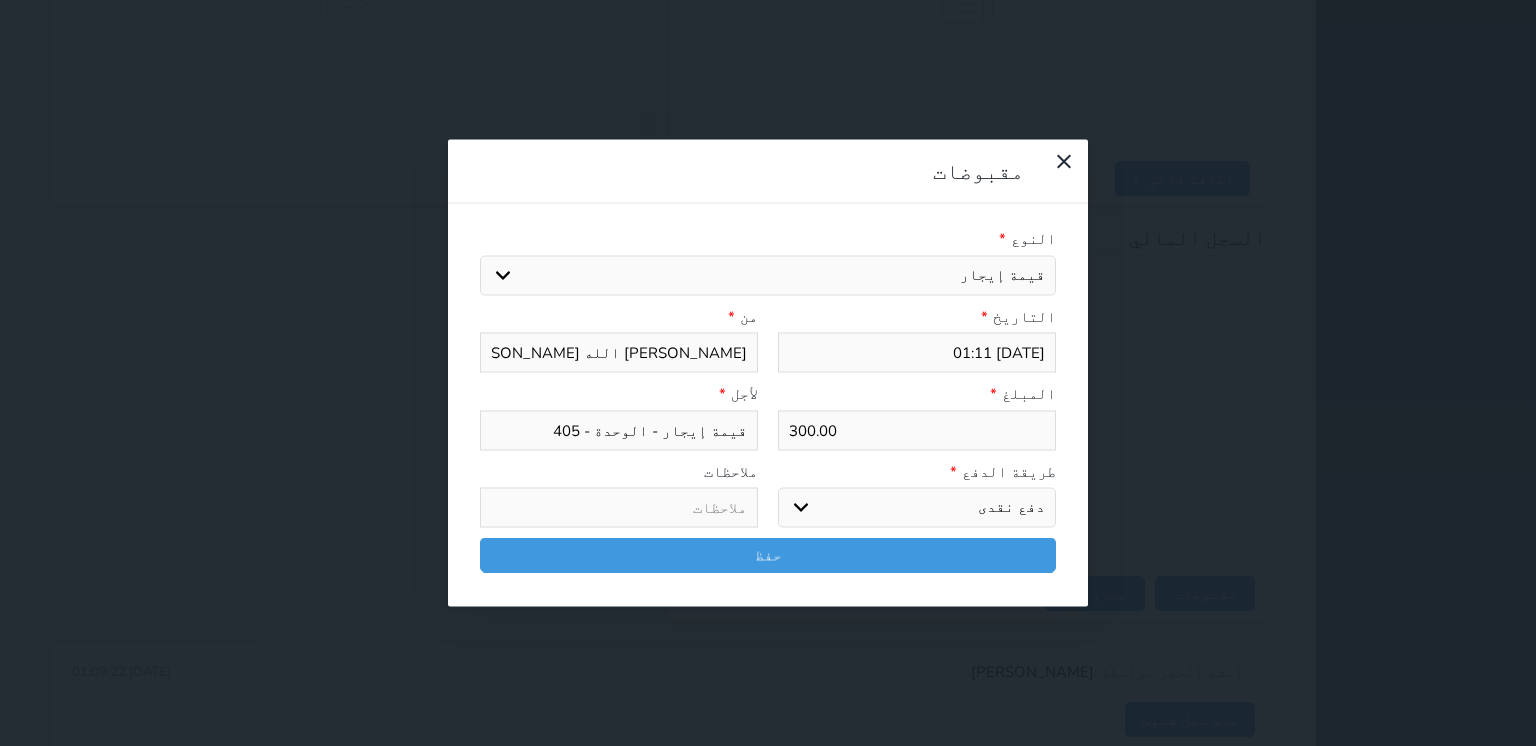 click on "اختر طريقة الدفع   دفع نقدى   تحويل بنكى   مدى   بطاقة ائتمان   آجل" at bounding box center [917, 508] 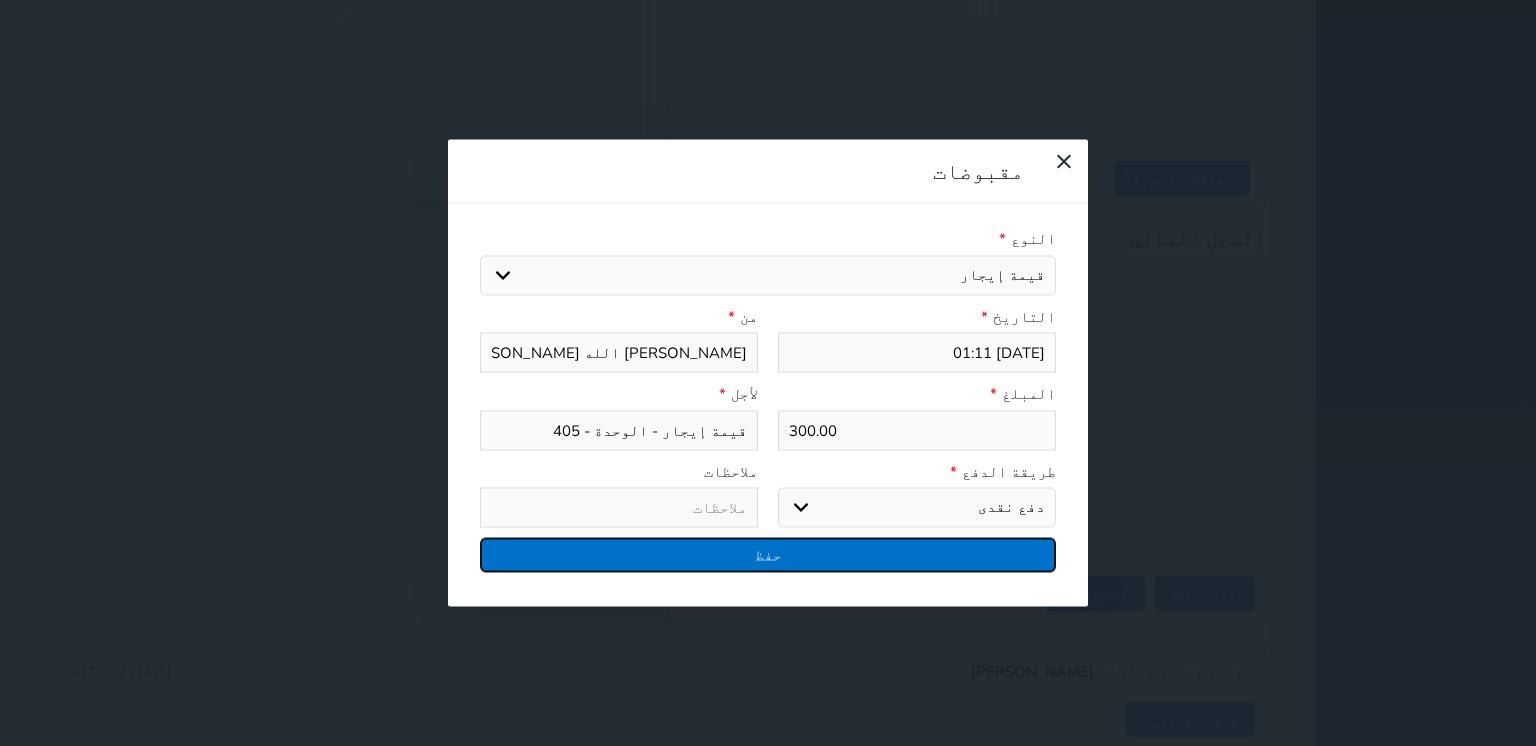 click on "حفظ" at bounding box center (768, 555) 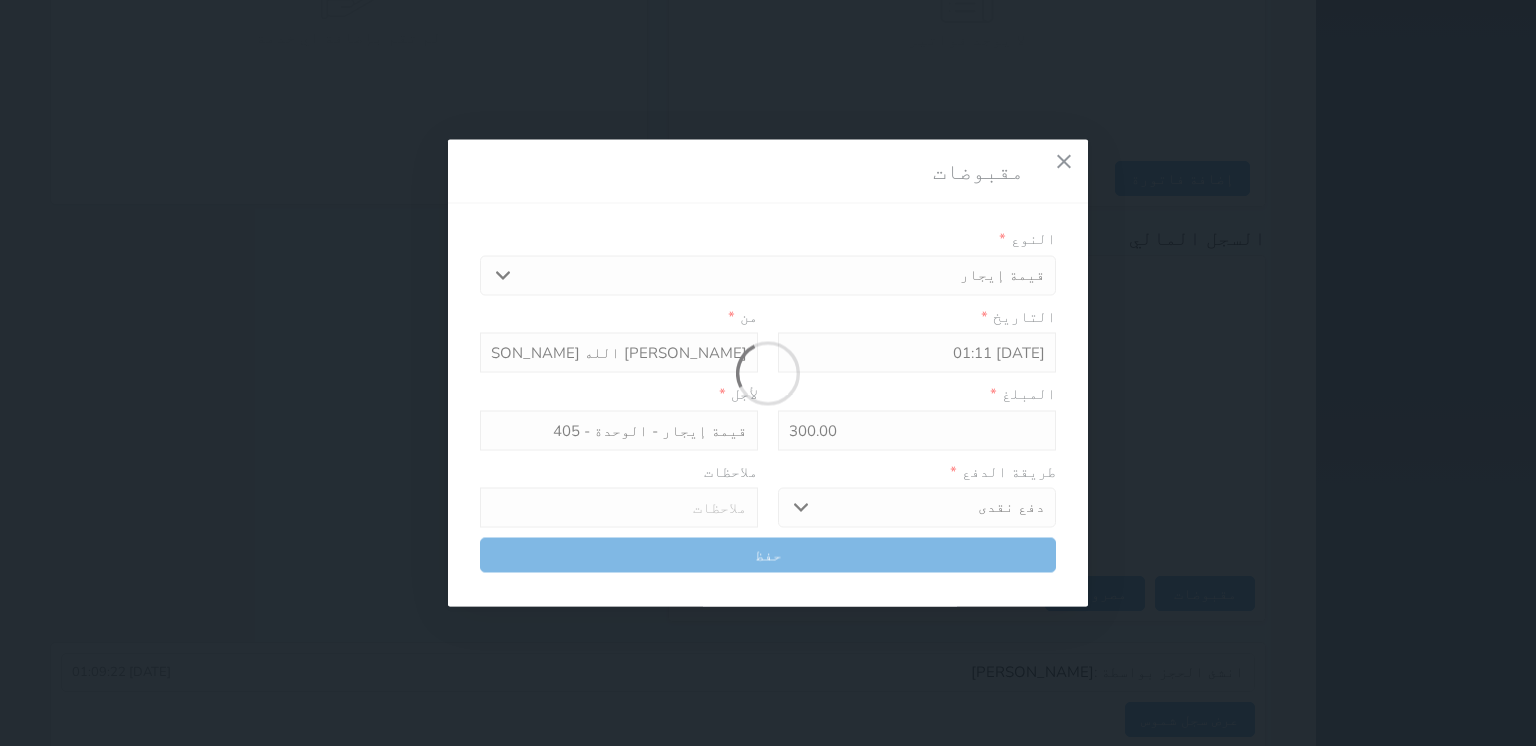 select 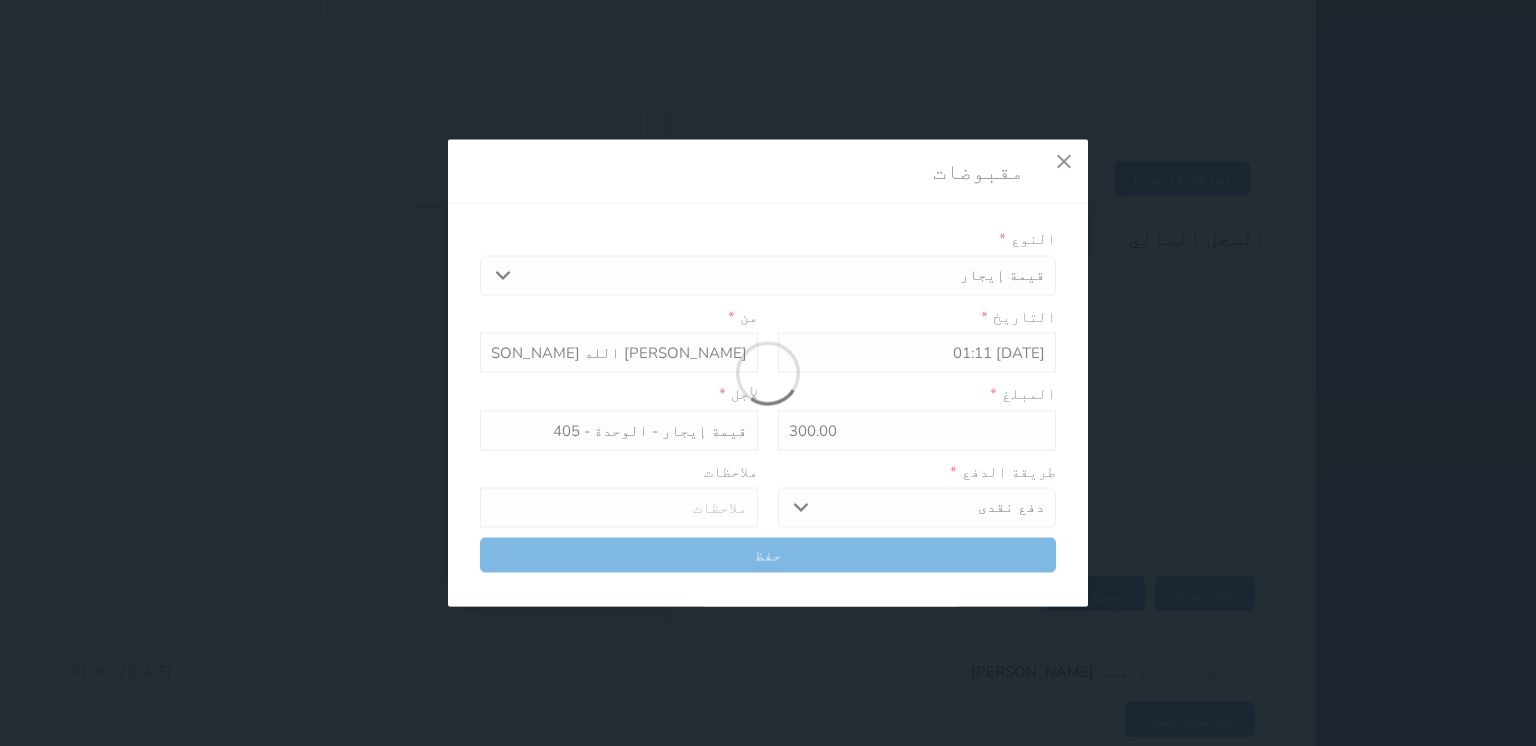 type 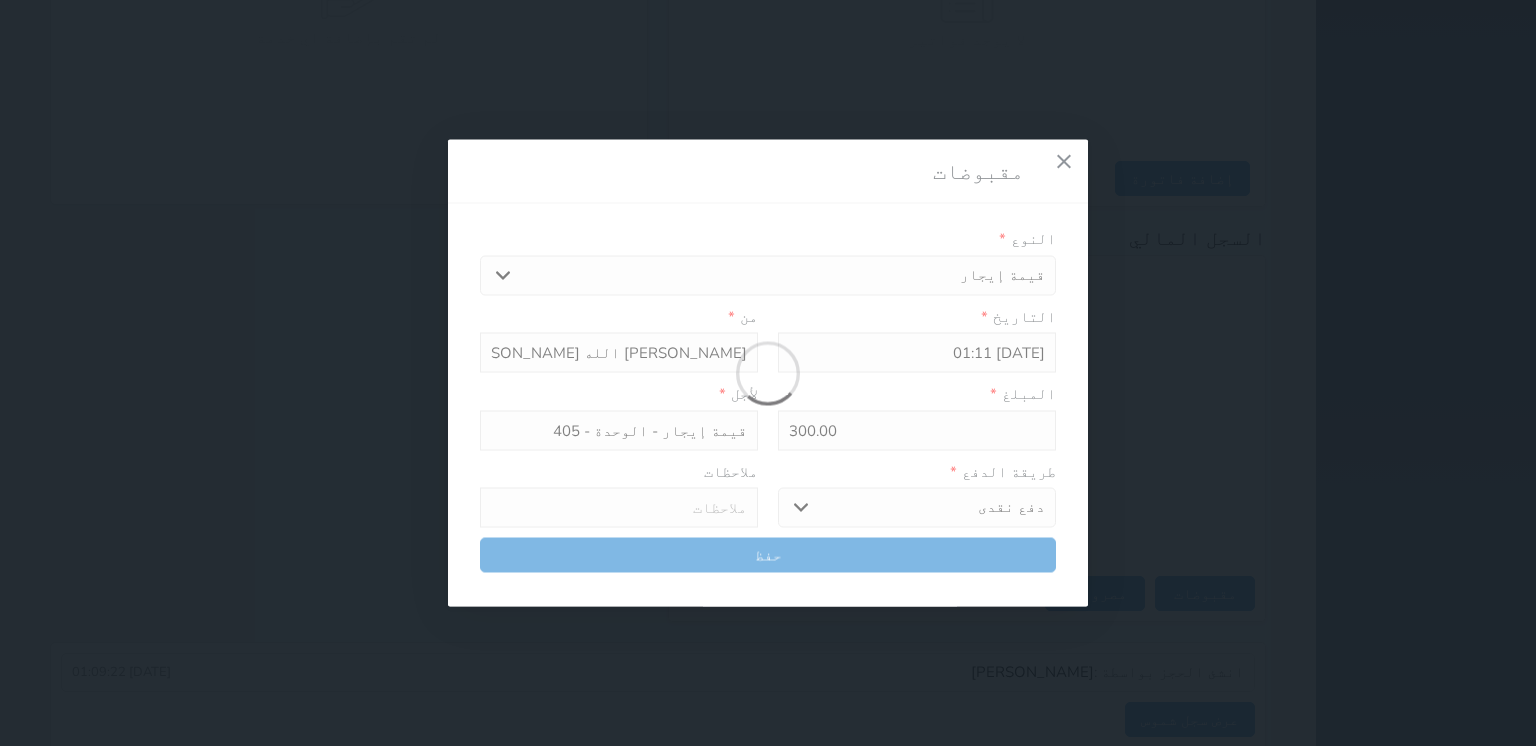 type on "0" 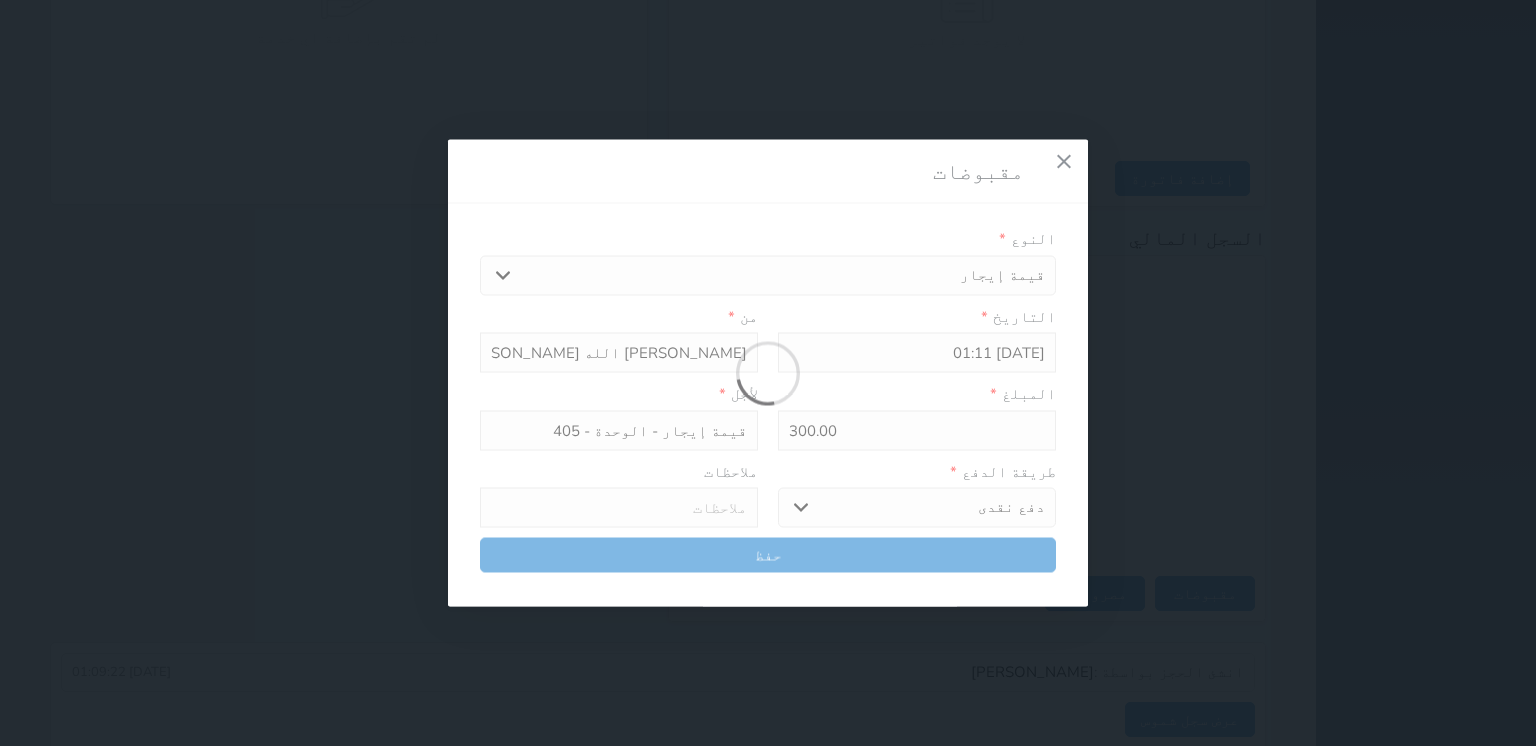 select 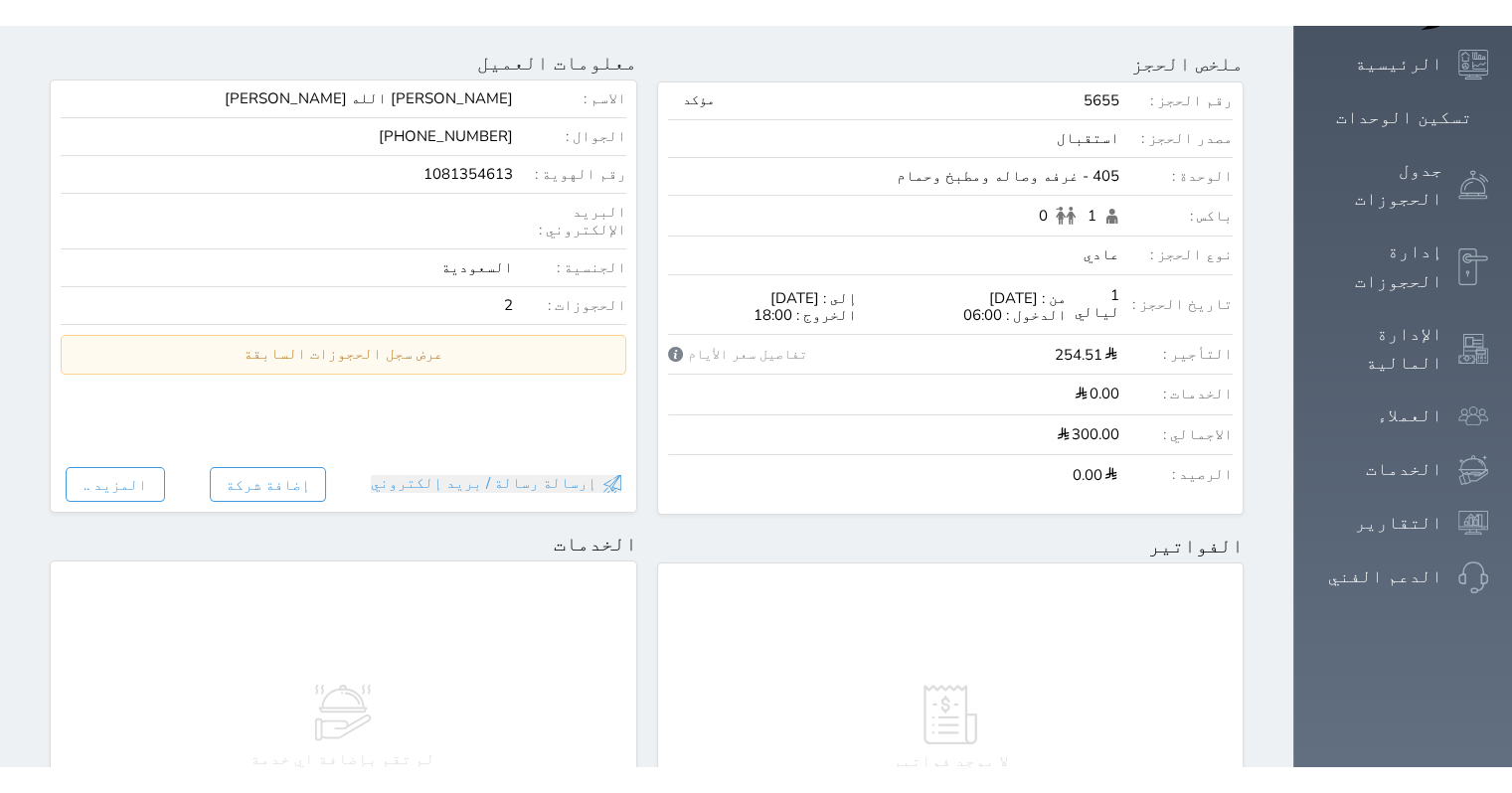 scroll, scrollTop: 0, scrollLeft: 0, axis: both 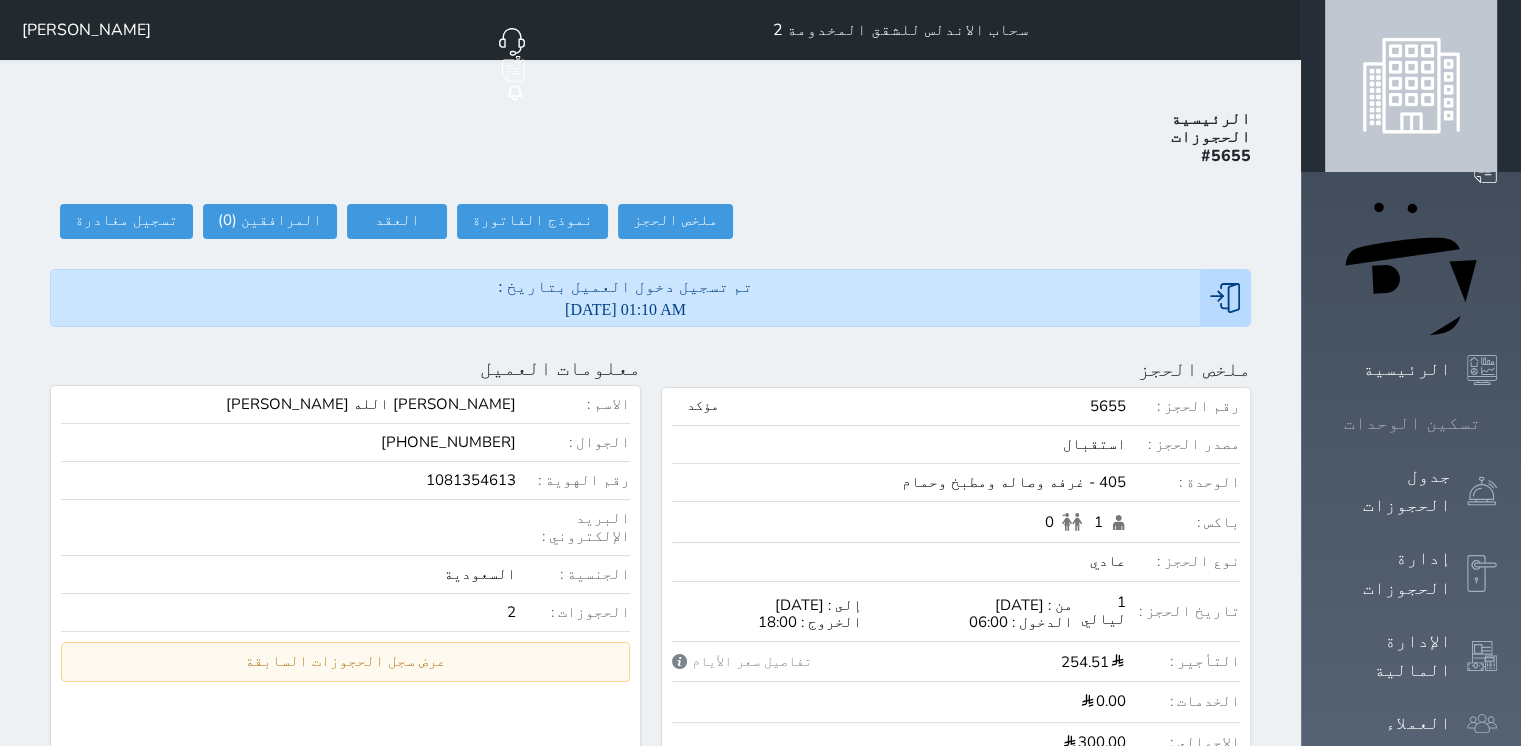click on "تسكين الوحدات" at bounding box center [1411, 423] 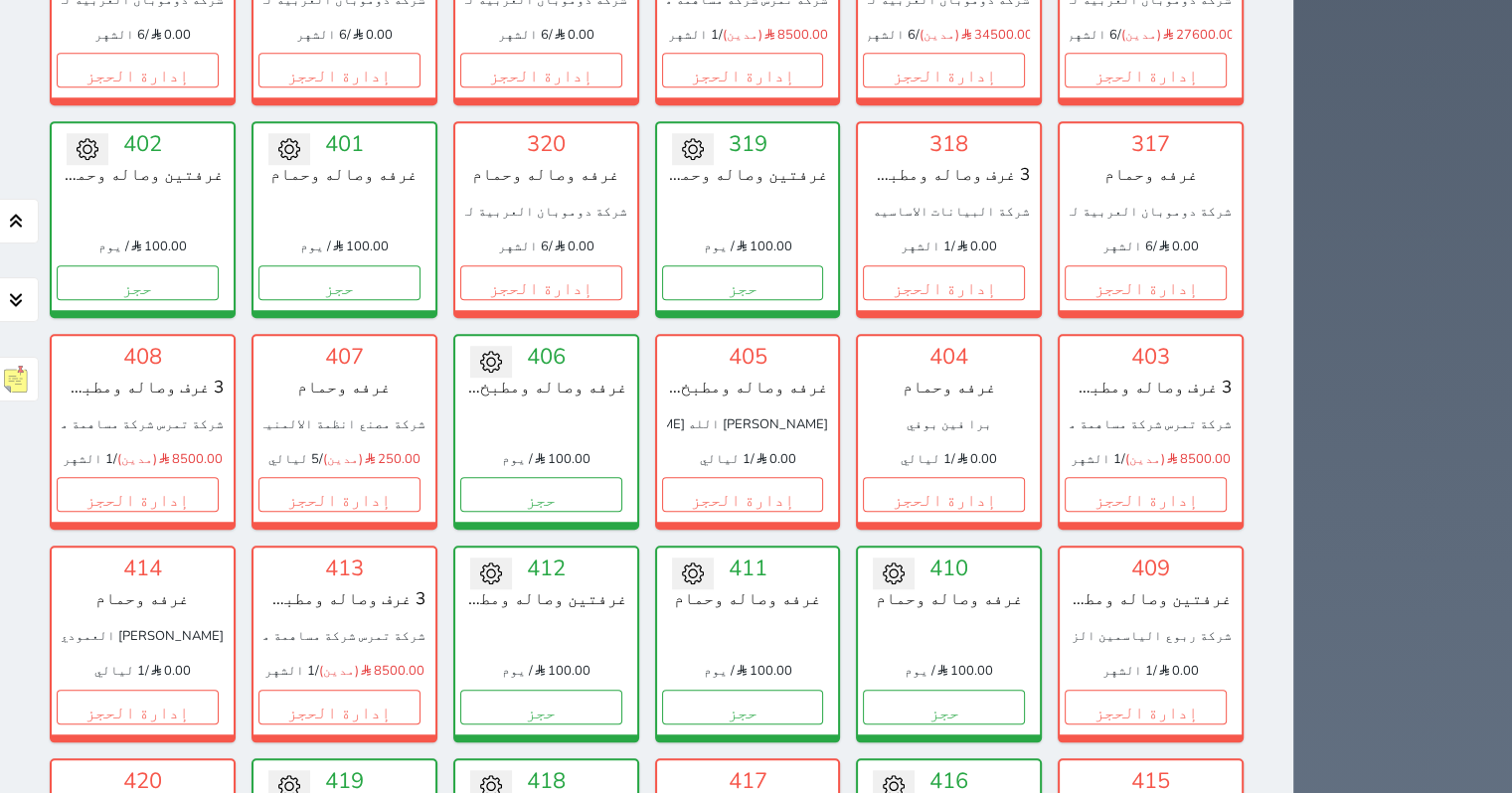 scroll, scrollTop: 1544, scrollLeft: 0, axis: vertical 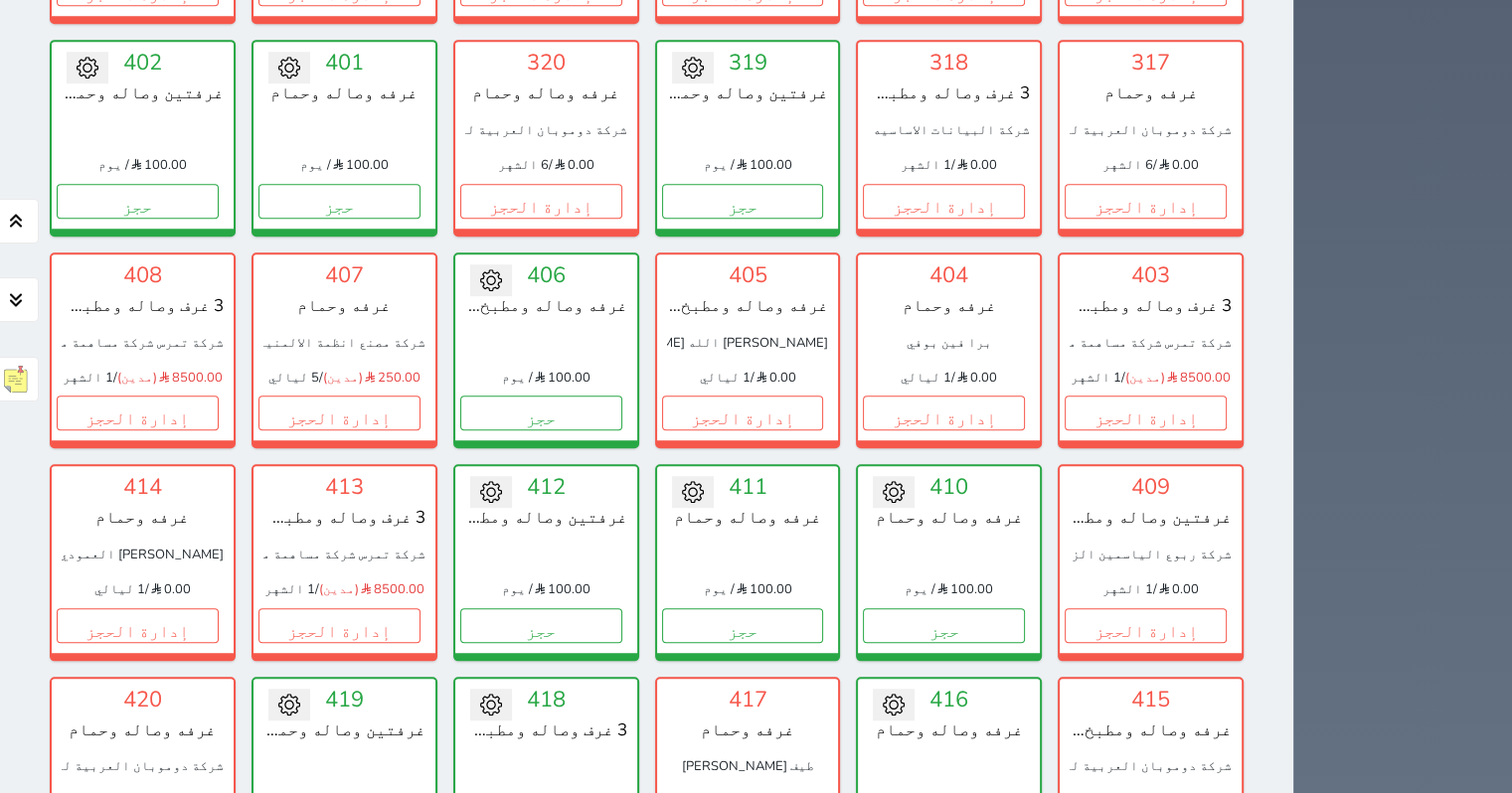 click 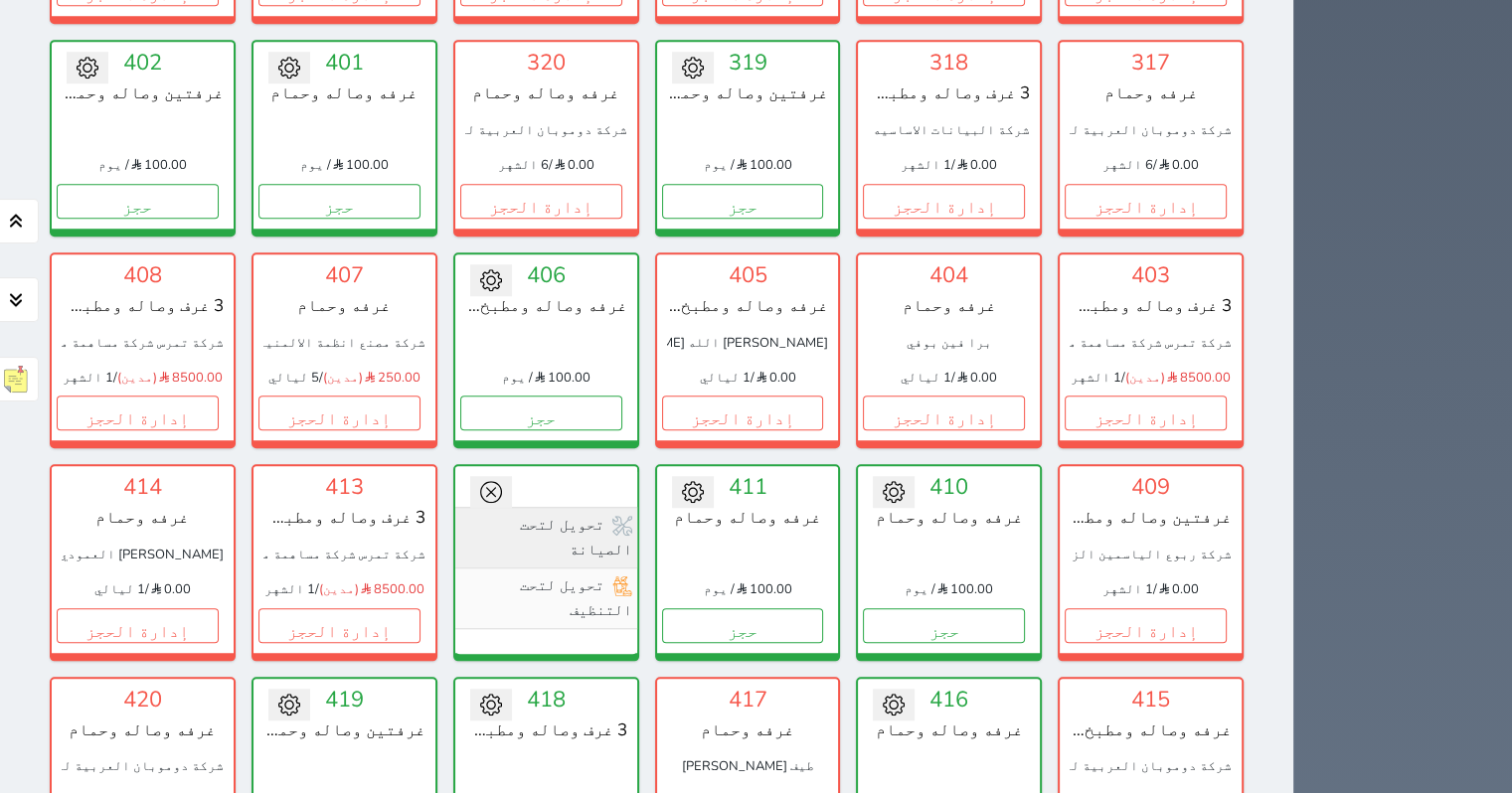 click on "تحويل لتحت الصيانة" at bounding box center (546, 537) 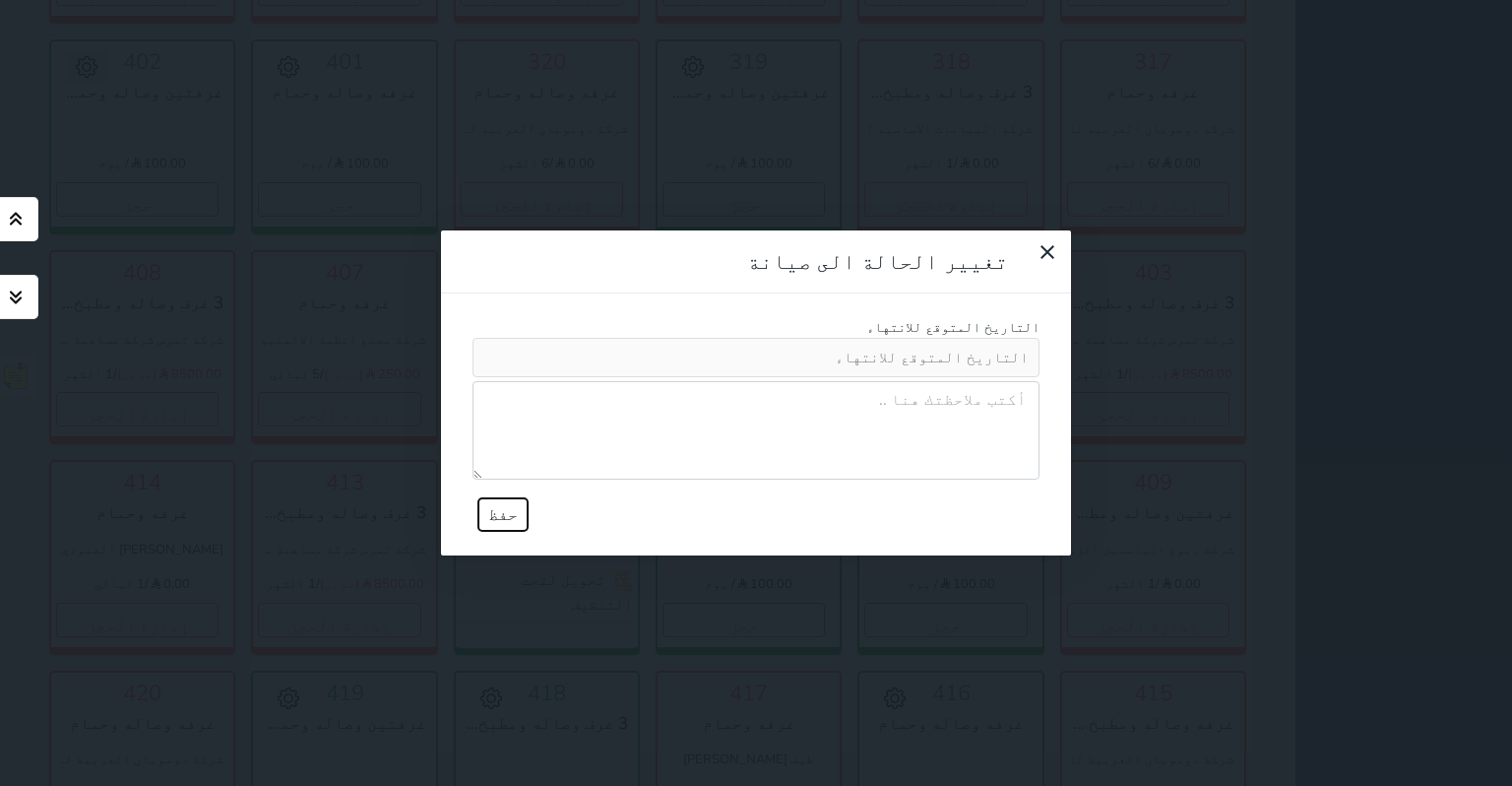 click on "حفظ" at bounding box center [503, 514] 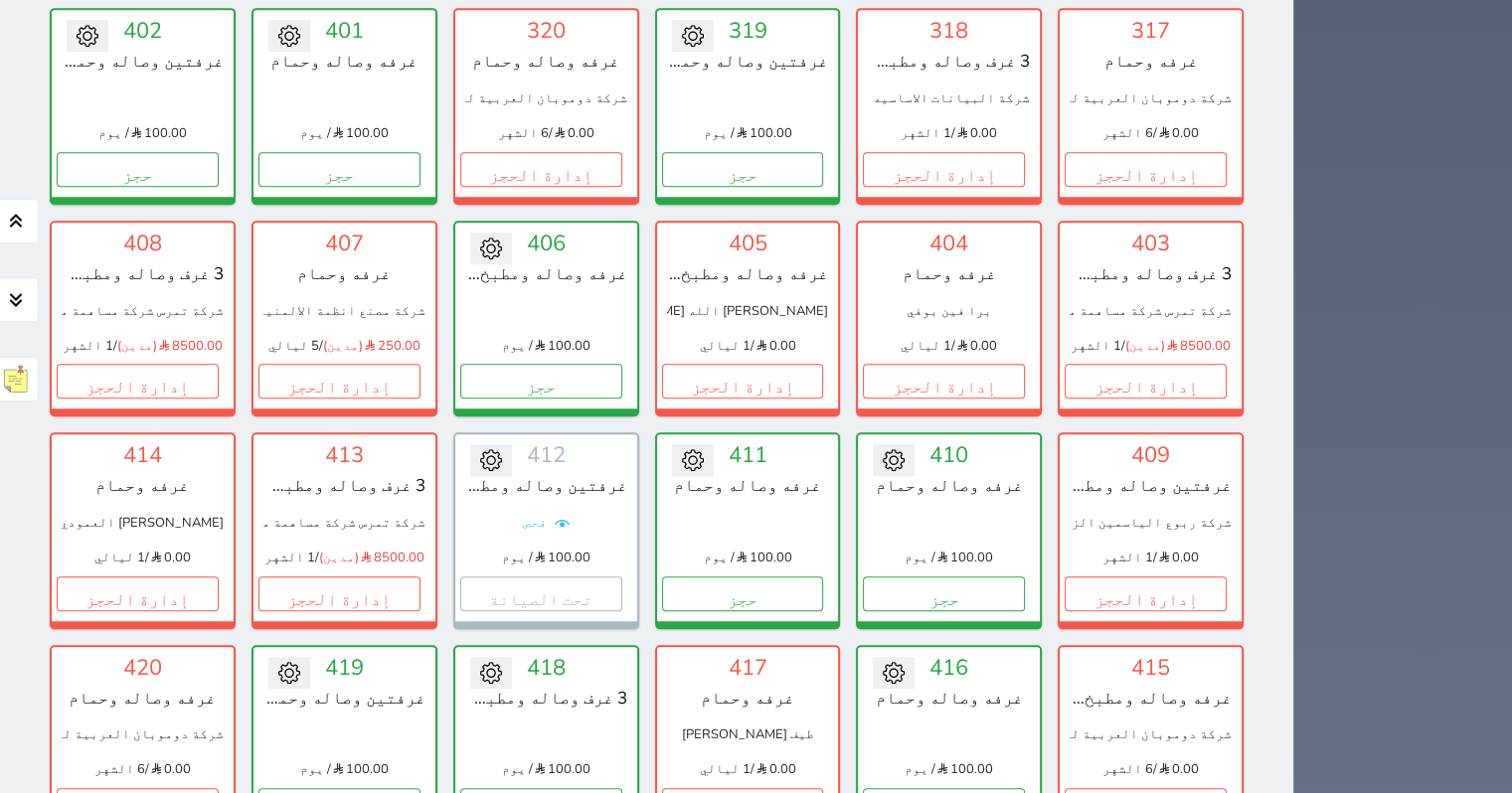 scroll, scrollTop: 1544, scrollLeft: 0, axis: vertical 